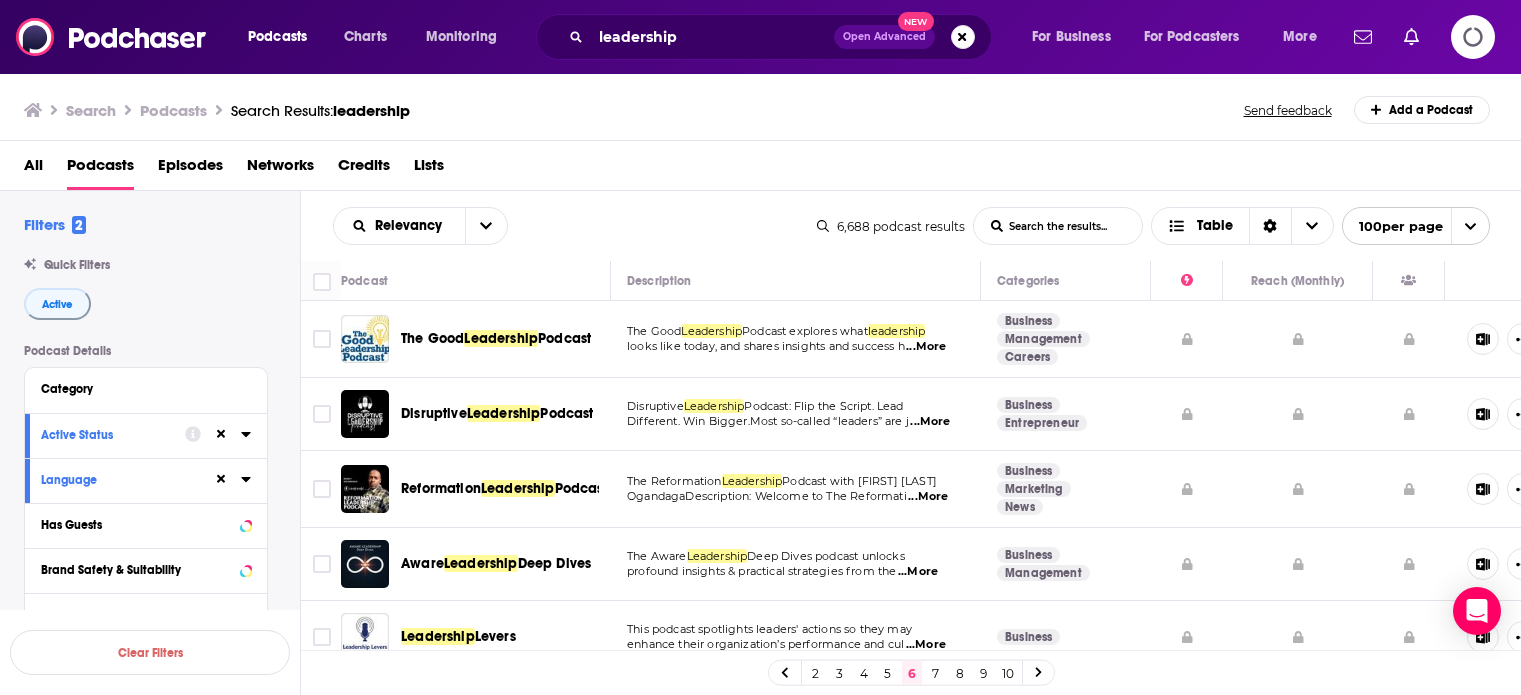 scroll, scrollTop: 0, scrollLeft: 0, axis: both 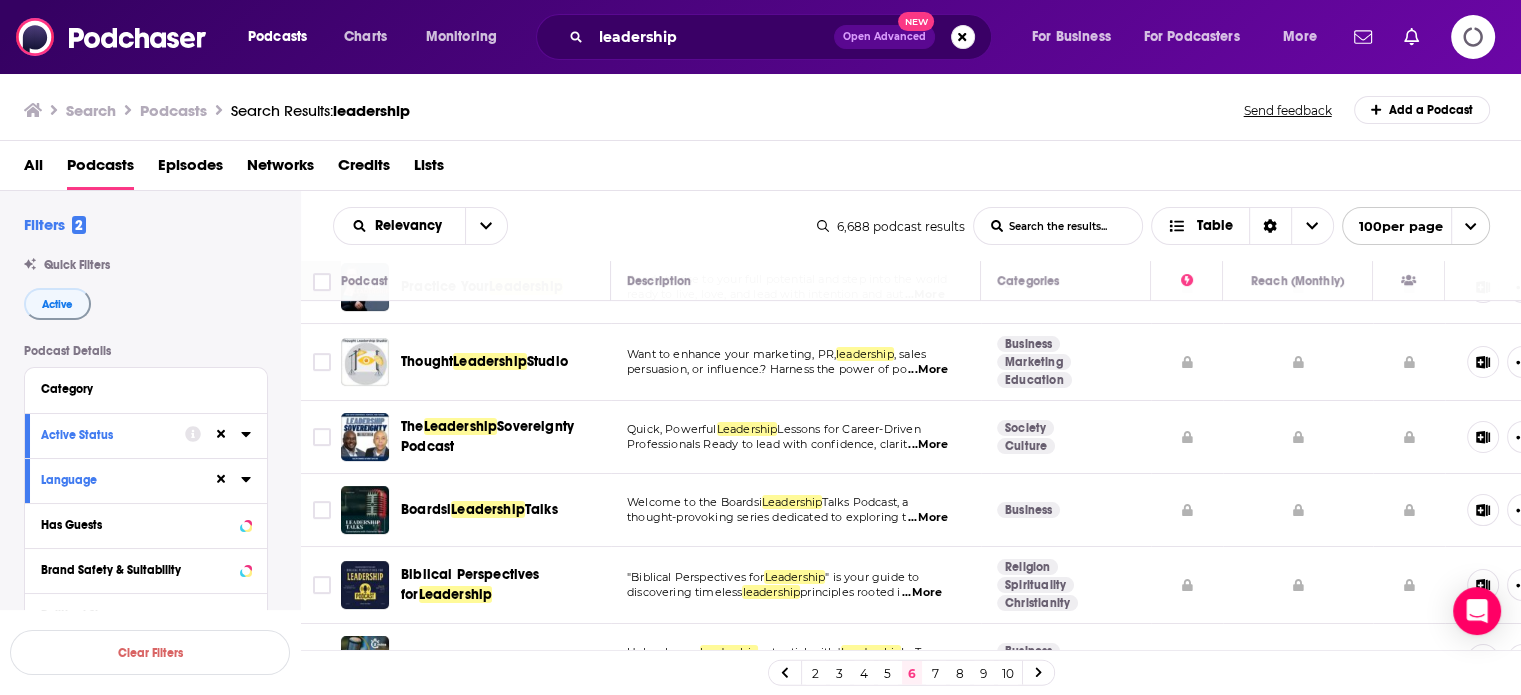 click on "...More" at bounding box center (928, 518) 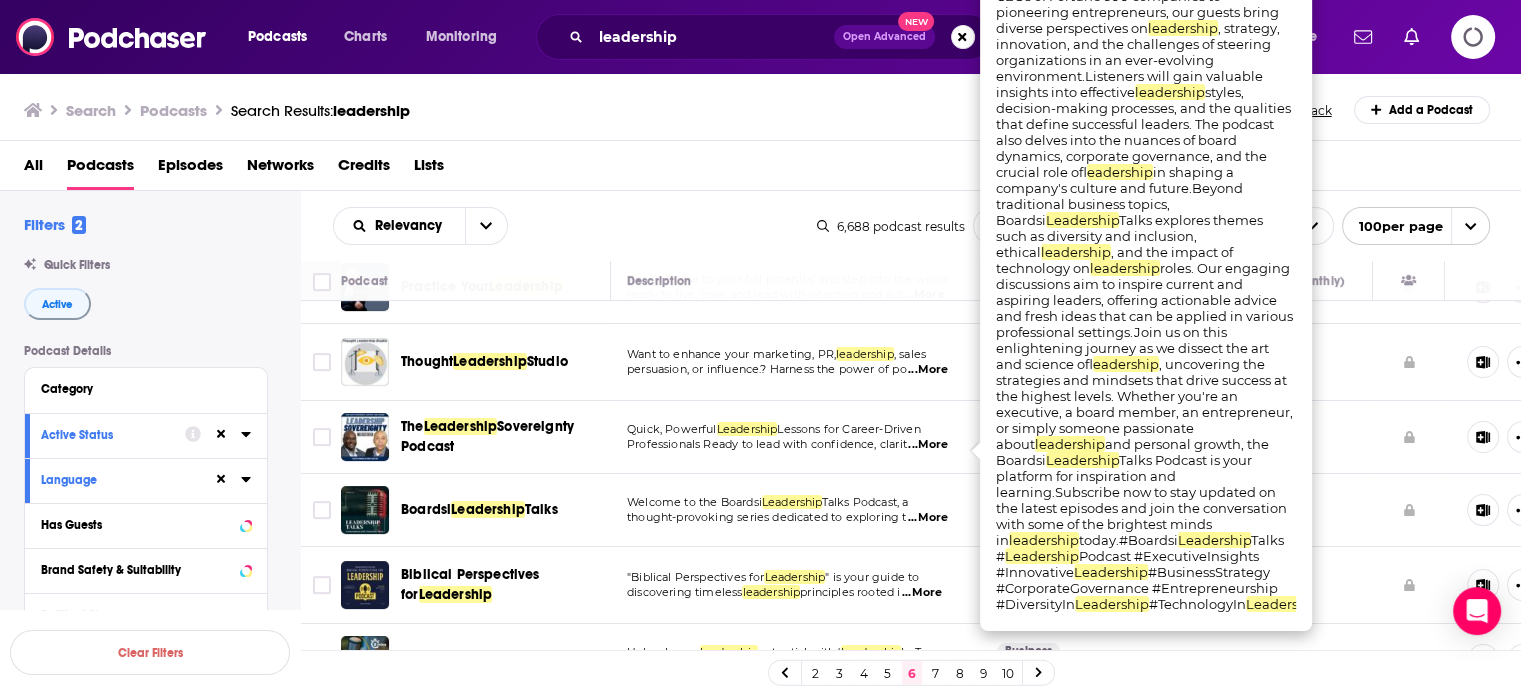 scroll, scrollTop: 600, scrollLeft: 0, axis: vertical 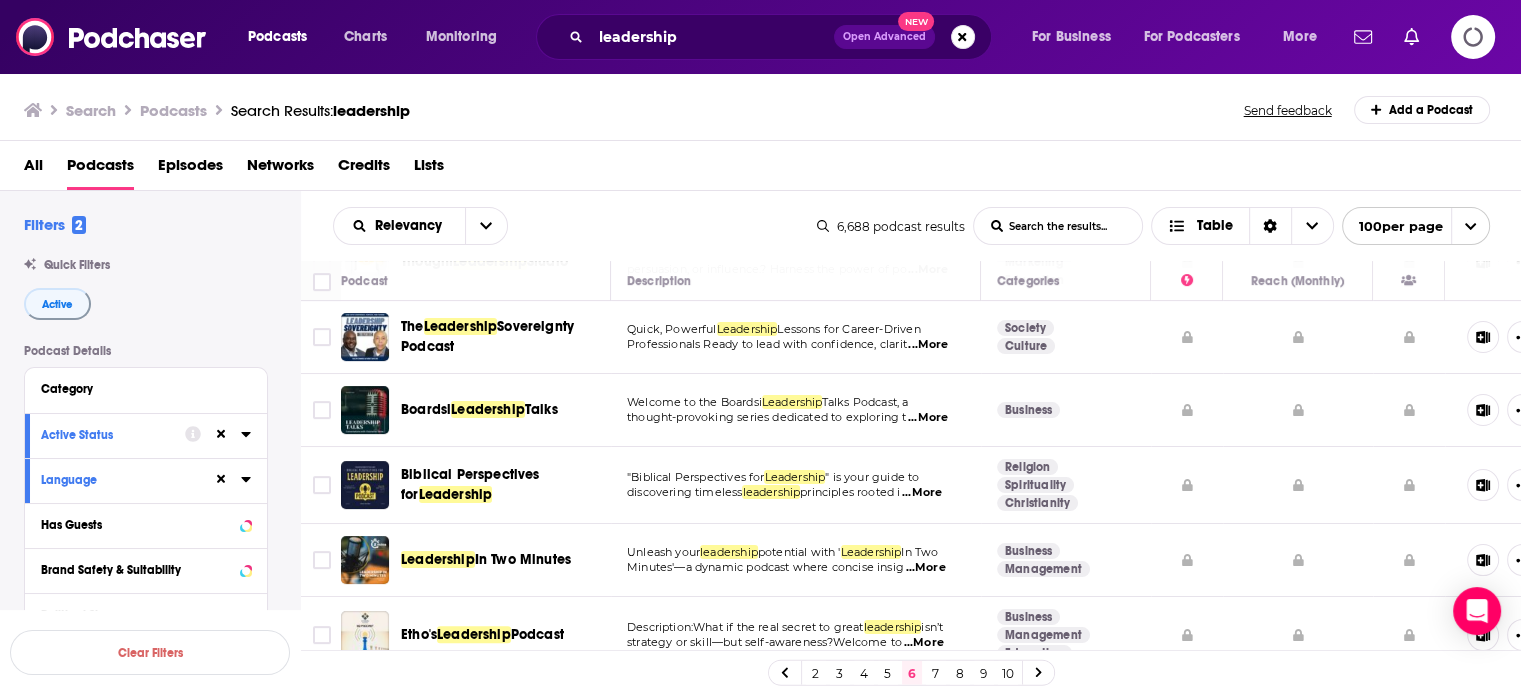 click on "...More" at bounding box center (925, 568) 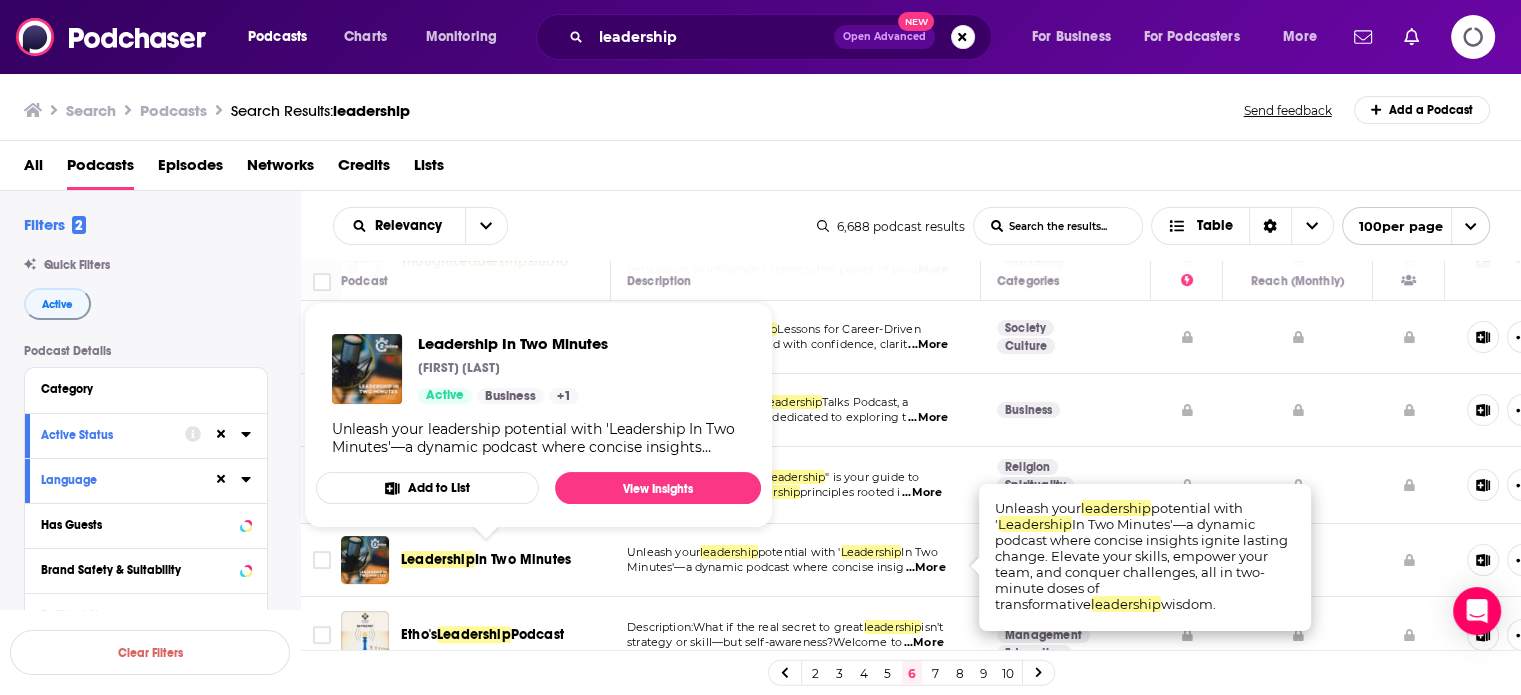 click on "In Two Minutes" at bounding box center (523, 559) 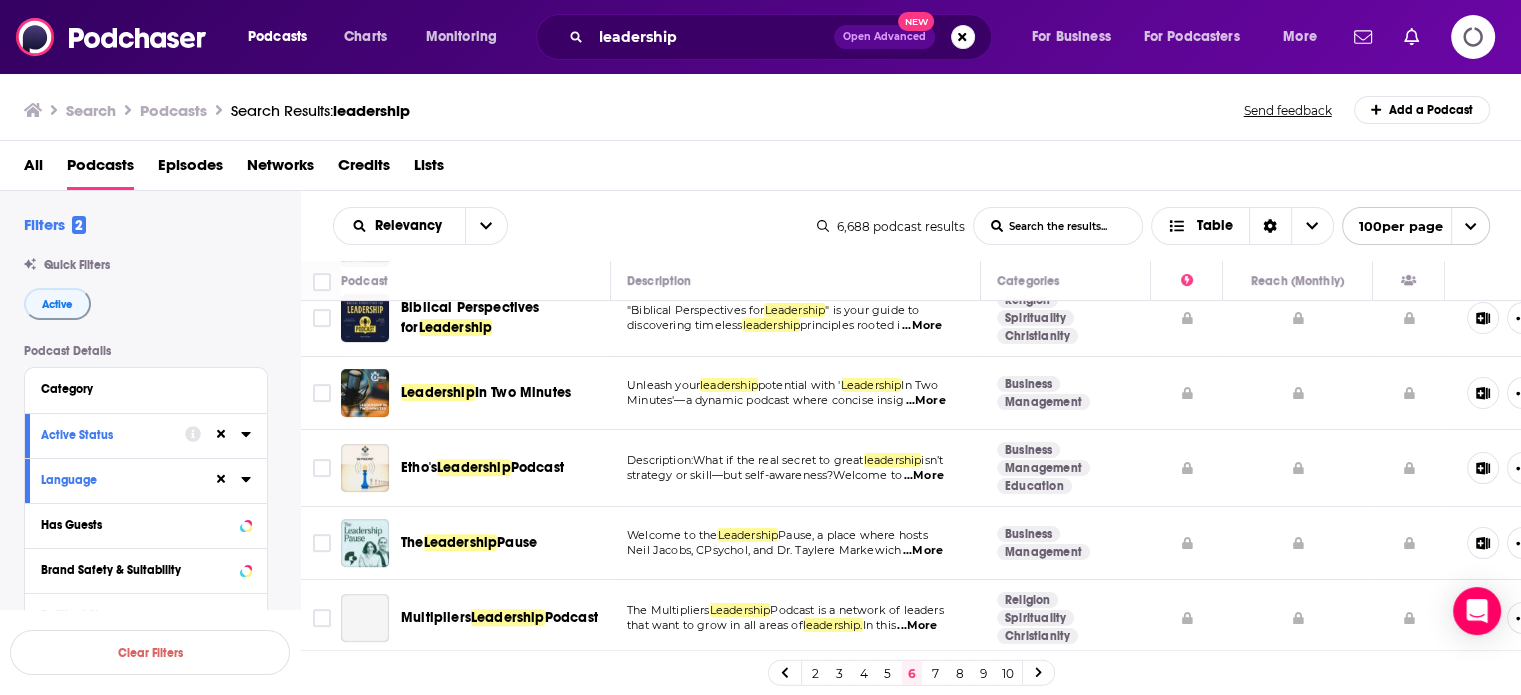 scroll, scrollTop: 800, scrollLeft: 0, axis: vertical 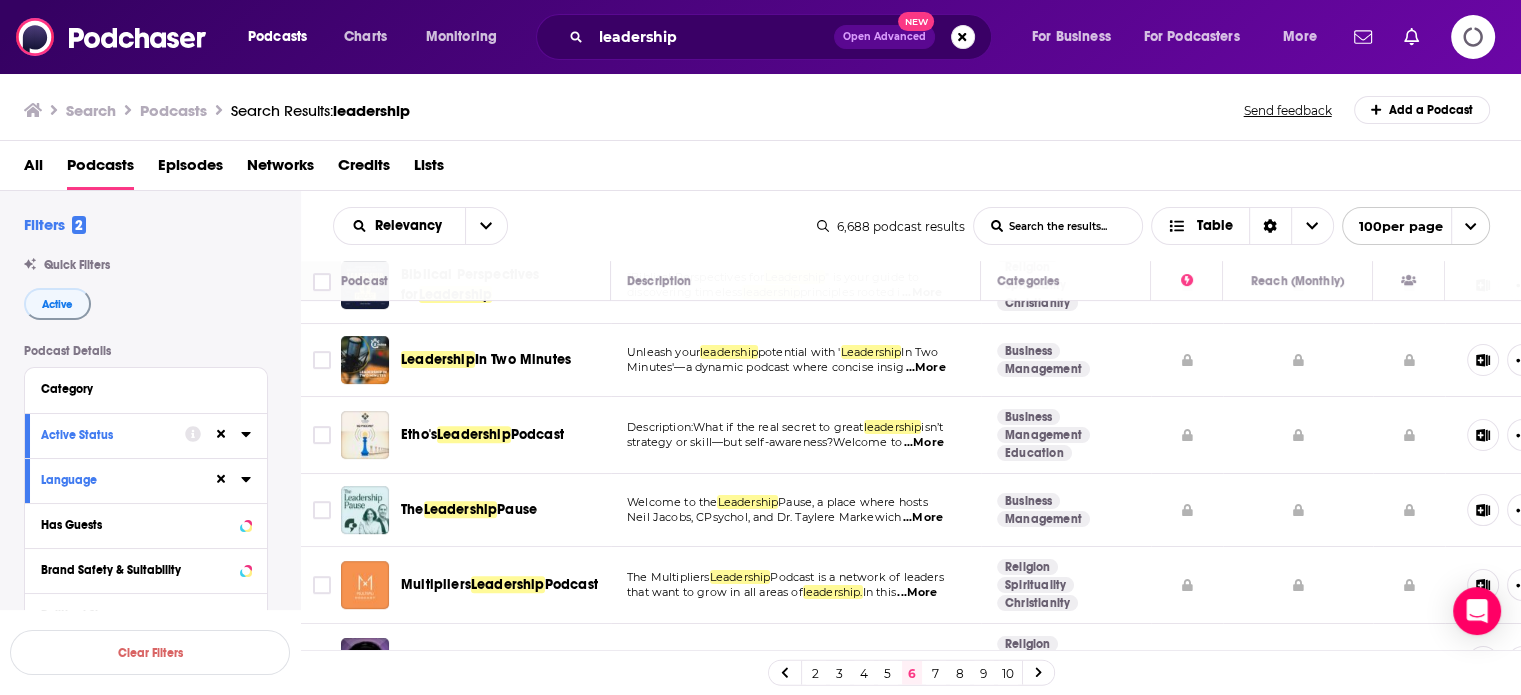 click on "...More" at bounding box center [923, 518] 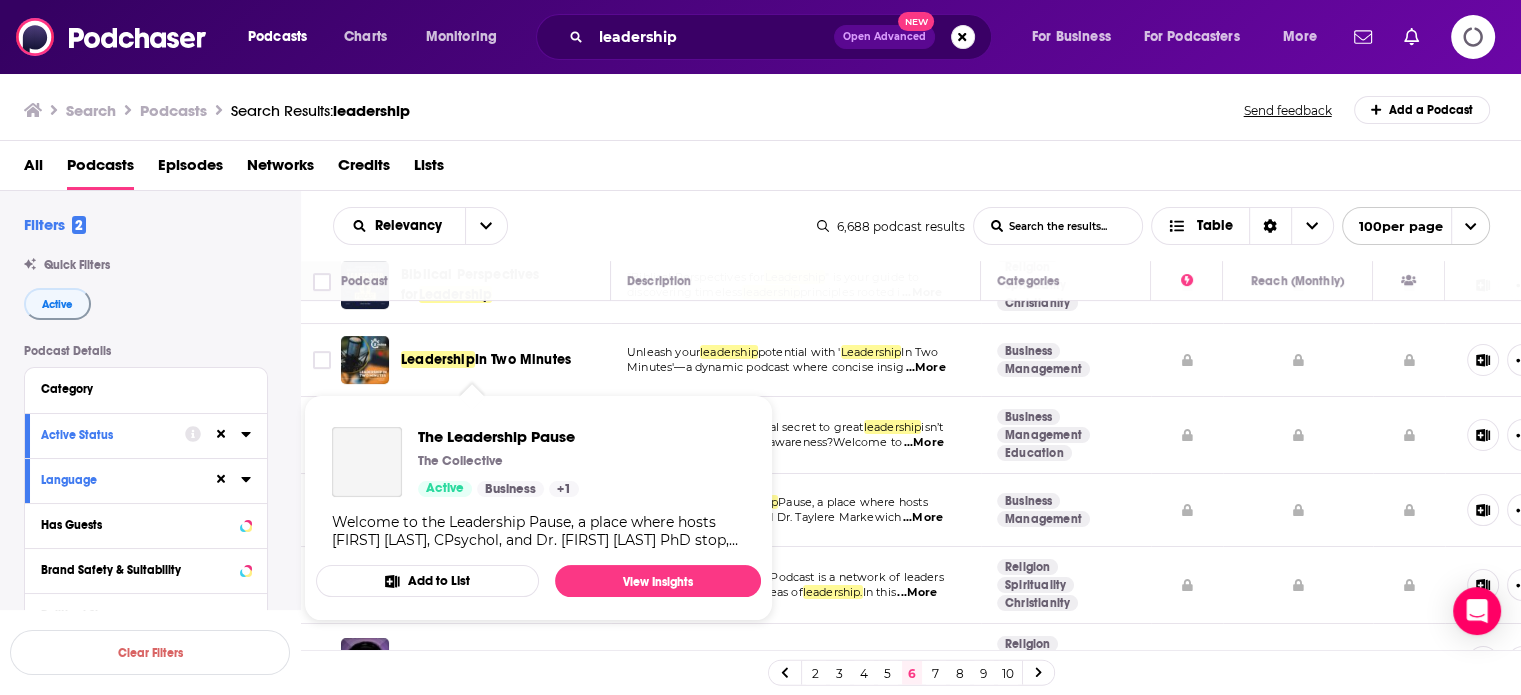 click on "The Leadership Pause The Collective Active Business + 1 Welcome to the Leadership Pause, a place where hosts Neil Jacobs, CPsychol, and Dr. Taylere Markewich PhD stop, ask, and explore the big questions about leadership. We’ll be discussing significant world events and trends, and their implications for leaders, teams, and organizations. We’ll also be inviting experts into the conversation, so you have the insights you need to effectively lead your organization. Whether you are a senior executive at a Fortune 500 company or a founder of a fast-growing startup, each episode is for you. Join us to take a Leadership Pause." at bounding box center [538, 488] 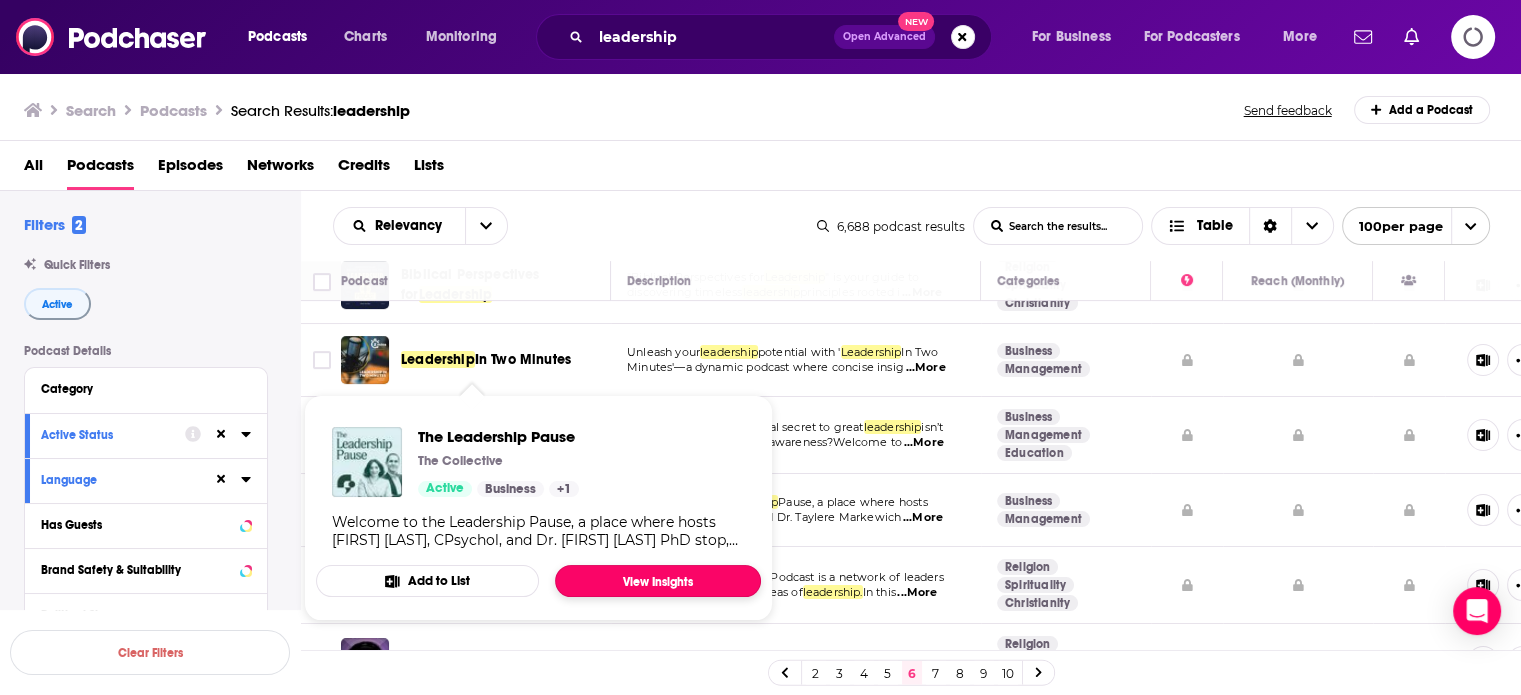 click on "View Insights" at bounding box center (658, 581) 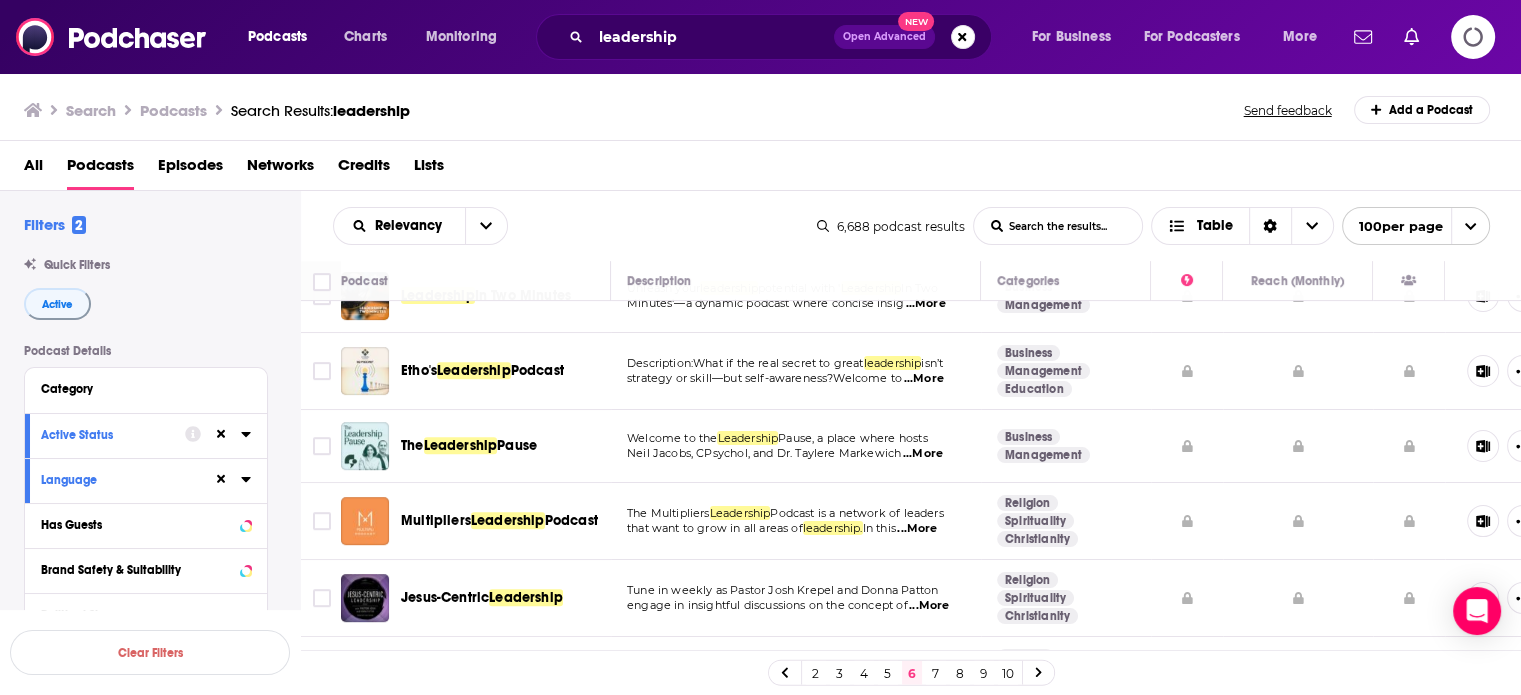 scroll, scrollTop: 900, scrollLeft: 0, axis: vertical 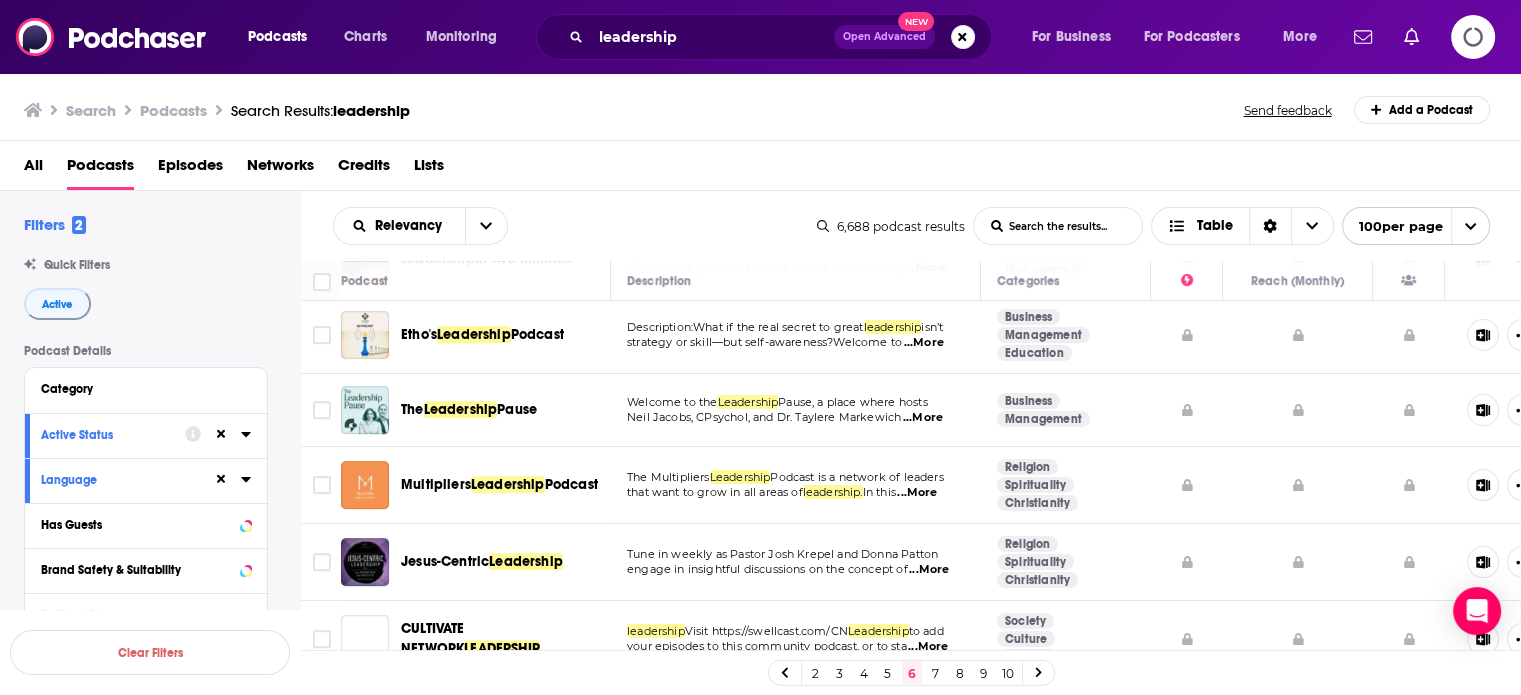 click on "...More" at bounding box center [917, 493] 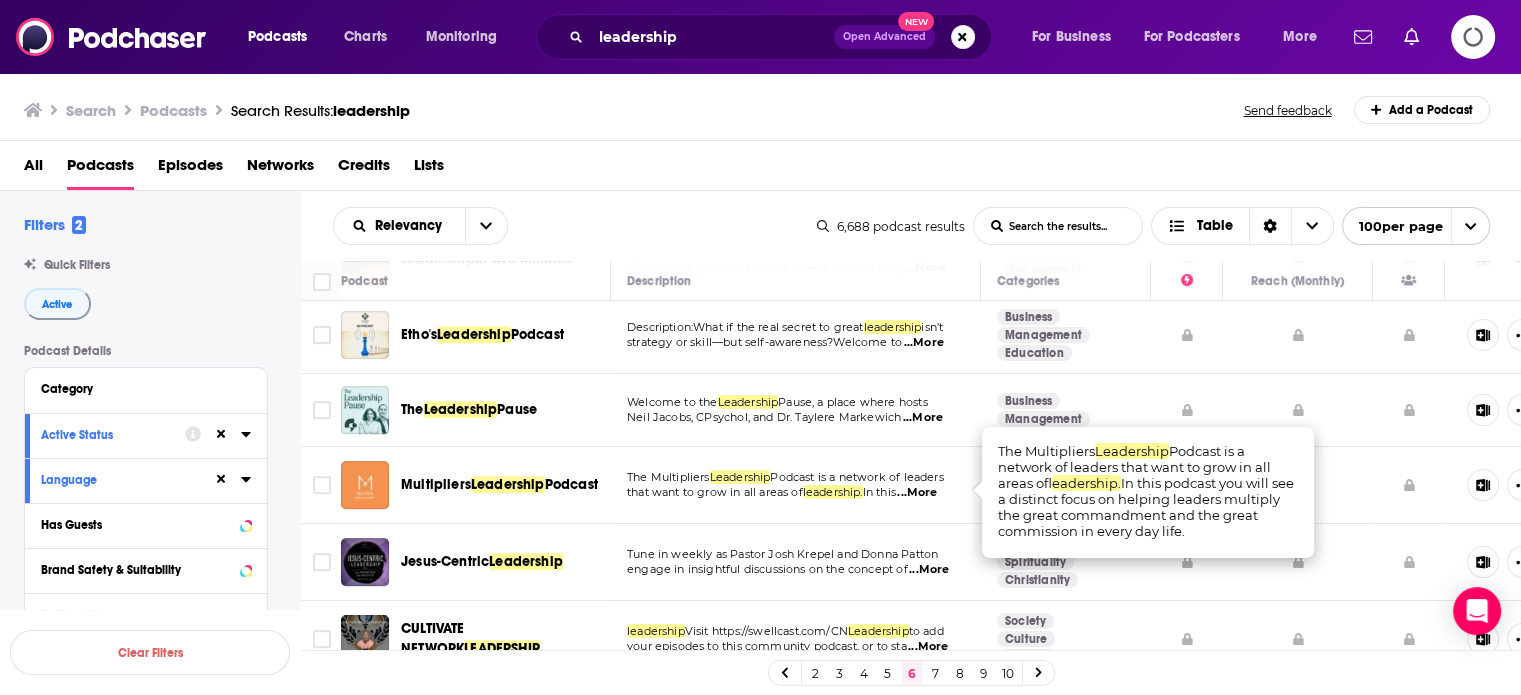 click on "...More" at bounding box center [917, 493] 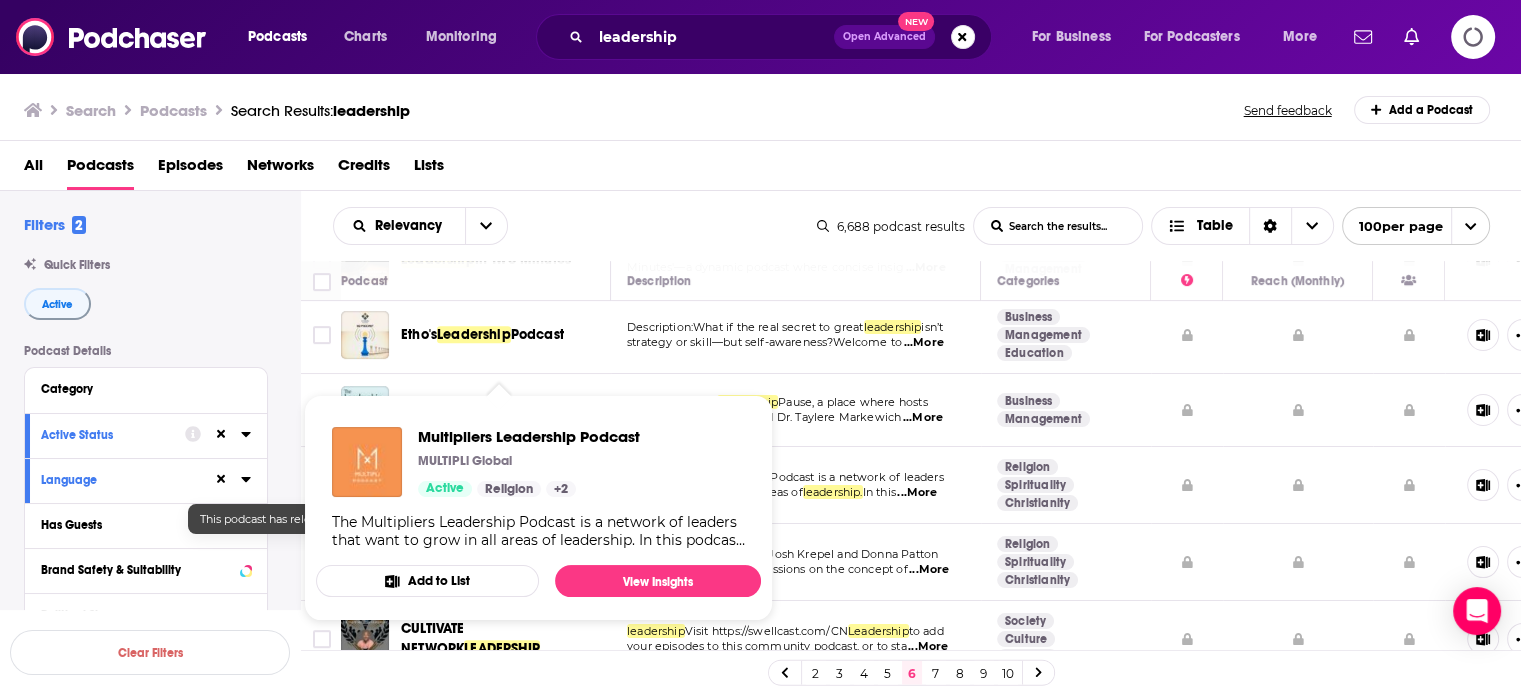 click on "Active" at bounding box center [445, 489] 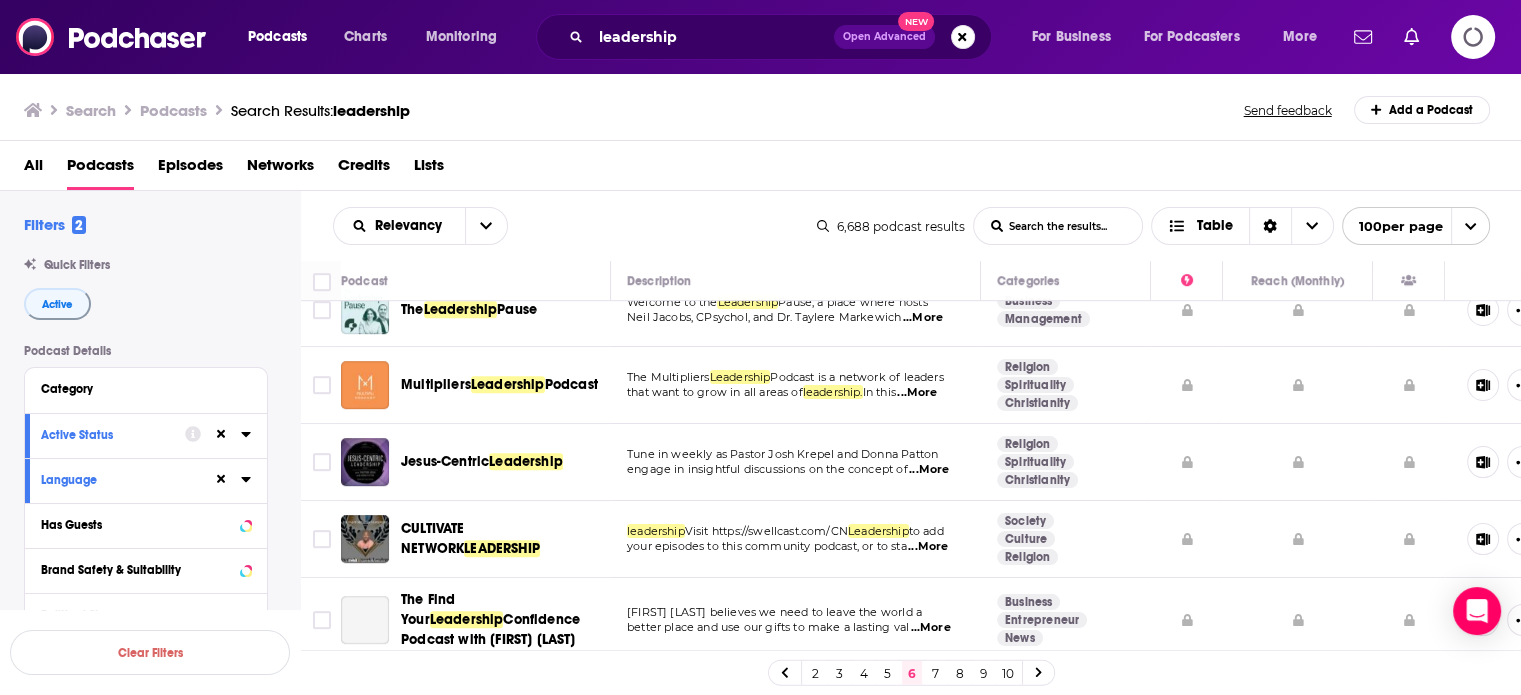 scroll, scrollTop: 1100, scrollLeft: 0, axis: vertical 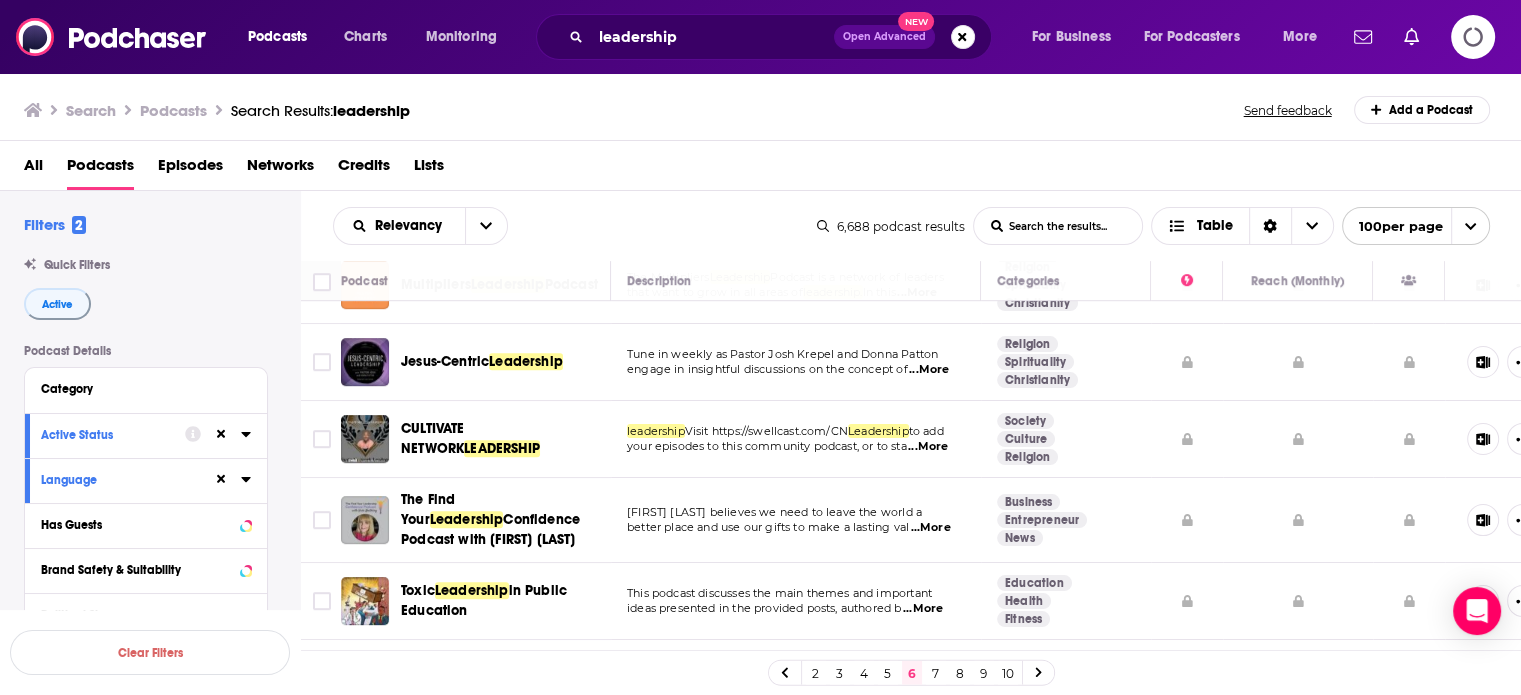 click on "...More" at bounding box center [928, 447] 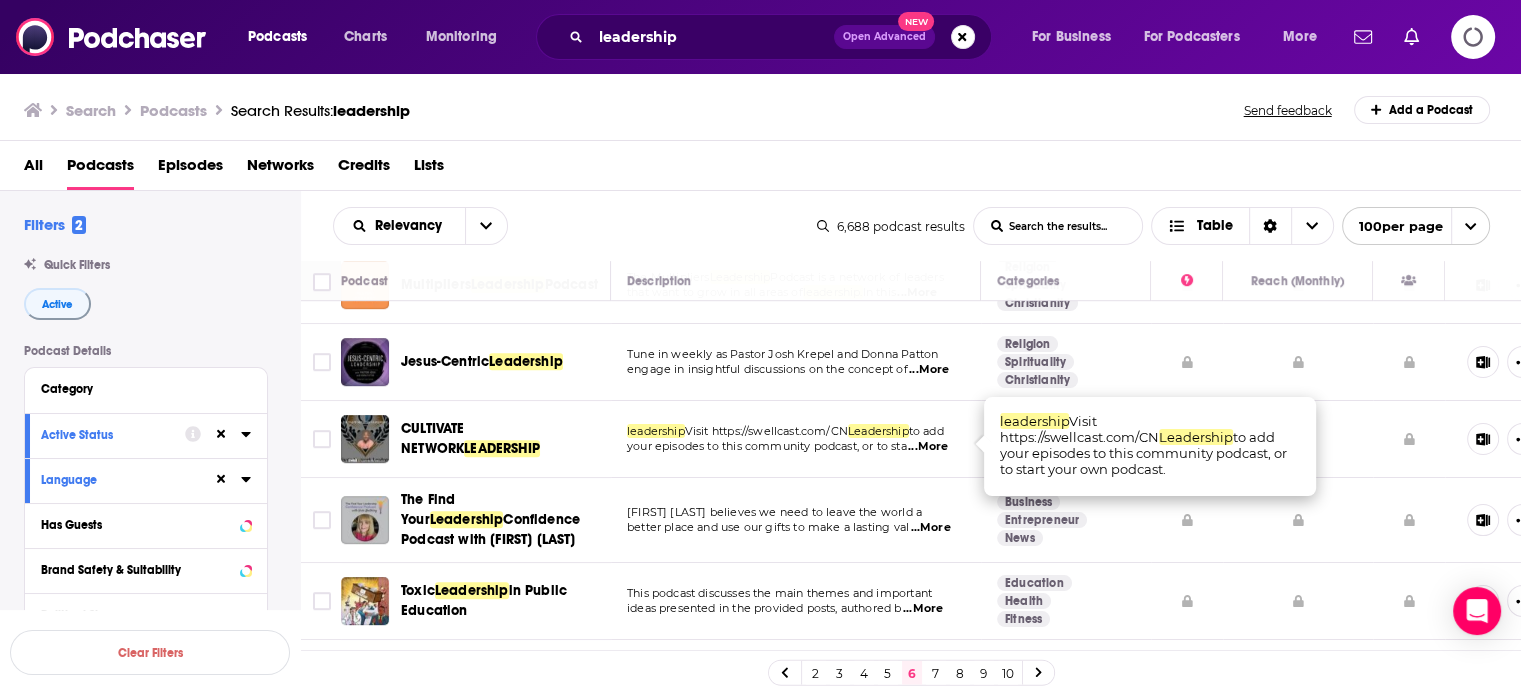 click on "...More" at bounding box center (928, 447) 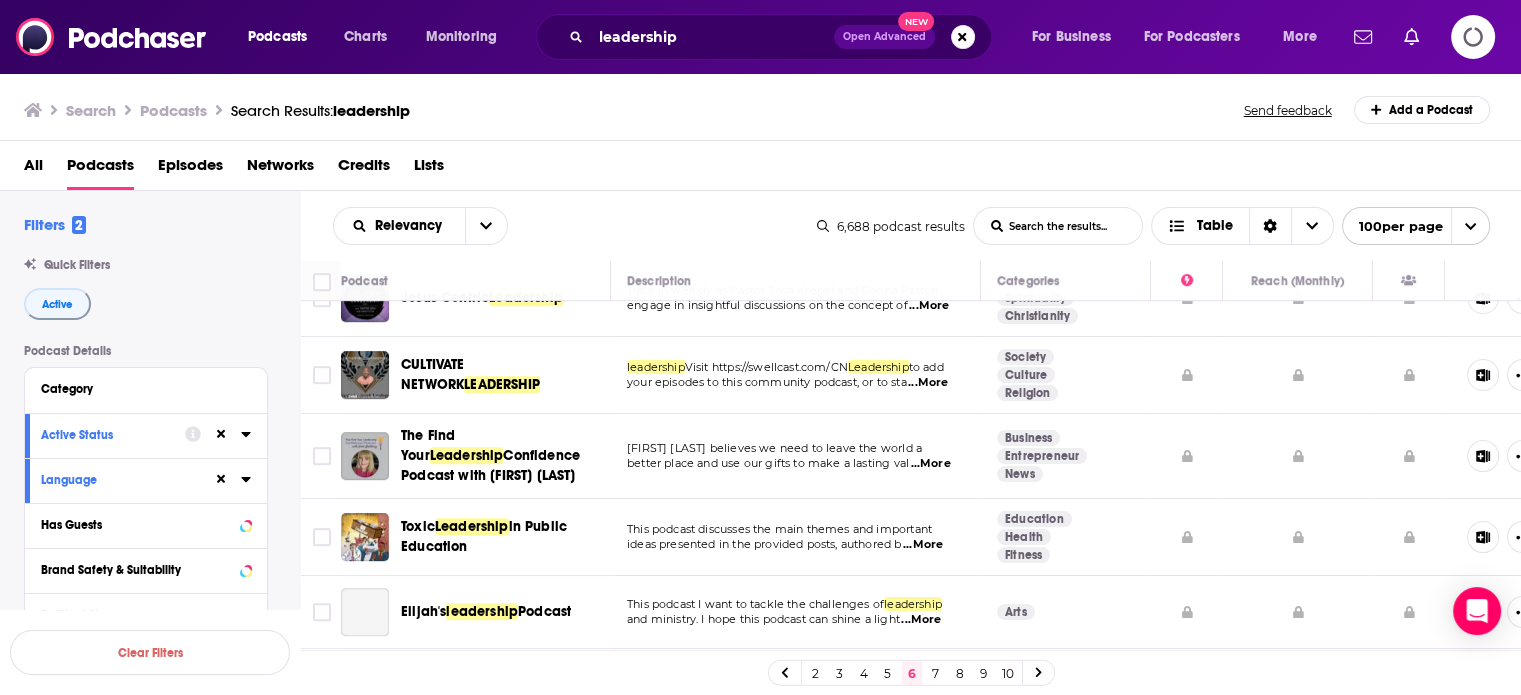 scroll, scrollTop: 1200, scrollLeft: 0, axis: vertical 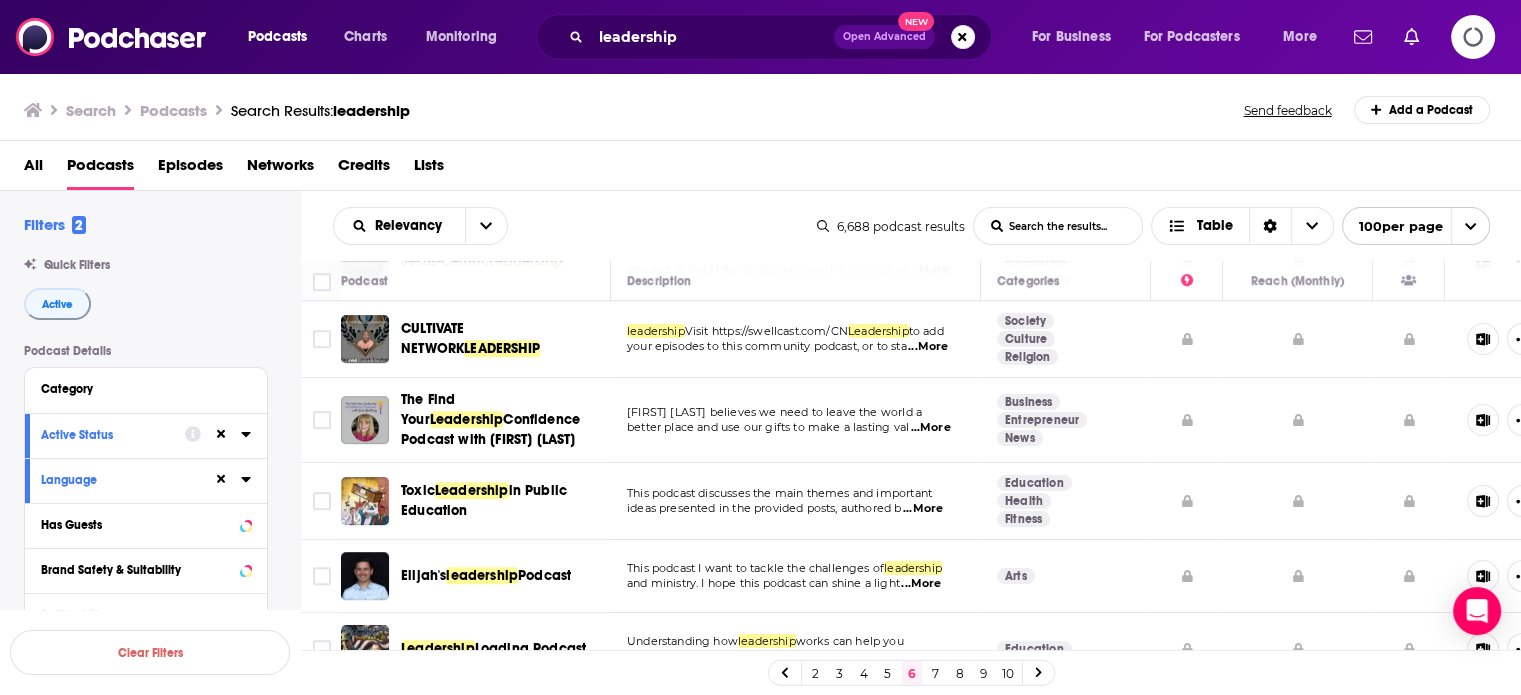 click on "...More" at bounding box center (930, 428) 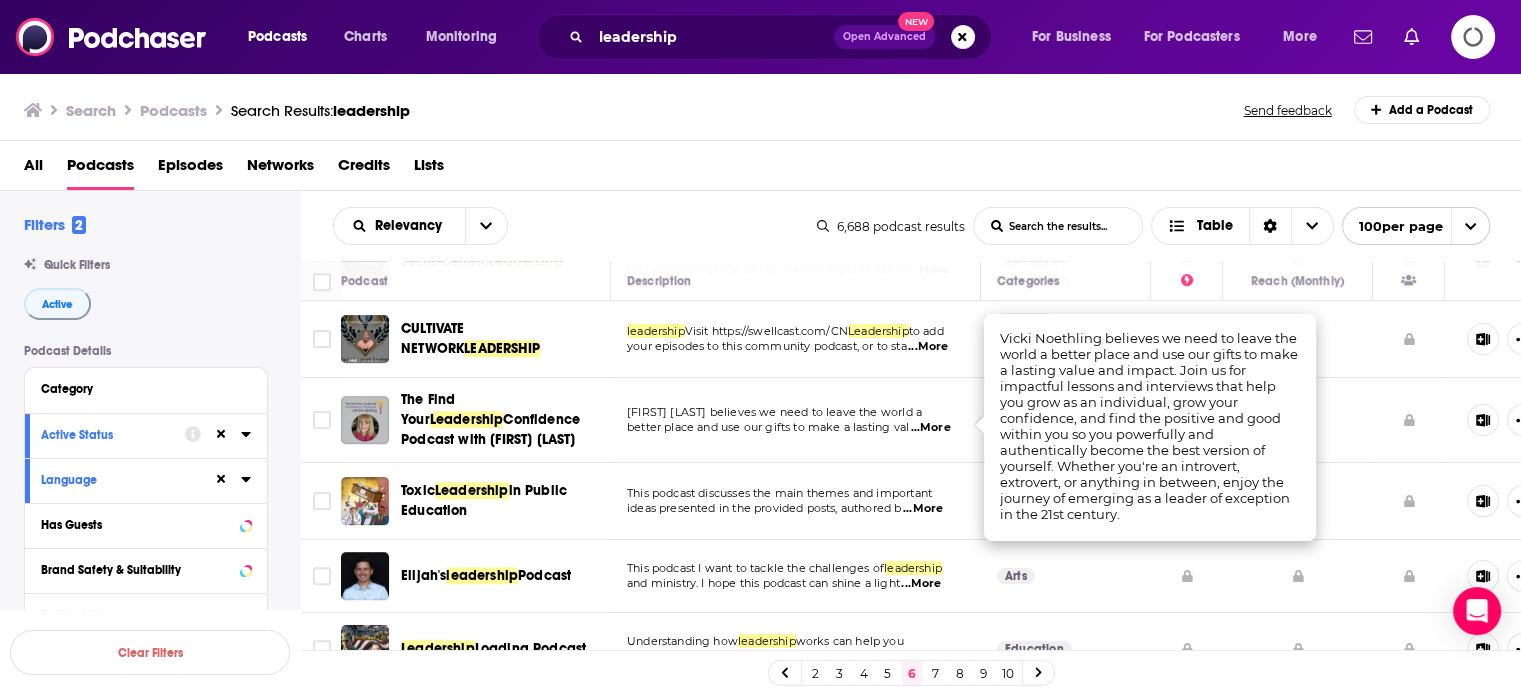 click on "...More" at bounding box center [930, 428] 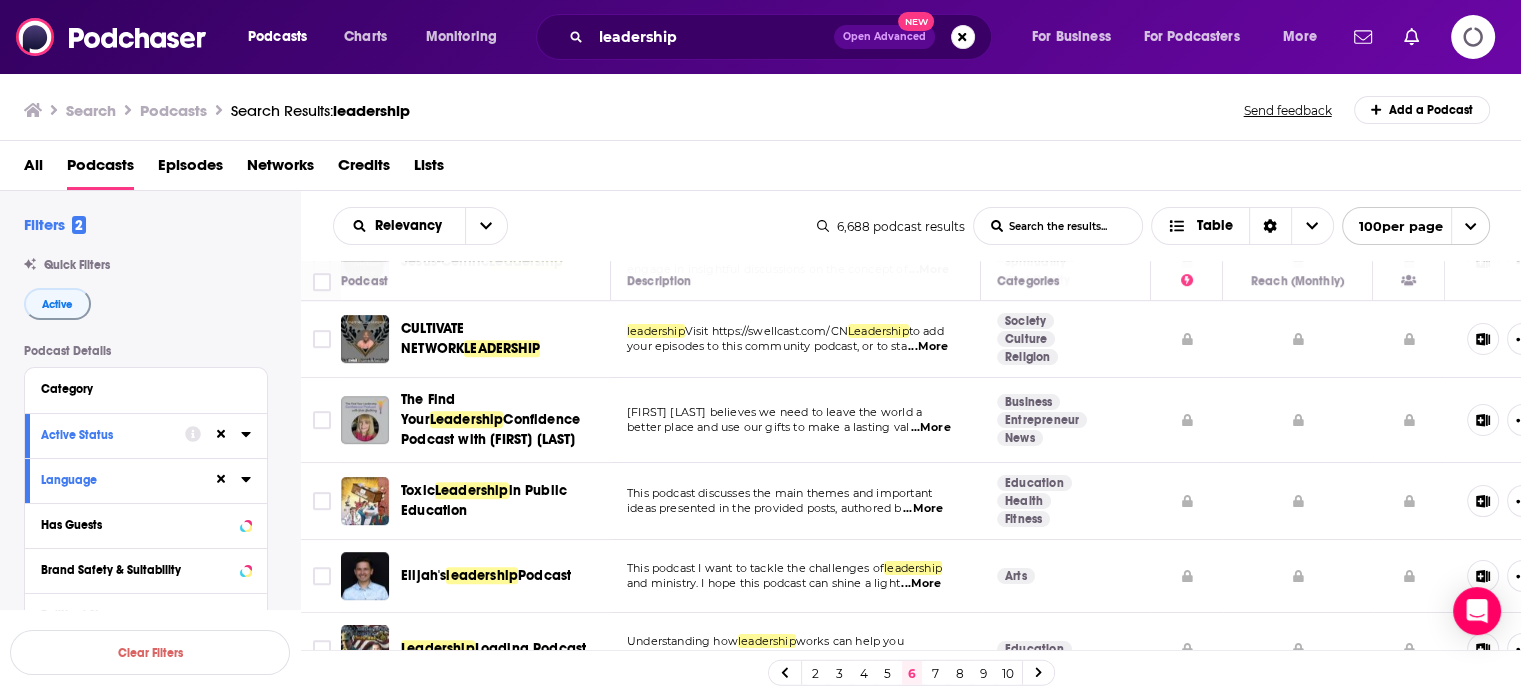scroll, scrollTop: 1300, scrollLeft: 0, axis: vertical 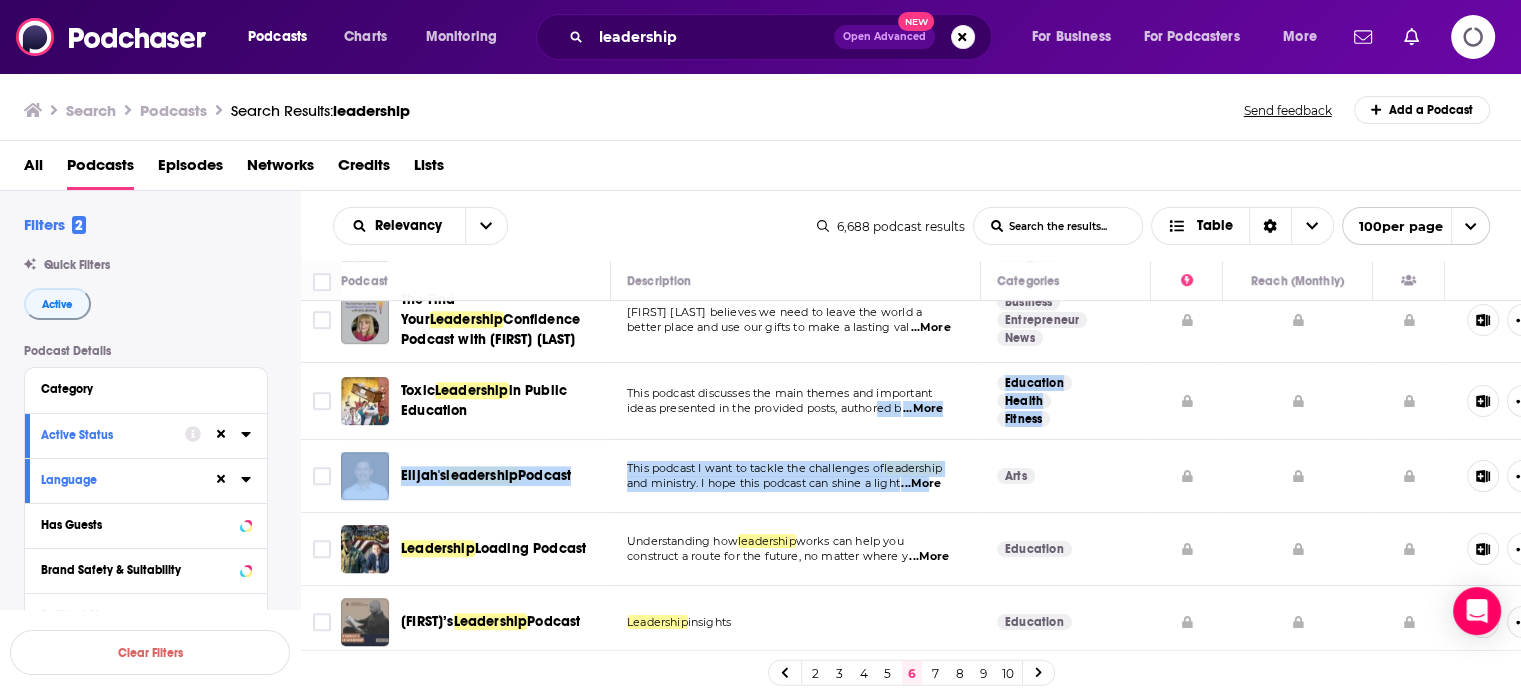drag, startPoint x: 934, startPoint y: 477, endPoint x: 884, endPoint y: 428, distance: 70.00714 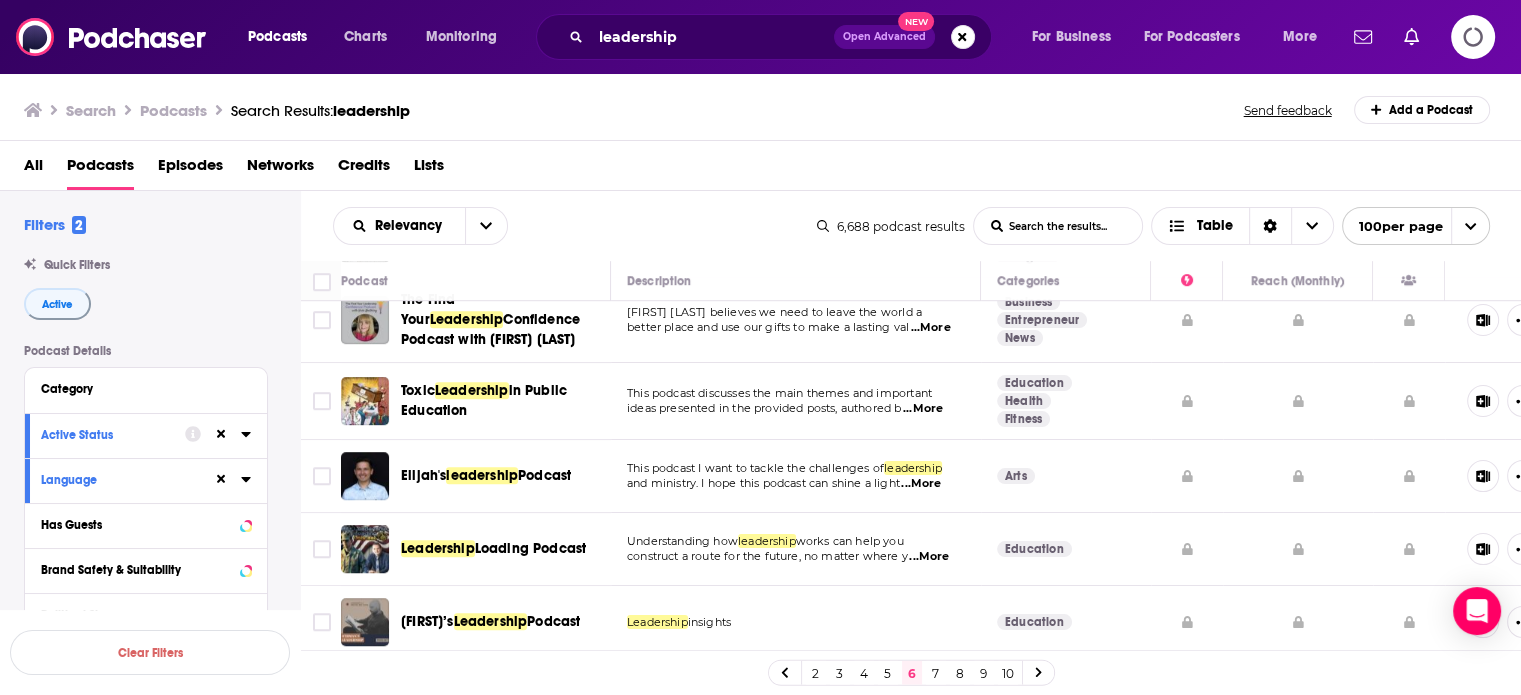 click on "...More" at bounding box center [929, 557] 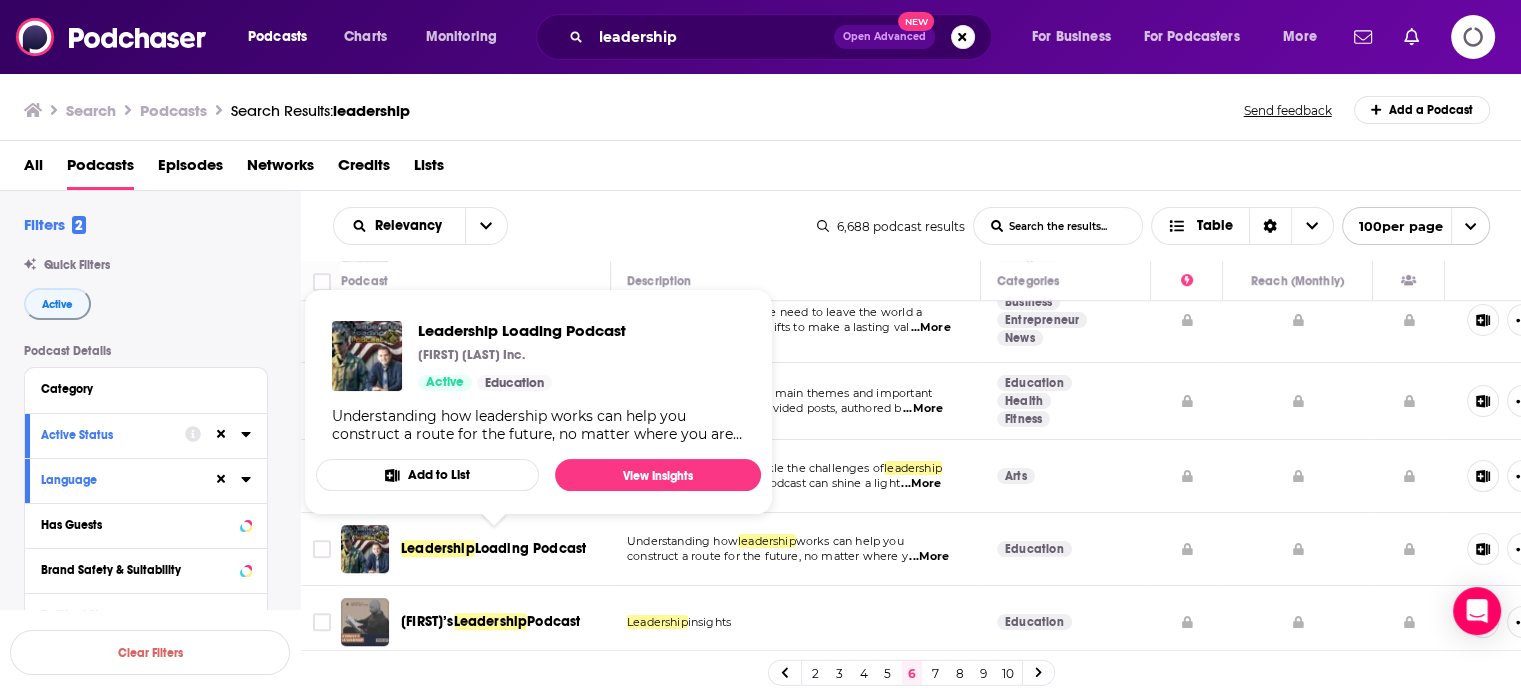 click on "Loading Podcast" at bounding box center (531, 548) 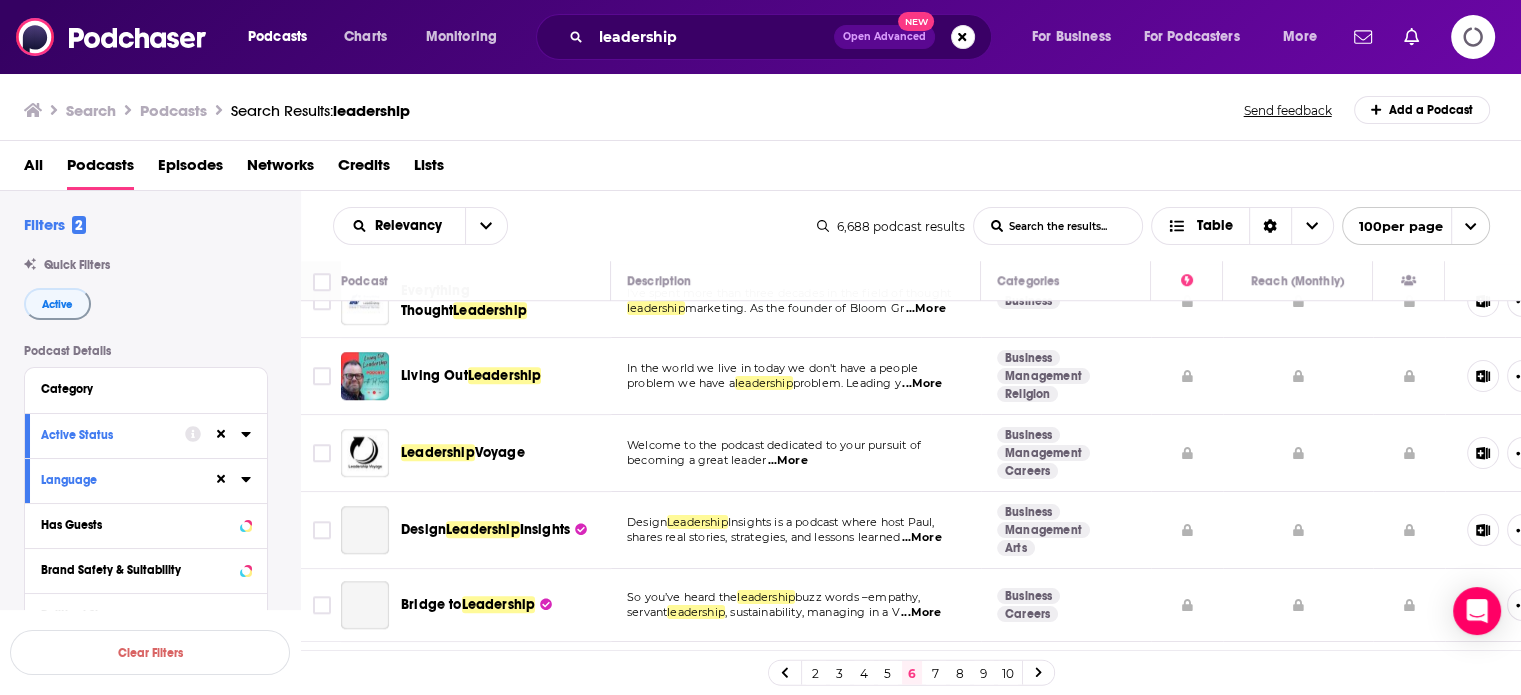 scroll, scrollTop: 1700, scrollLeft: 0, axis: vertical 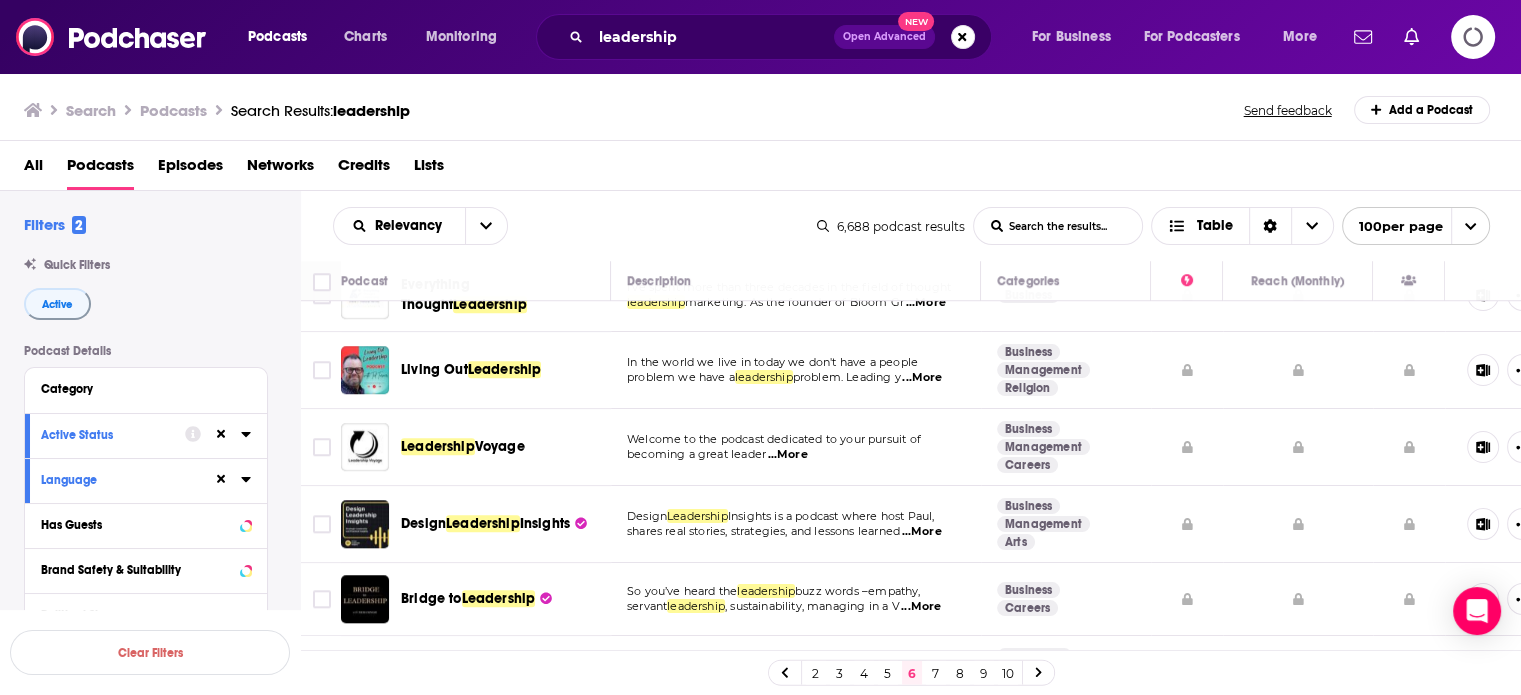 click on "...More" at bounding box center (922, 378) 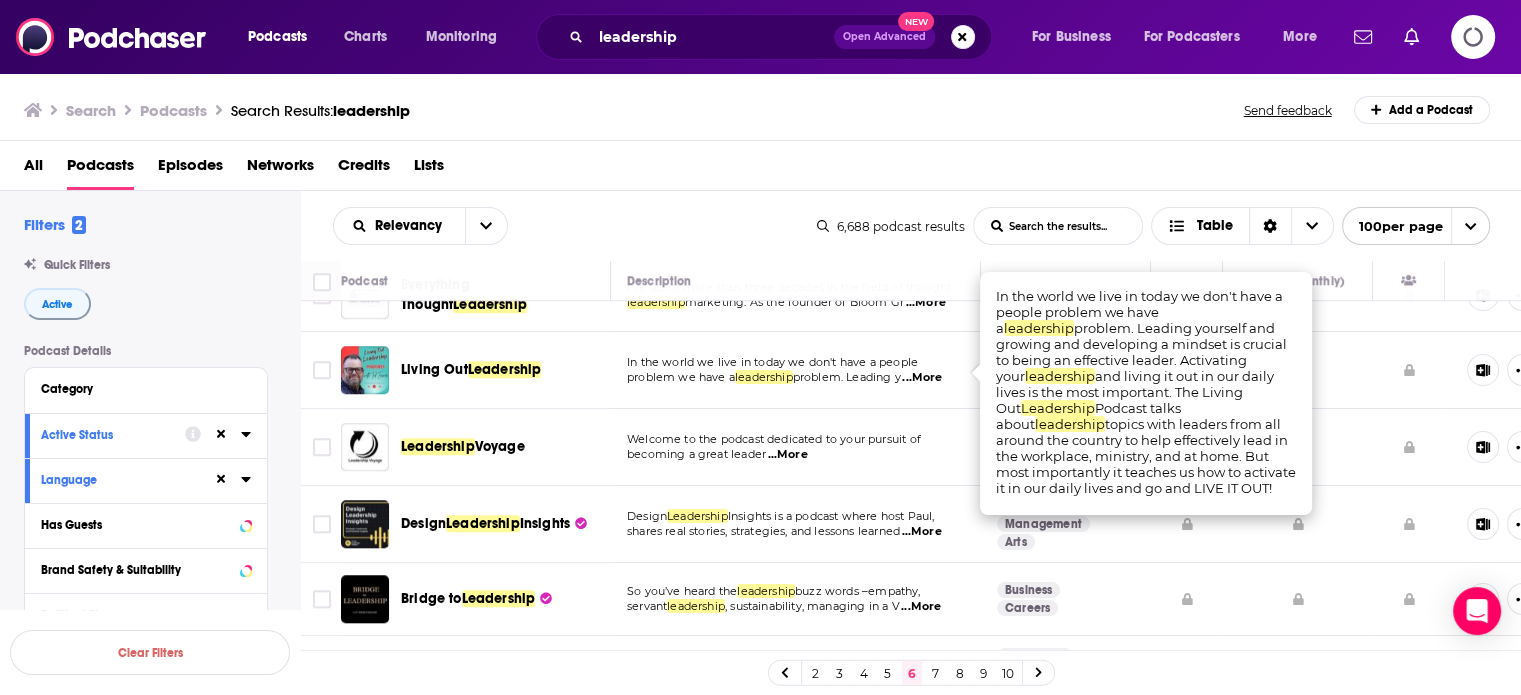click on "...More" at bounding box center (922, 378) 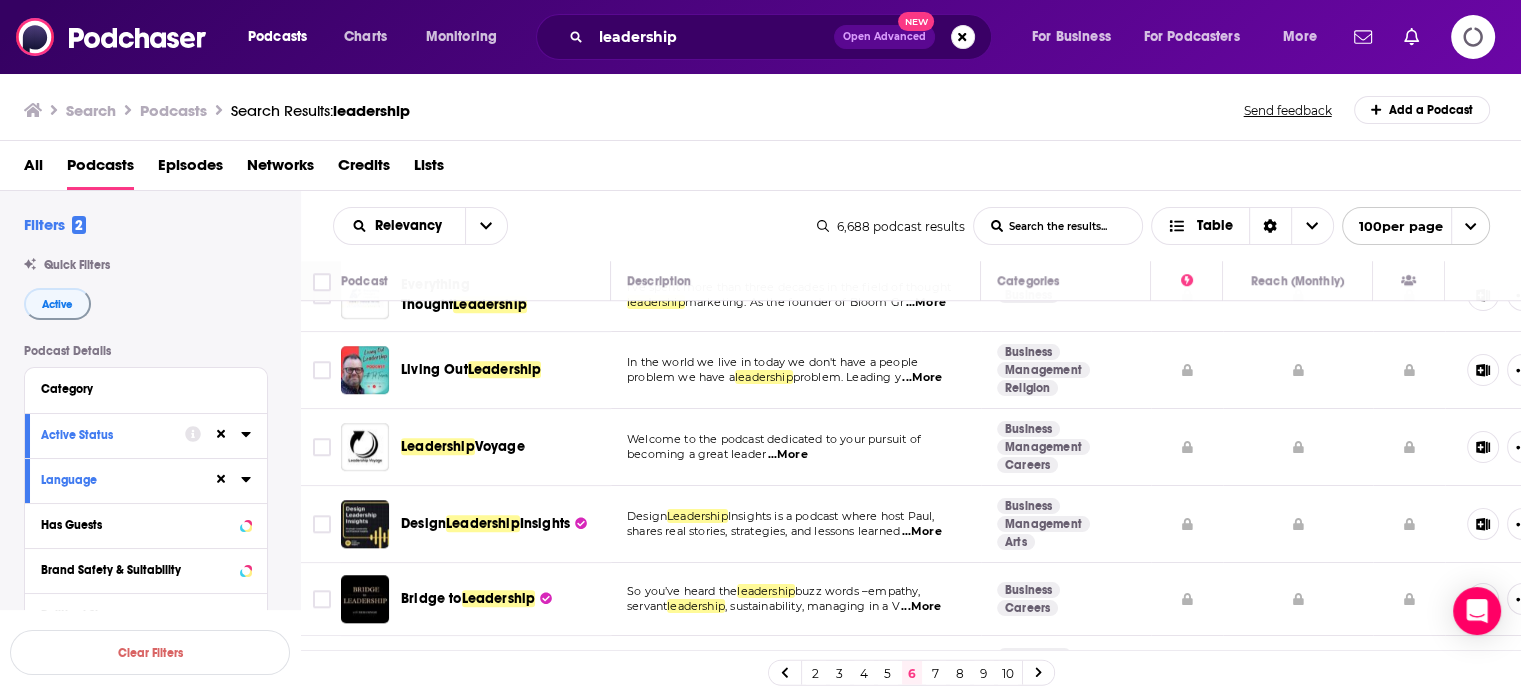 click on "becoming a great leader  ...More" at bounding box center [795, 455] 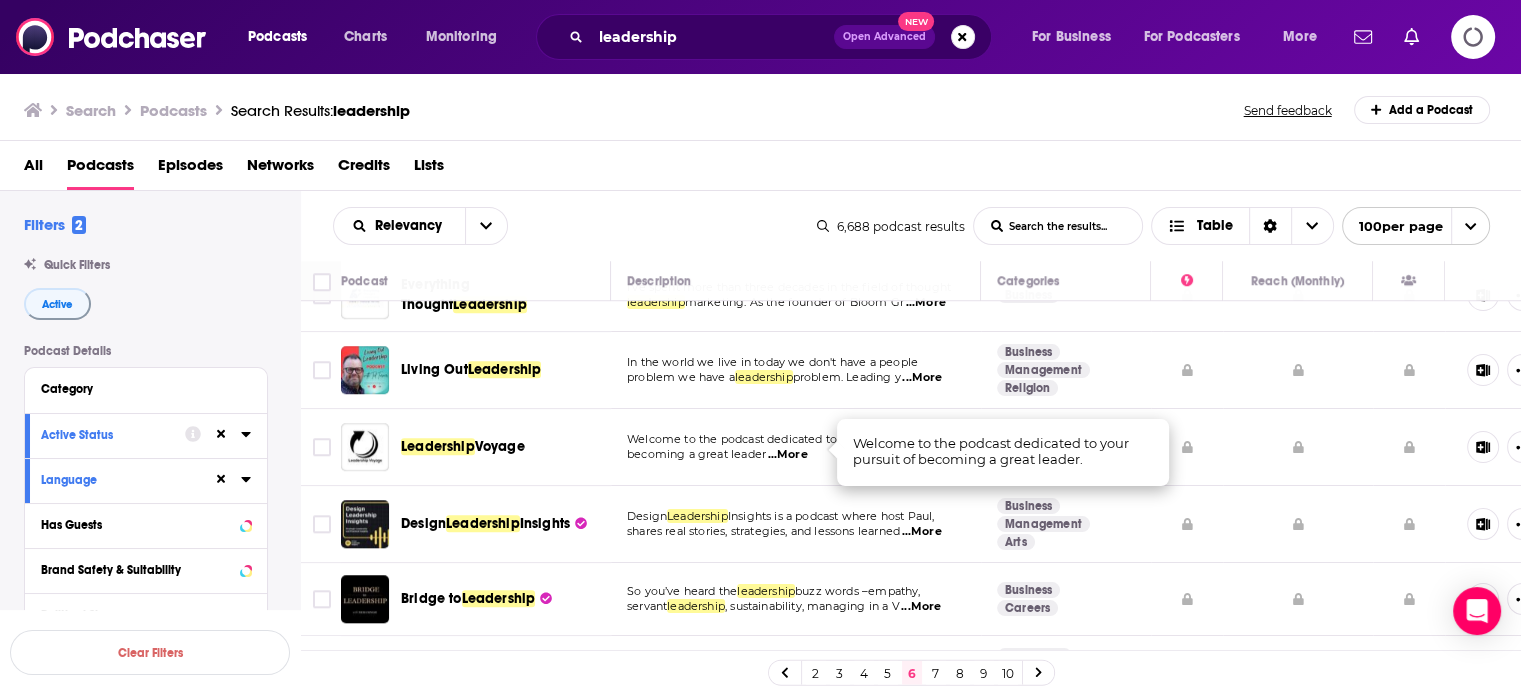 click on "...More" at bounding box center (787, 455) 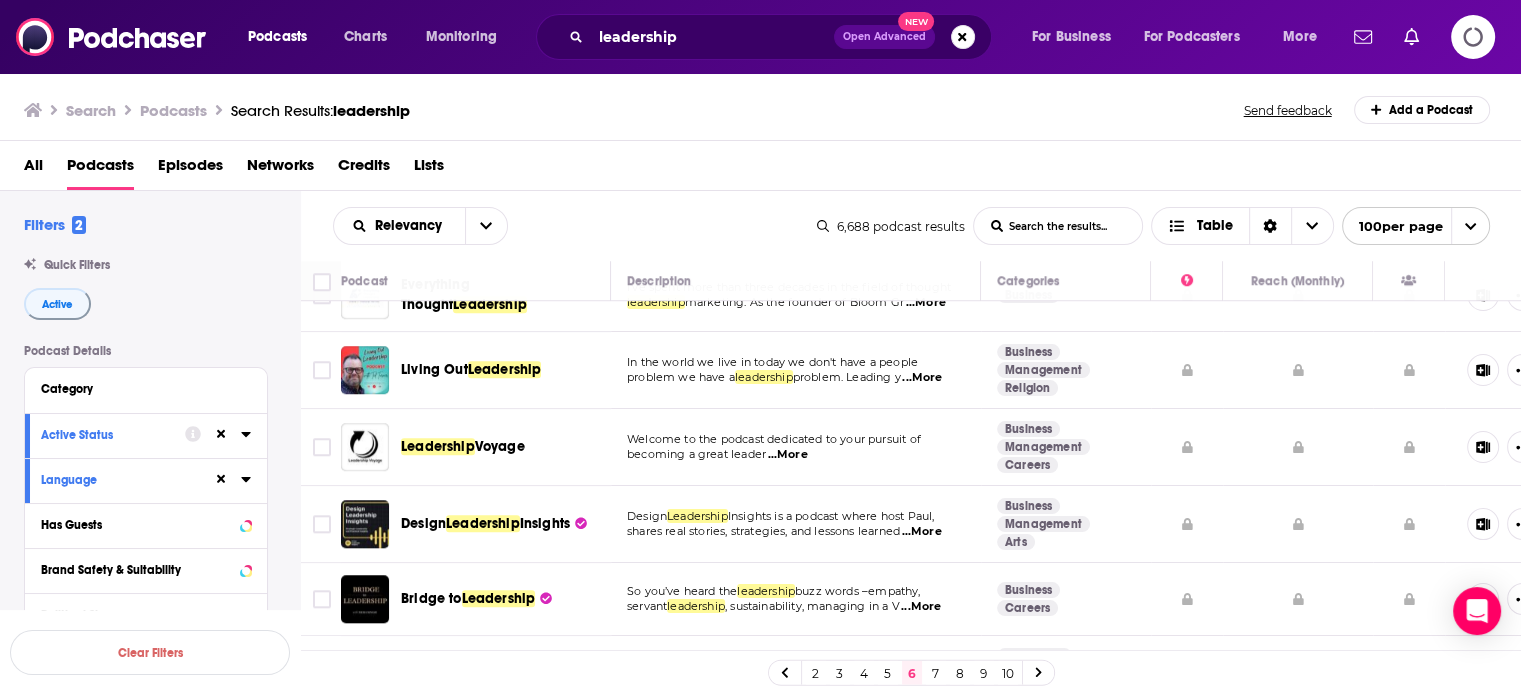 click on "Voyage" at bounding box center [500, 446] 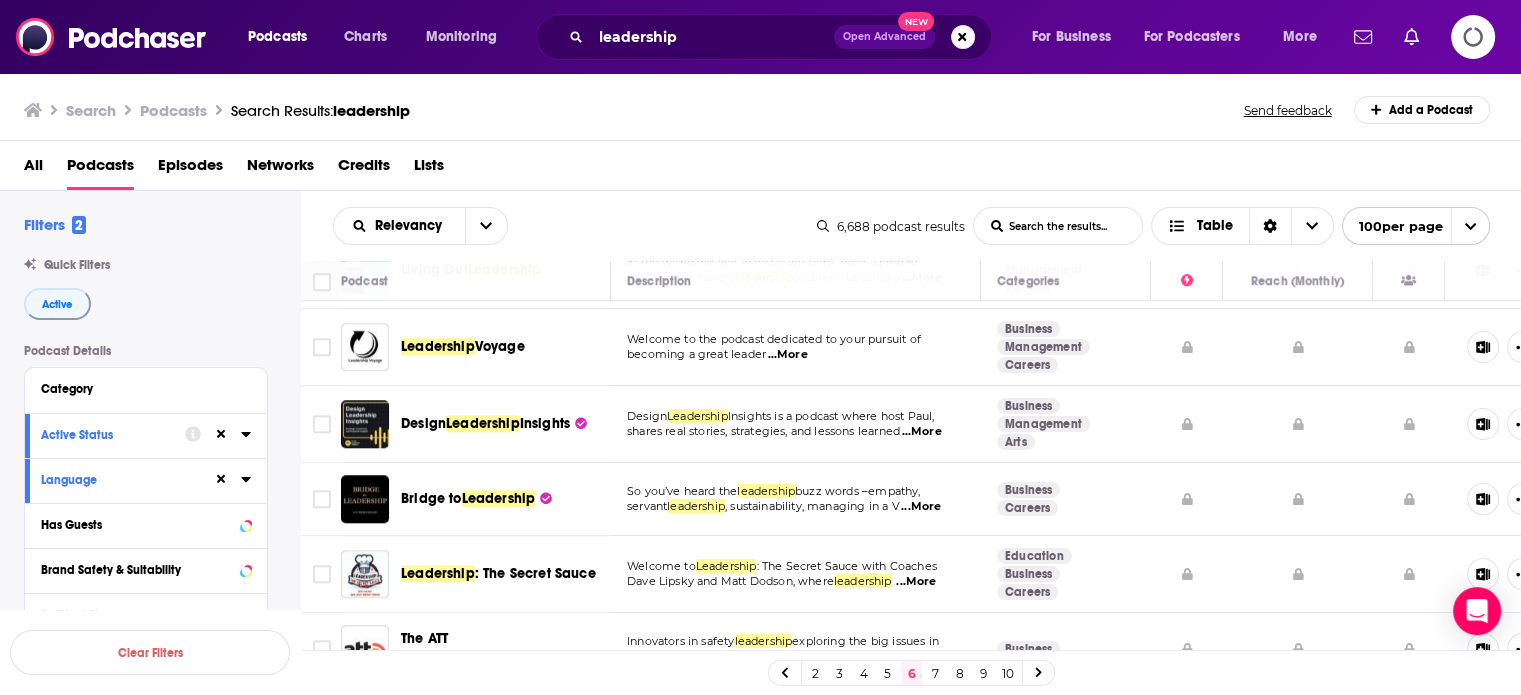 click on "...More" at bounding box center (921, 432) 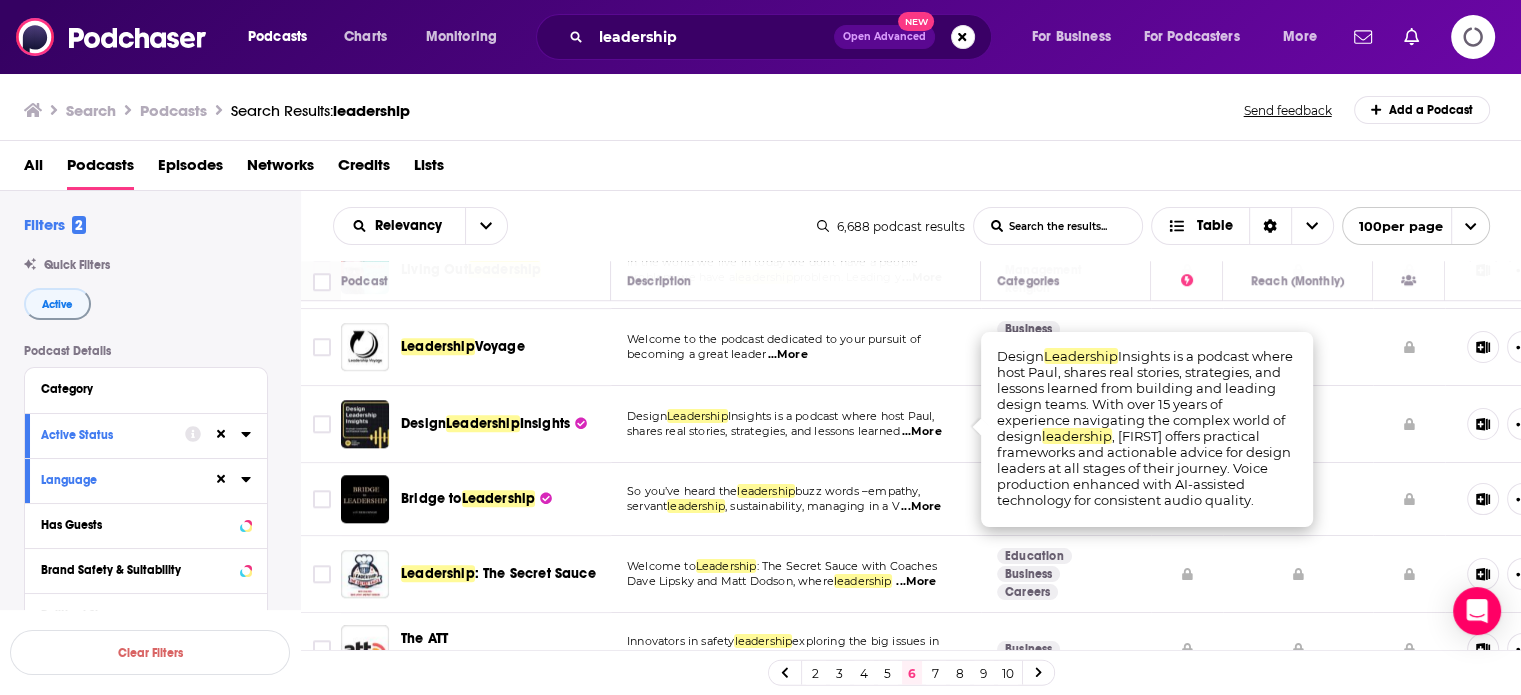 click on "...More" at bounding box center [921, 432] 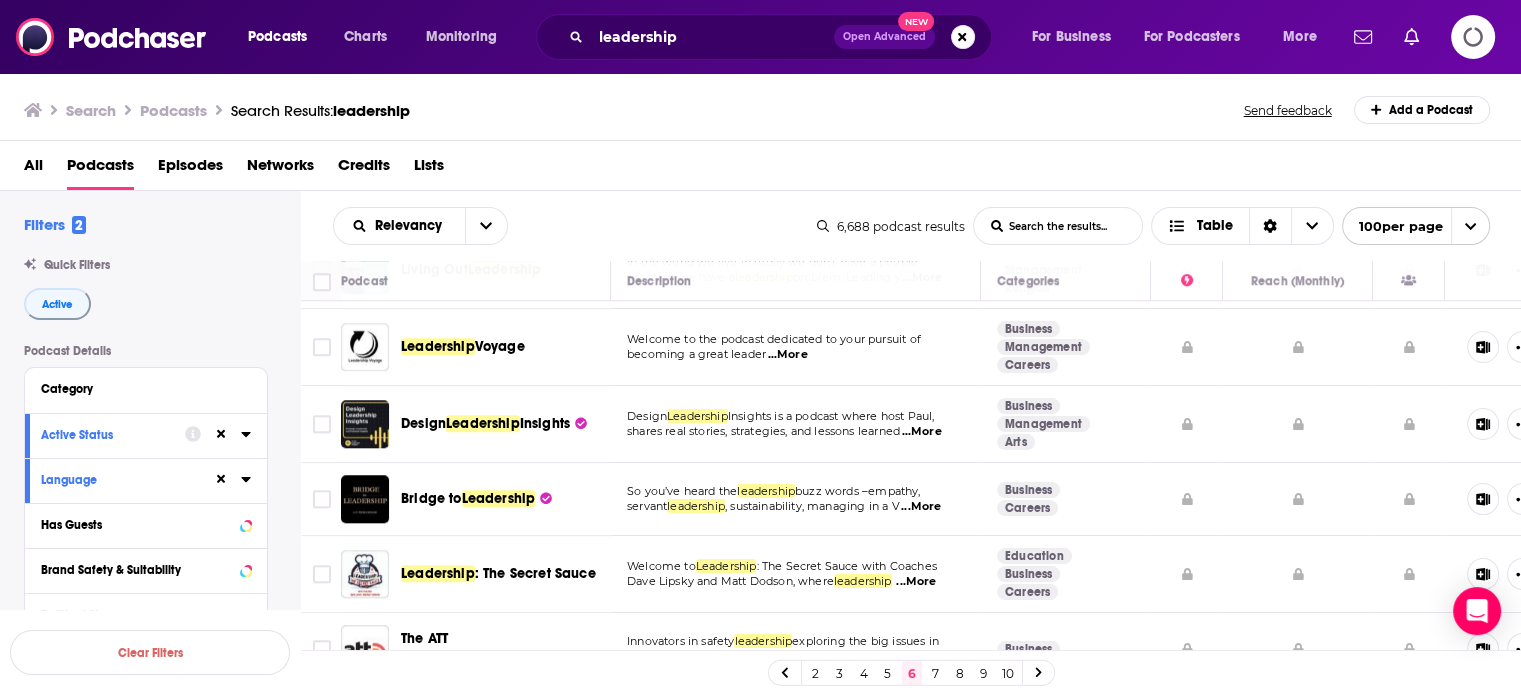 click on "...More" at bounding box center (921, 507) 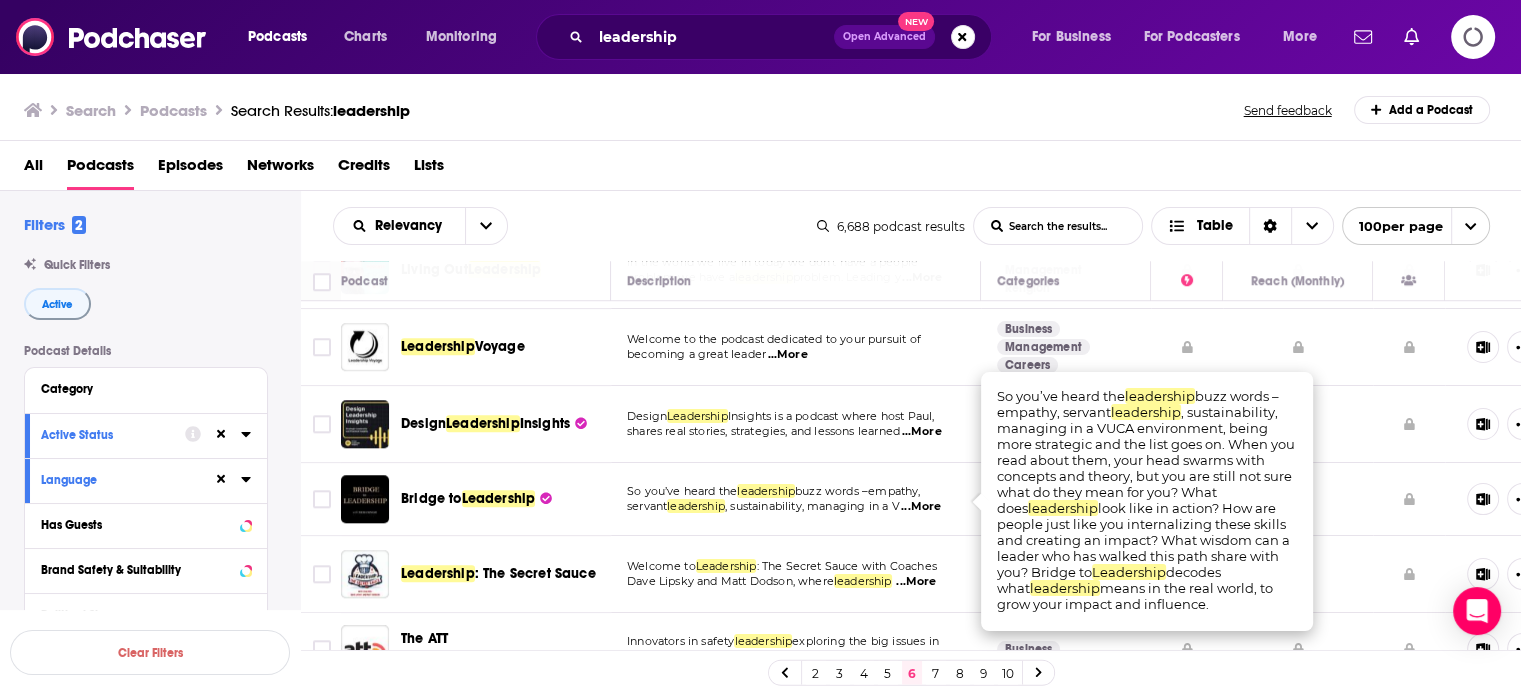 click on "...More" at bounding box center (921, 507) 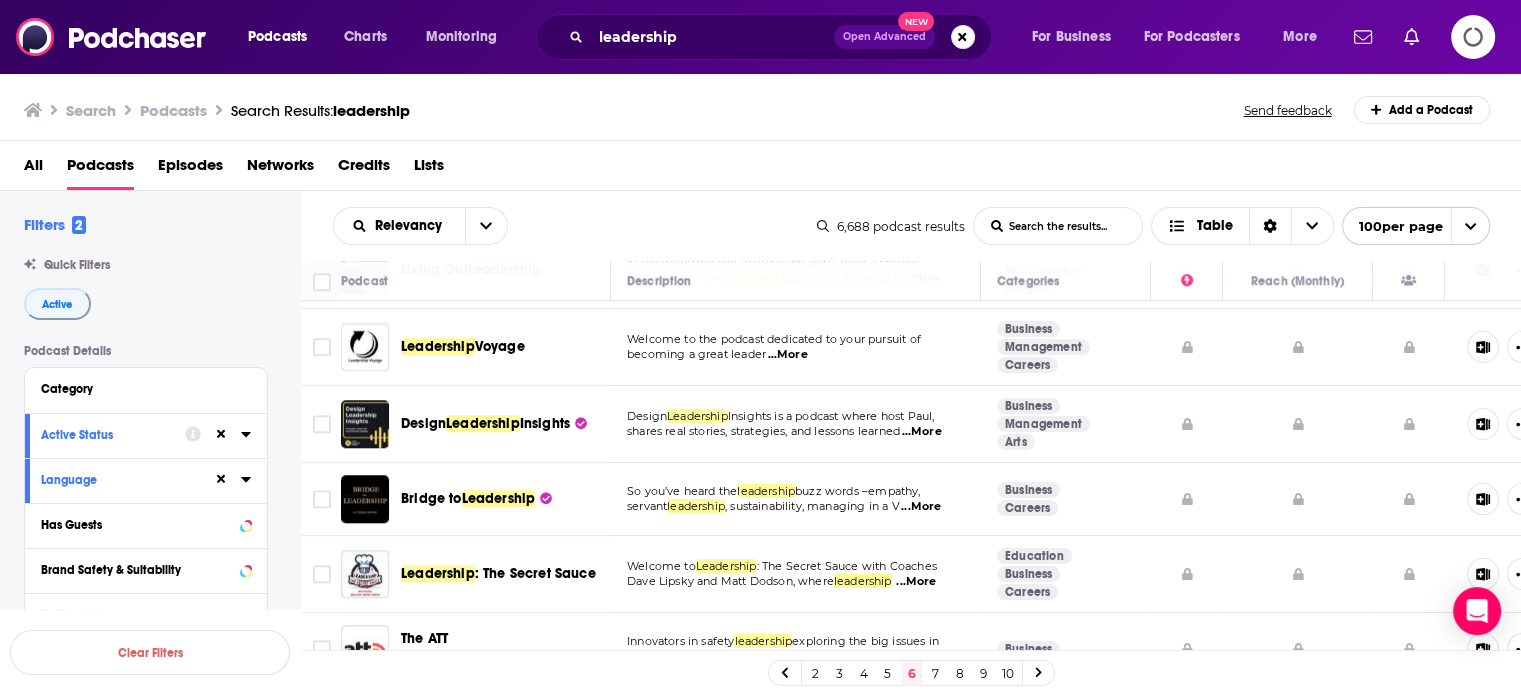 scroll, scrollTop: 1900, scrollLeft: 0, axis: vertical 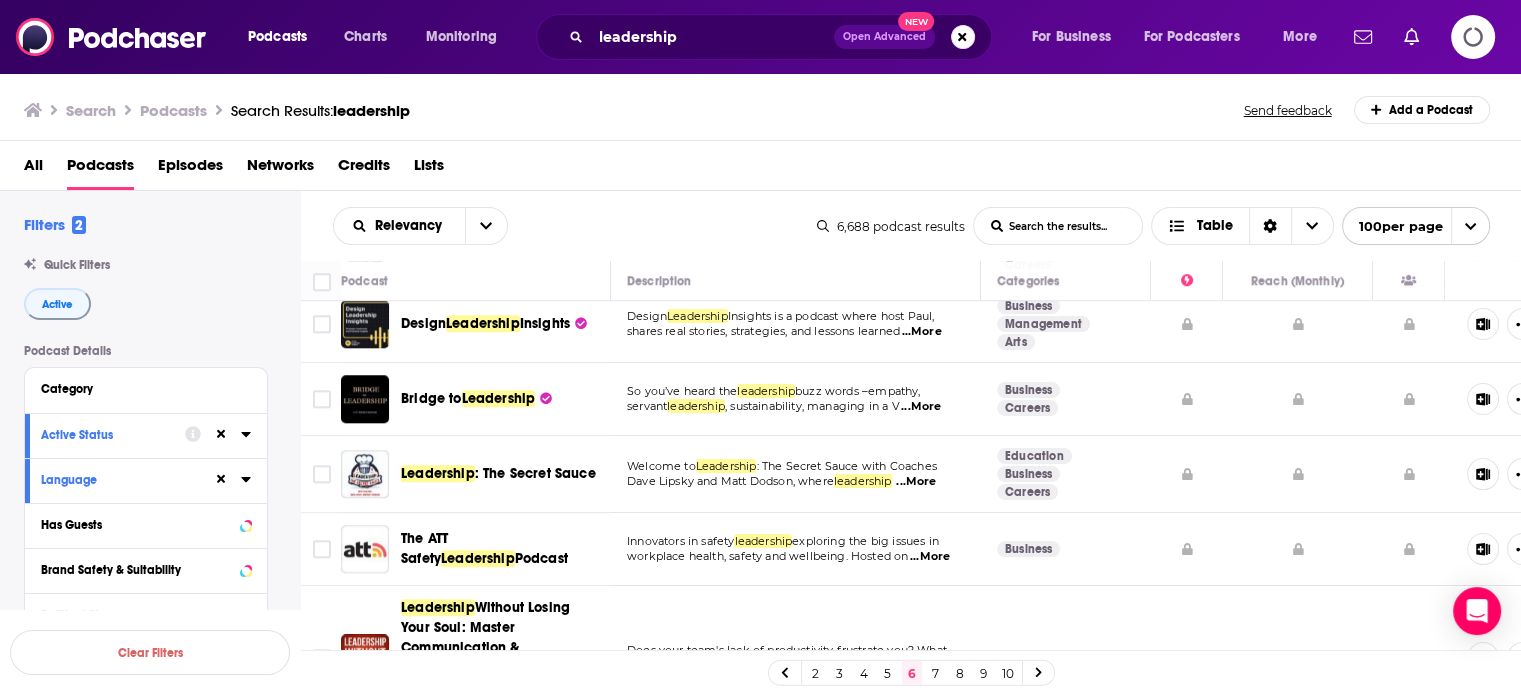 click on "...More" at bounding box center (916, 482) 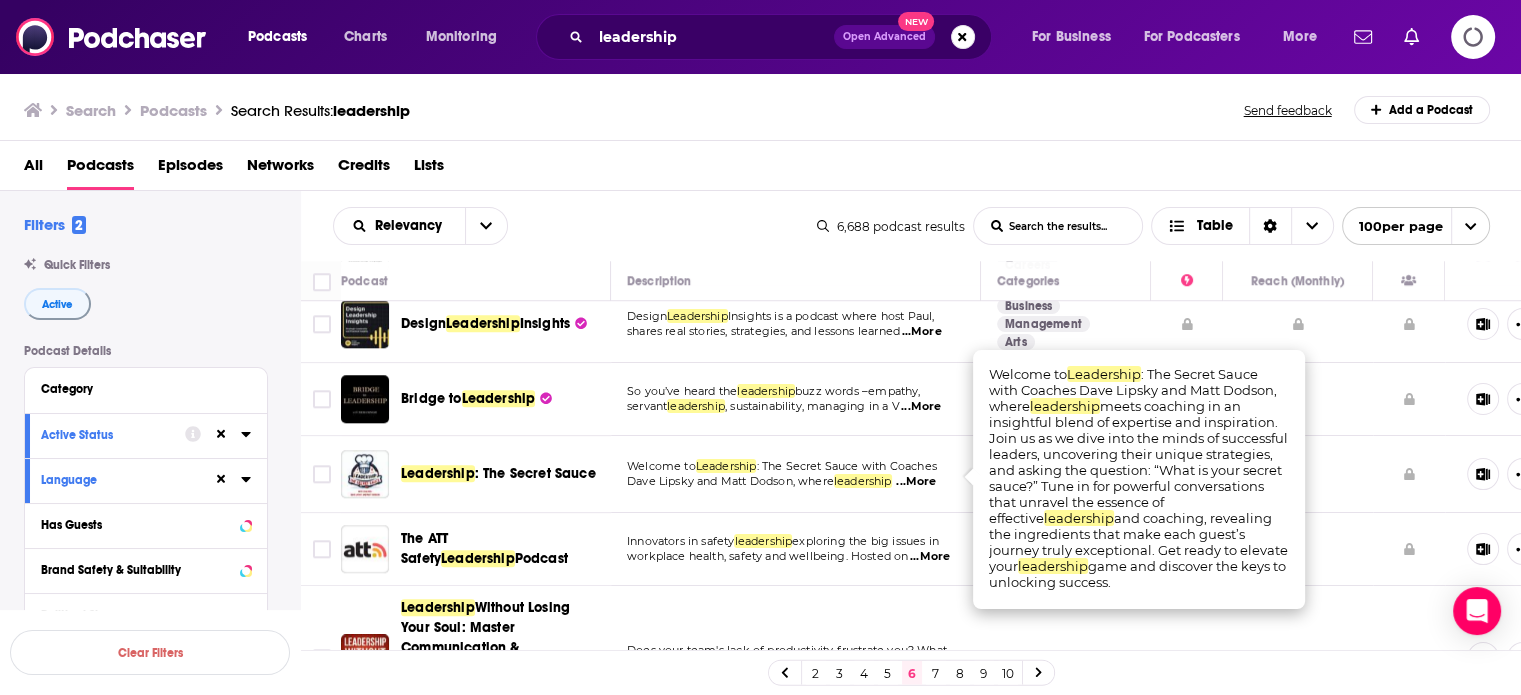 click on "...More" at bounding box center (916, 482) 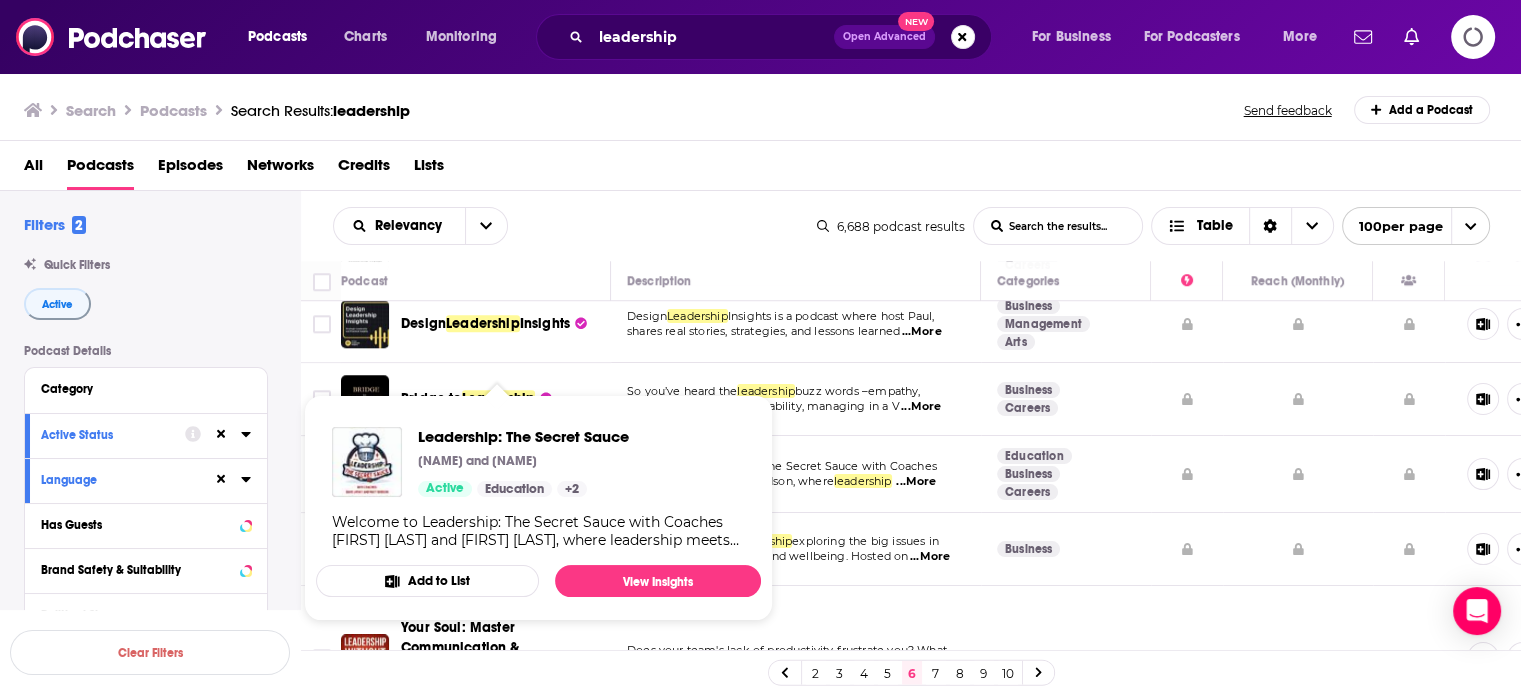 click on "Dave Lipsky and Matt Dodson" at bounding box center (477, 461) 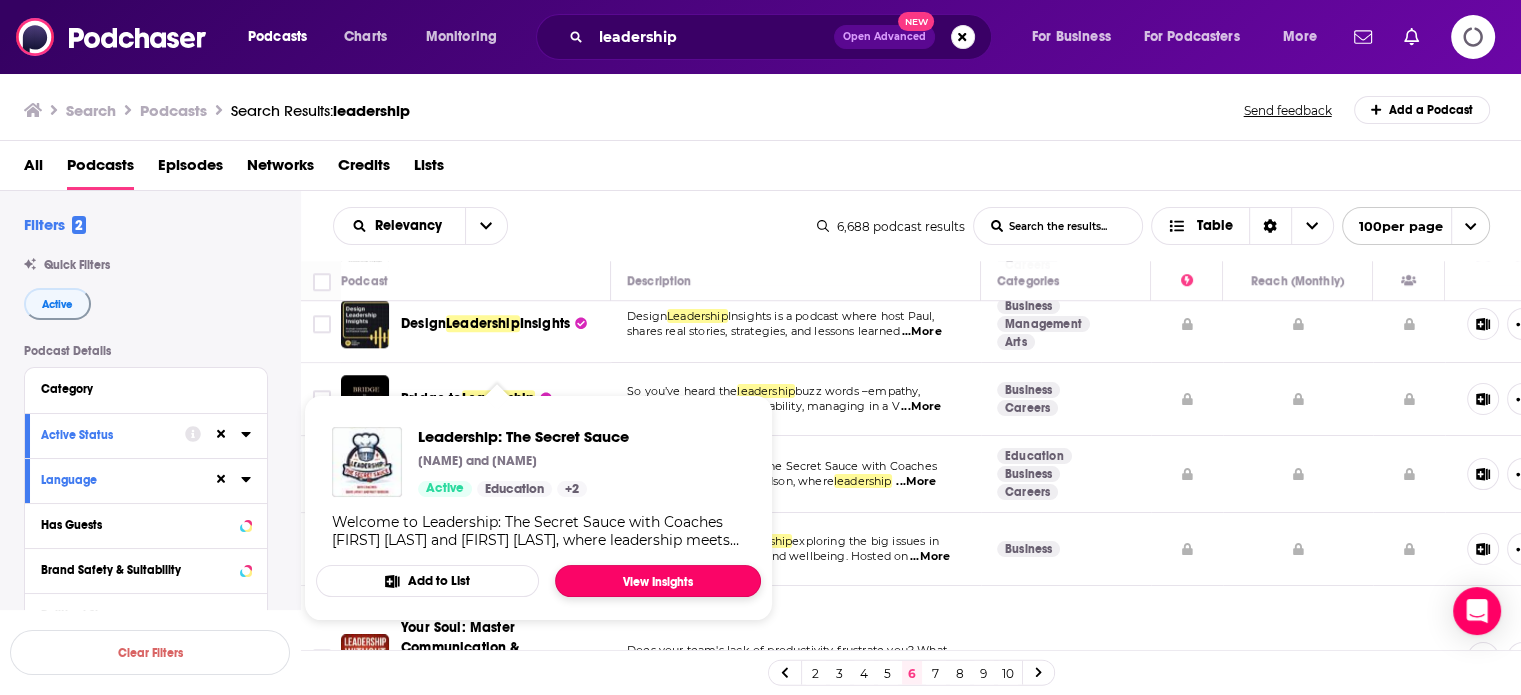 click on "View Insights" at bounding box center [658, 581] 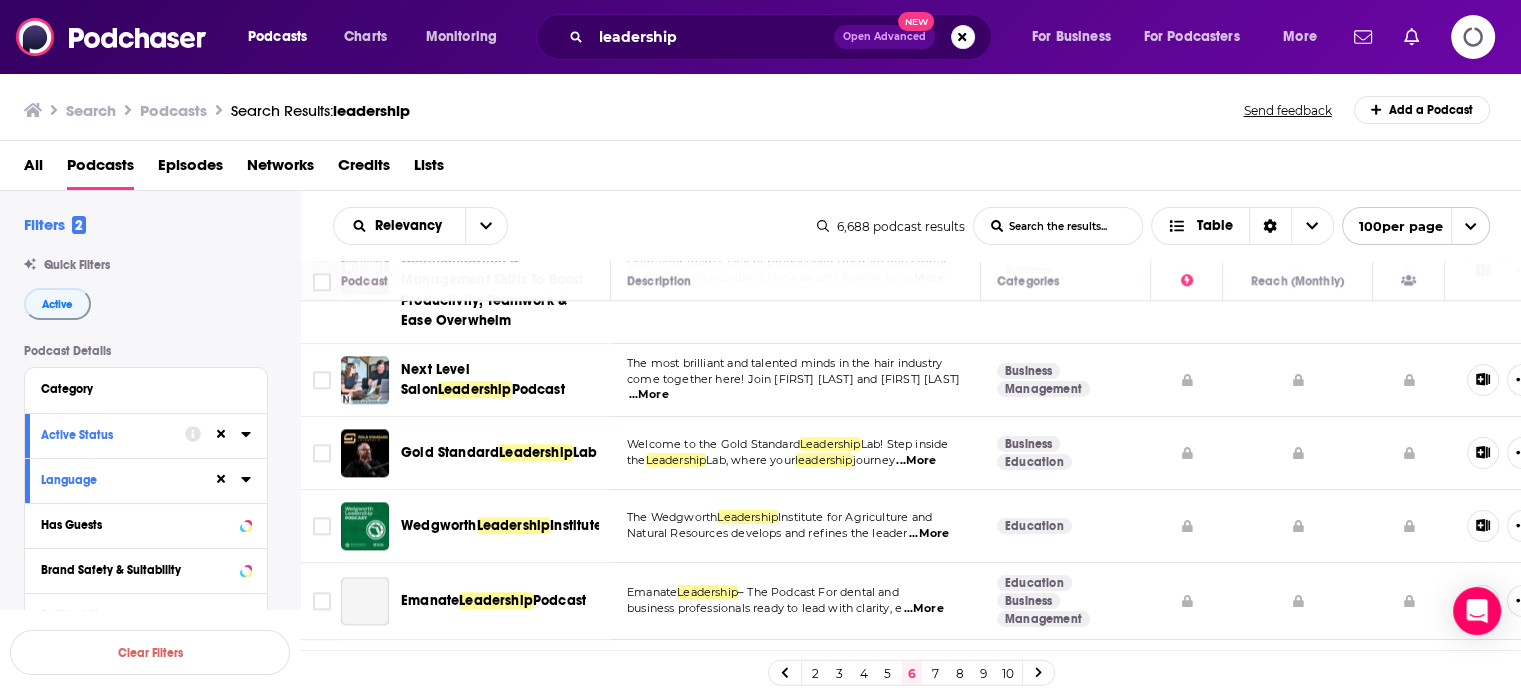 scroll, scrollTop: 2300, scrollLeft: 0, axis: vertical 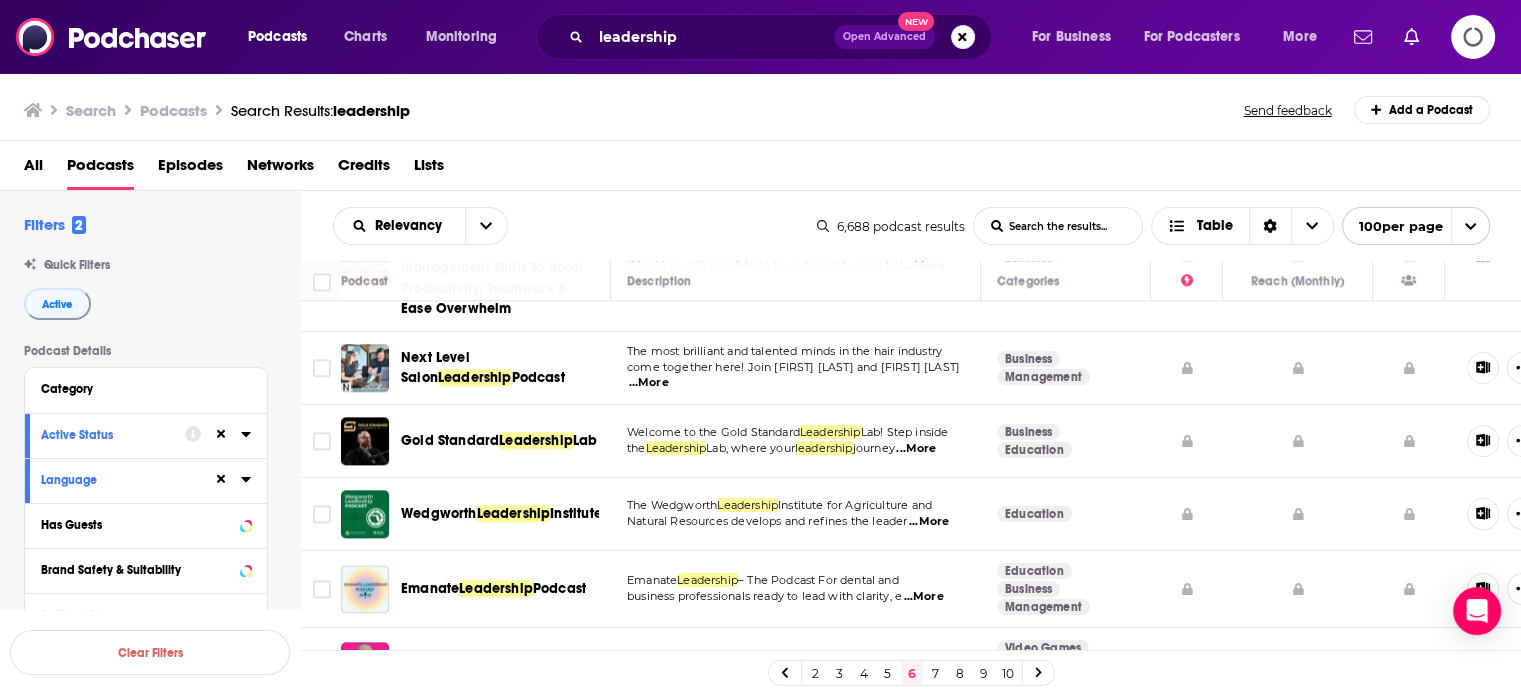 click on "...More" at bounding box center (916, 449) 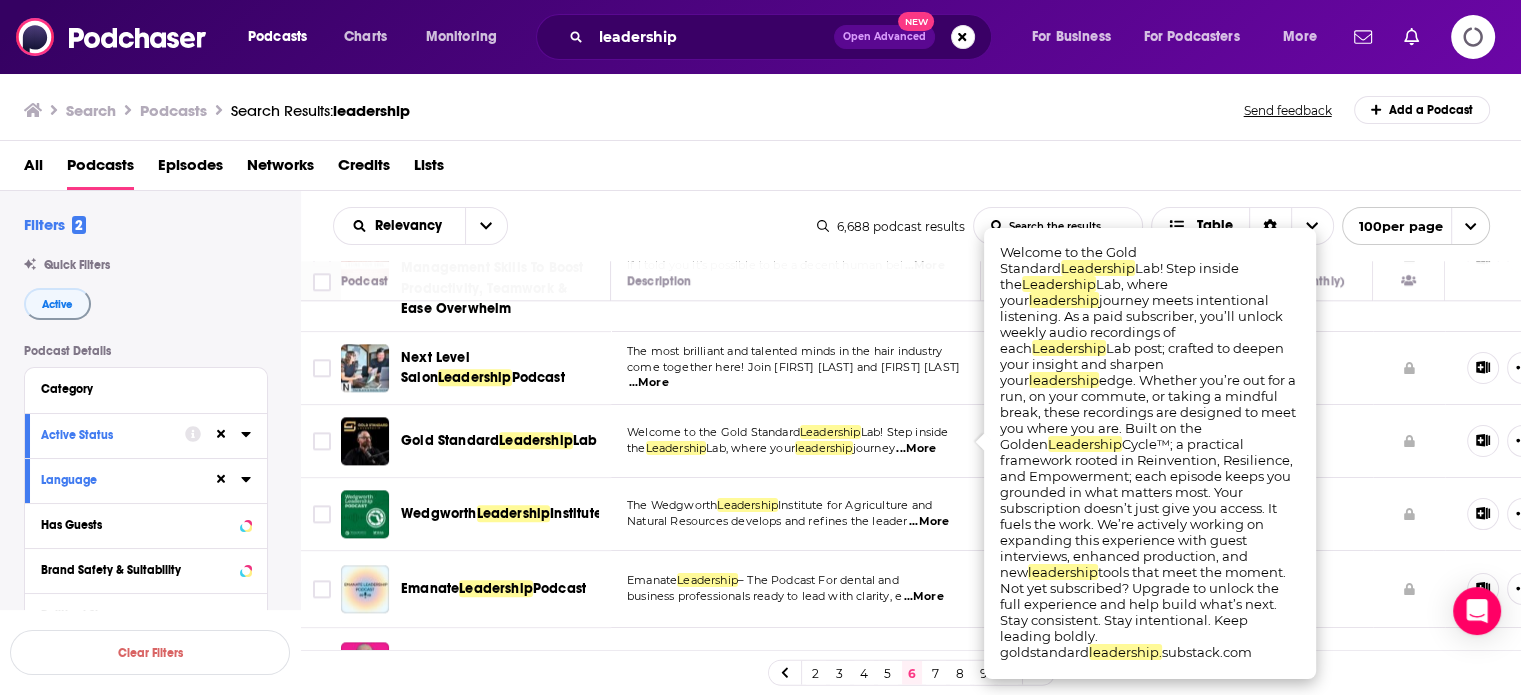 click on "...More" at bounding box center [916, 449] 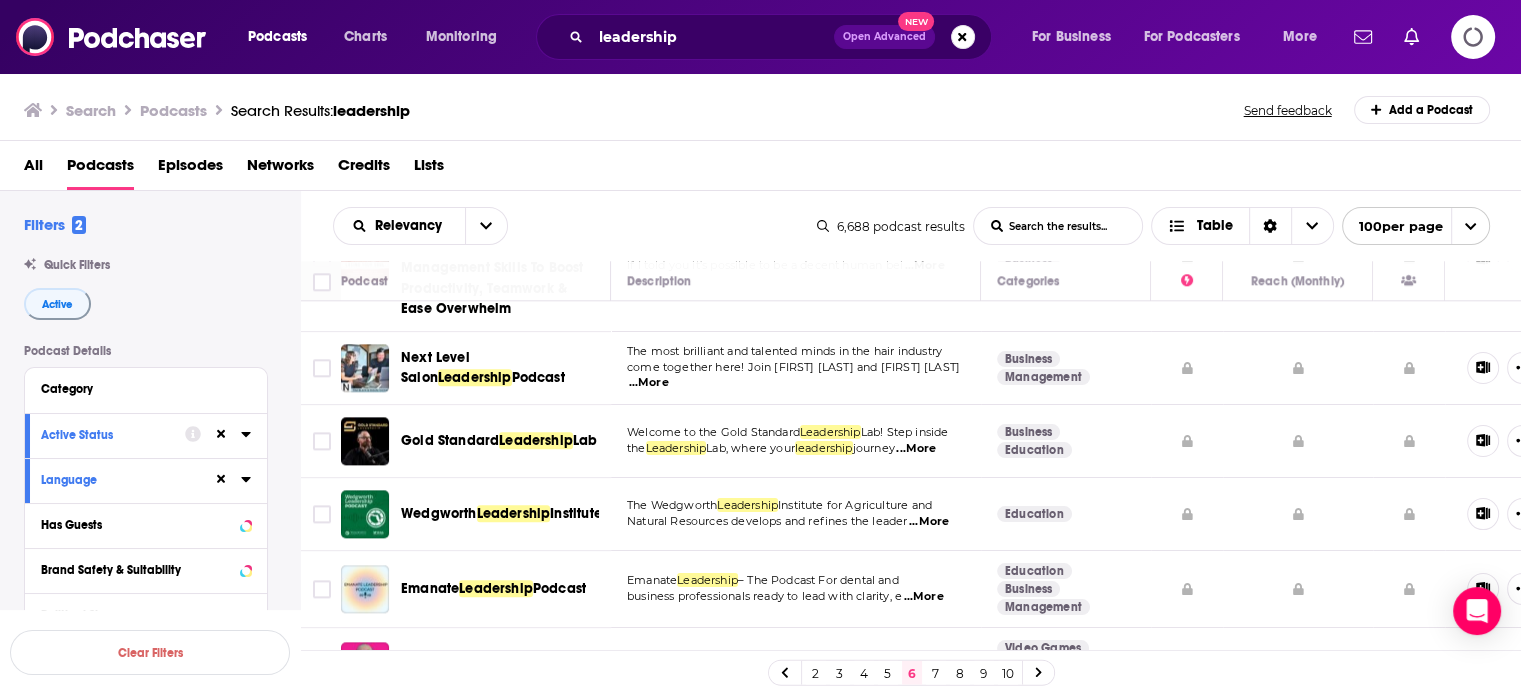 scroll, scrollTop: 2400, scrollLeft: 0, axis: vertical 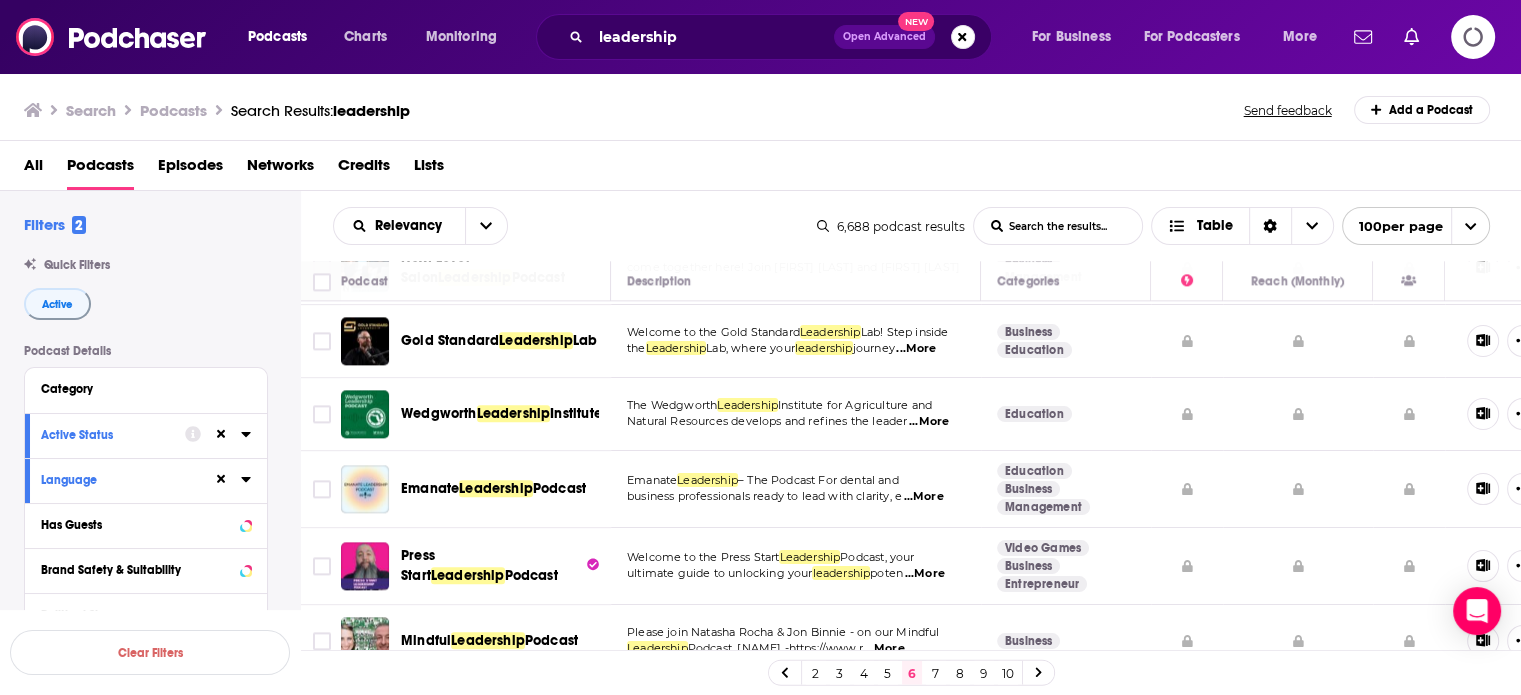 click on "...More" at bounding box center (923, 497) 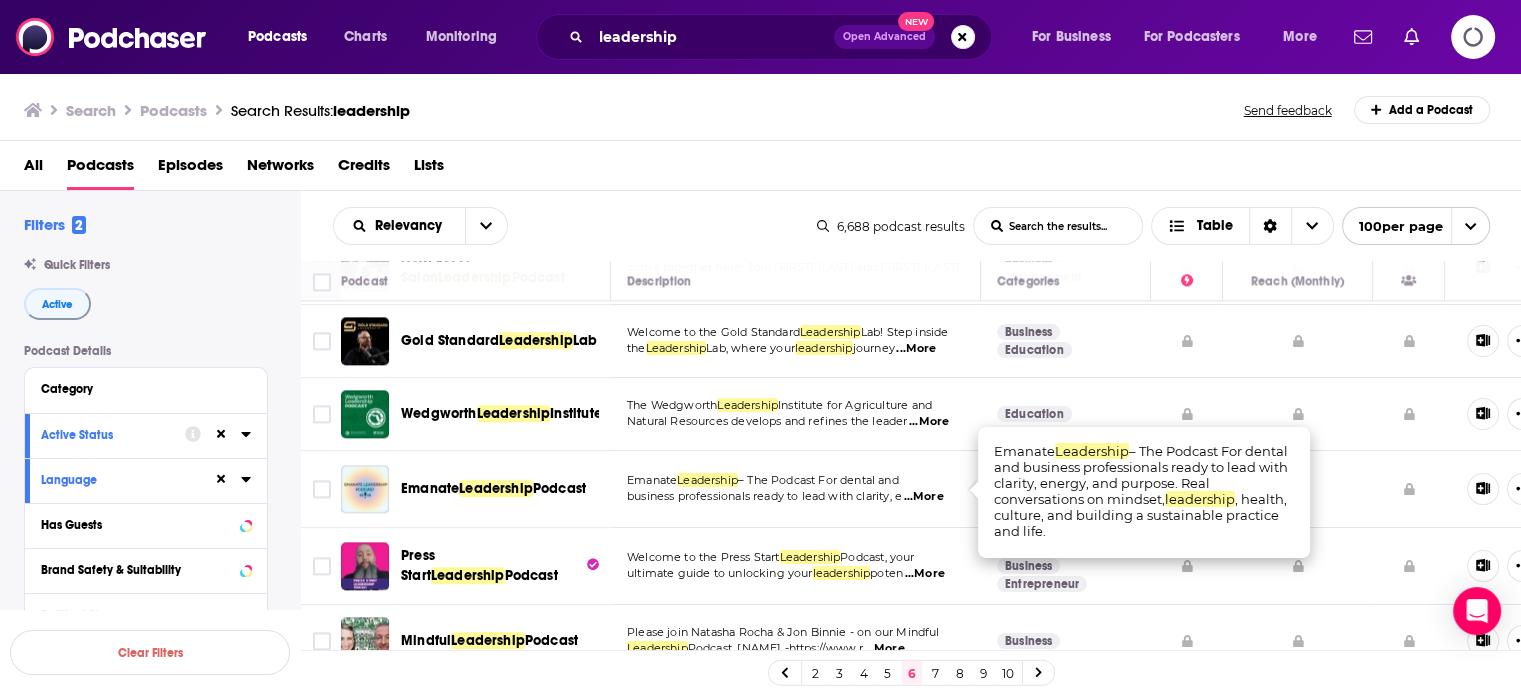 click on "...More" at bounding box center [923, 497] 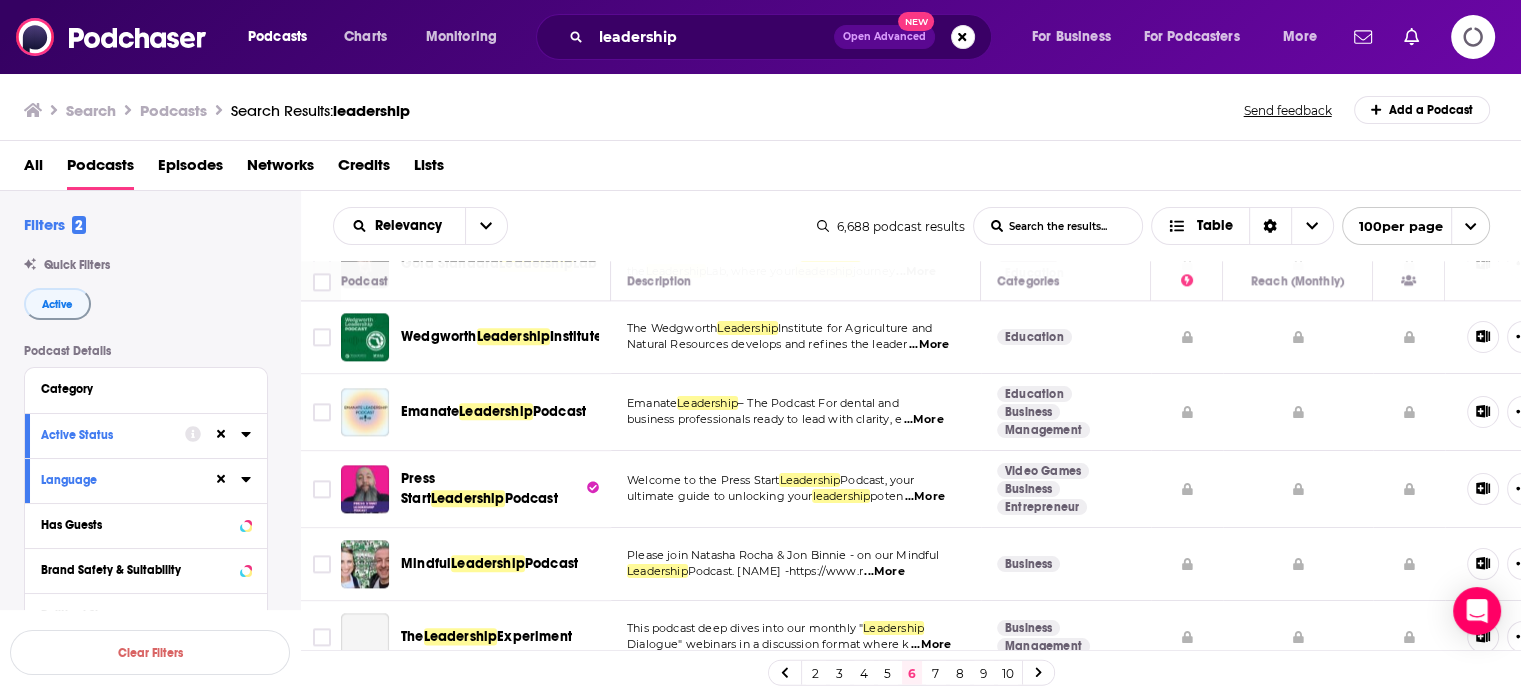 scroll, scrollTop: 2500, scrollLeft: 0, axis: vertical 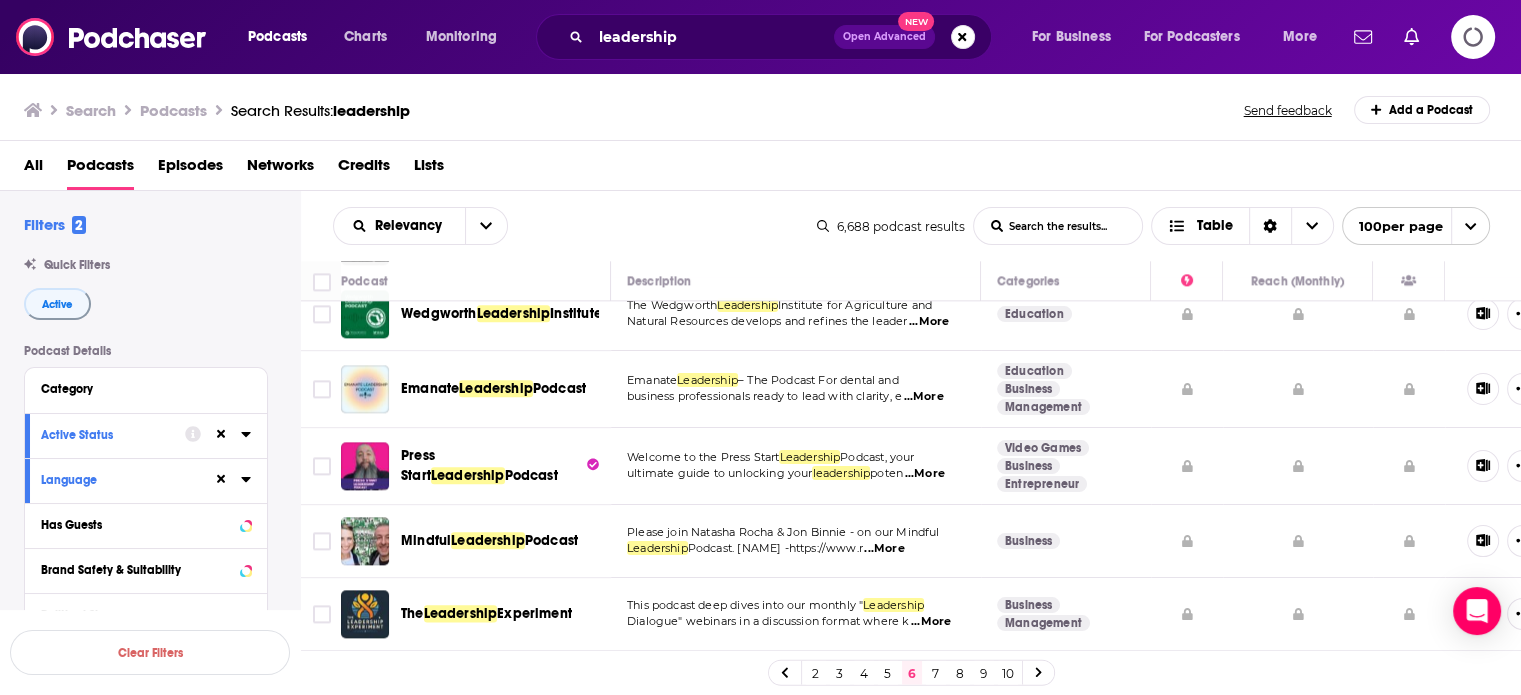 click on "...More" at bounding box center (925, 474) 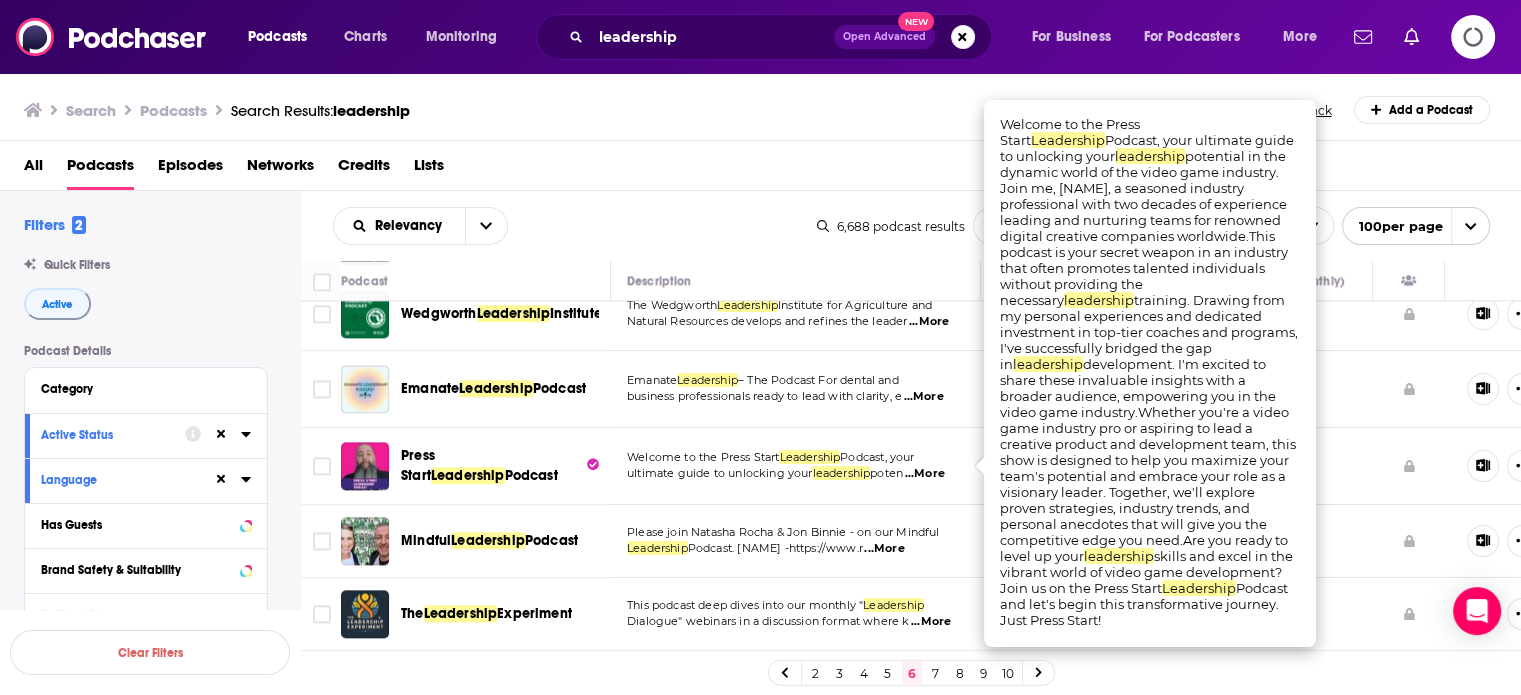 click on "...More" at bounding box center (925, 474) 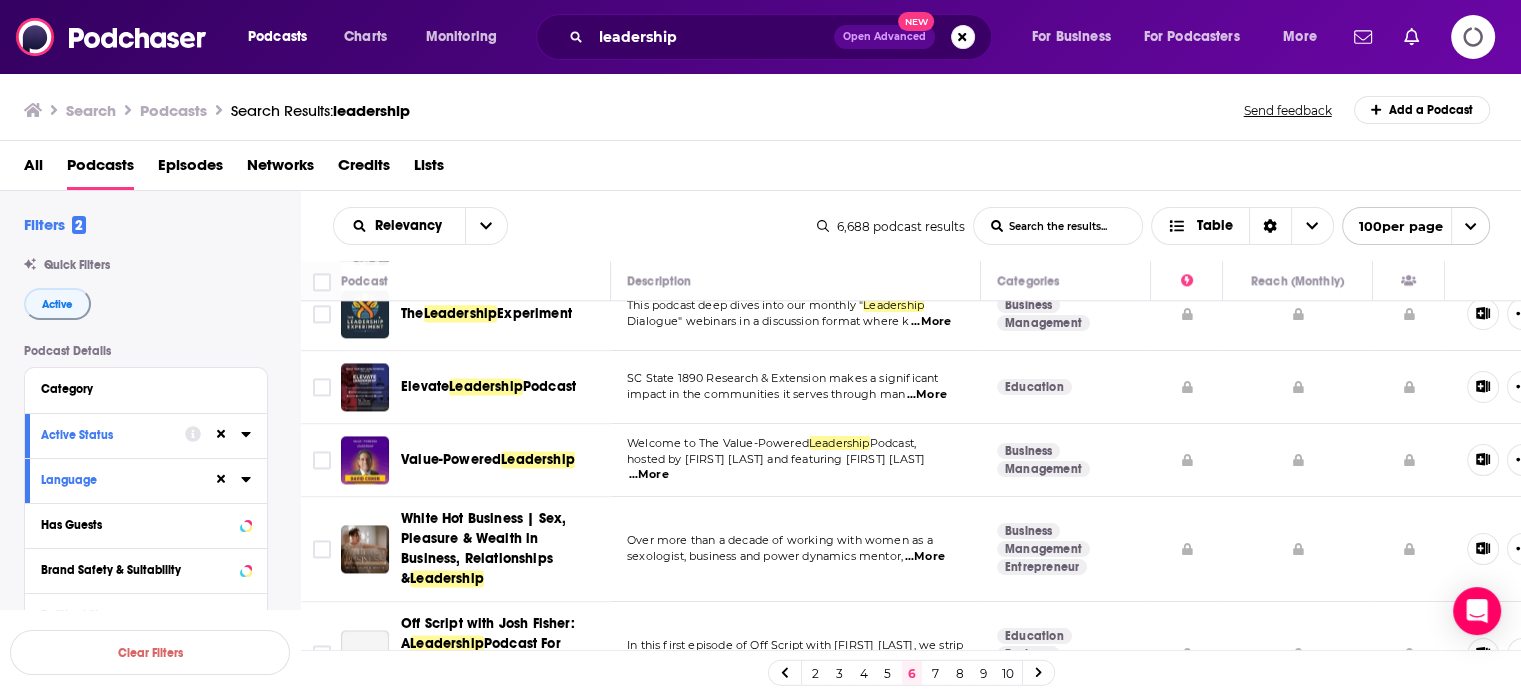 scroll, scrollTop: 2700, scrollLeft: 0, axis: vertical 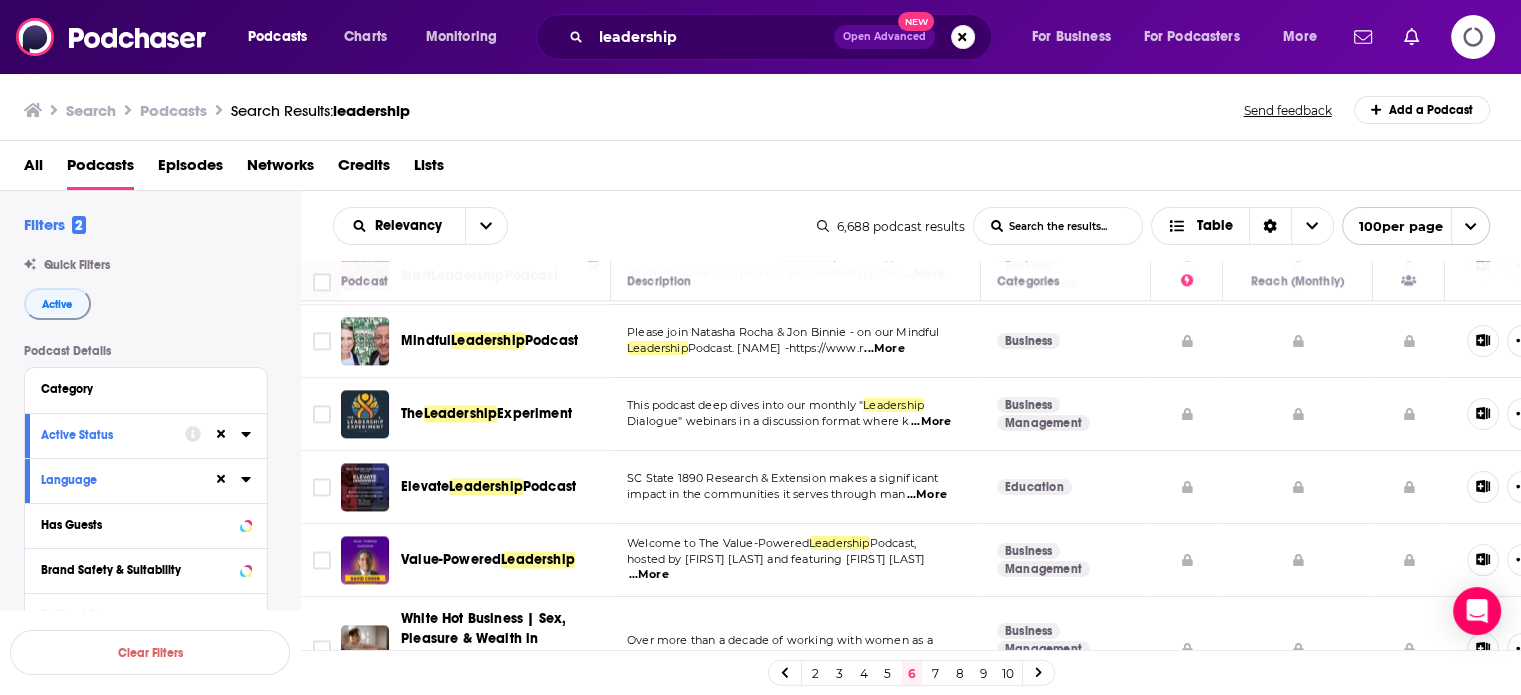 click on "...More" at bounding box center [931, 422] 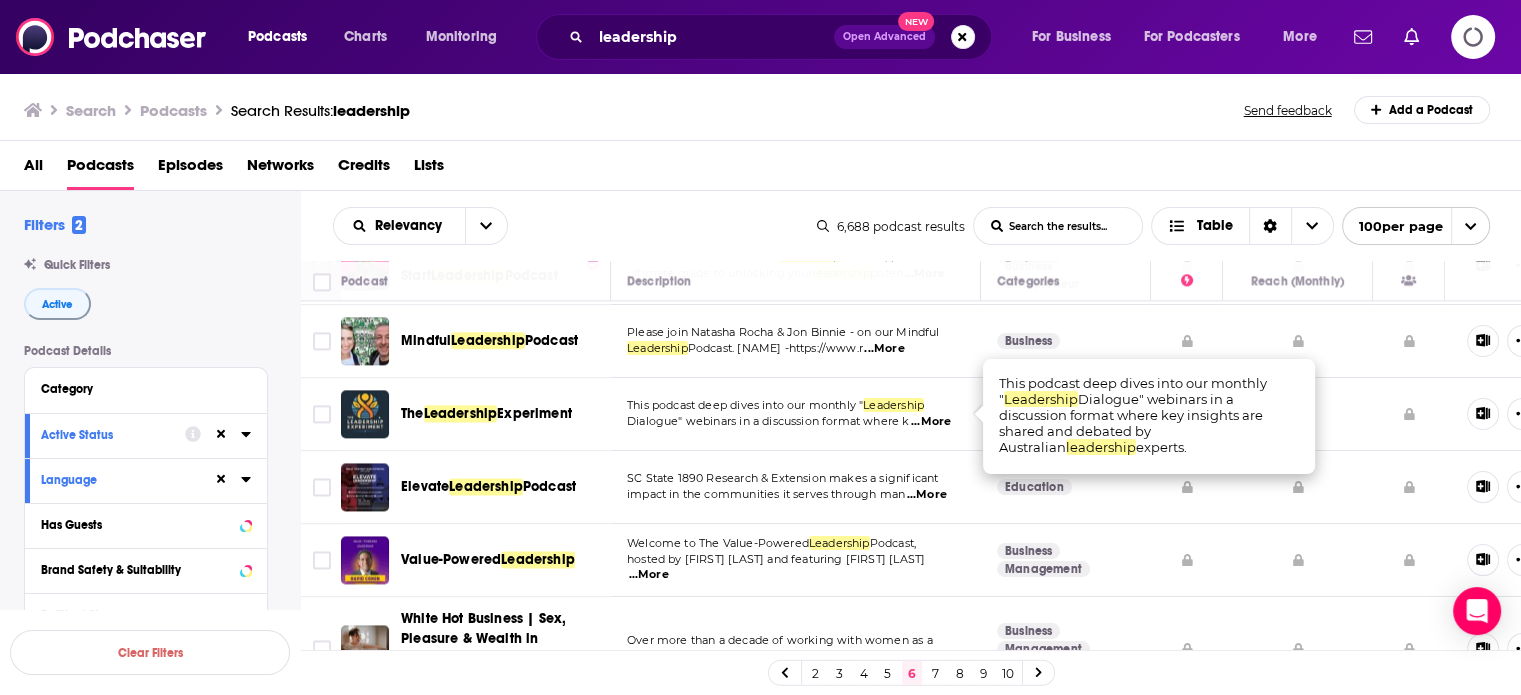 click on "...More" at bounding box center (931, 422) 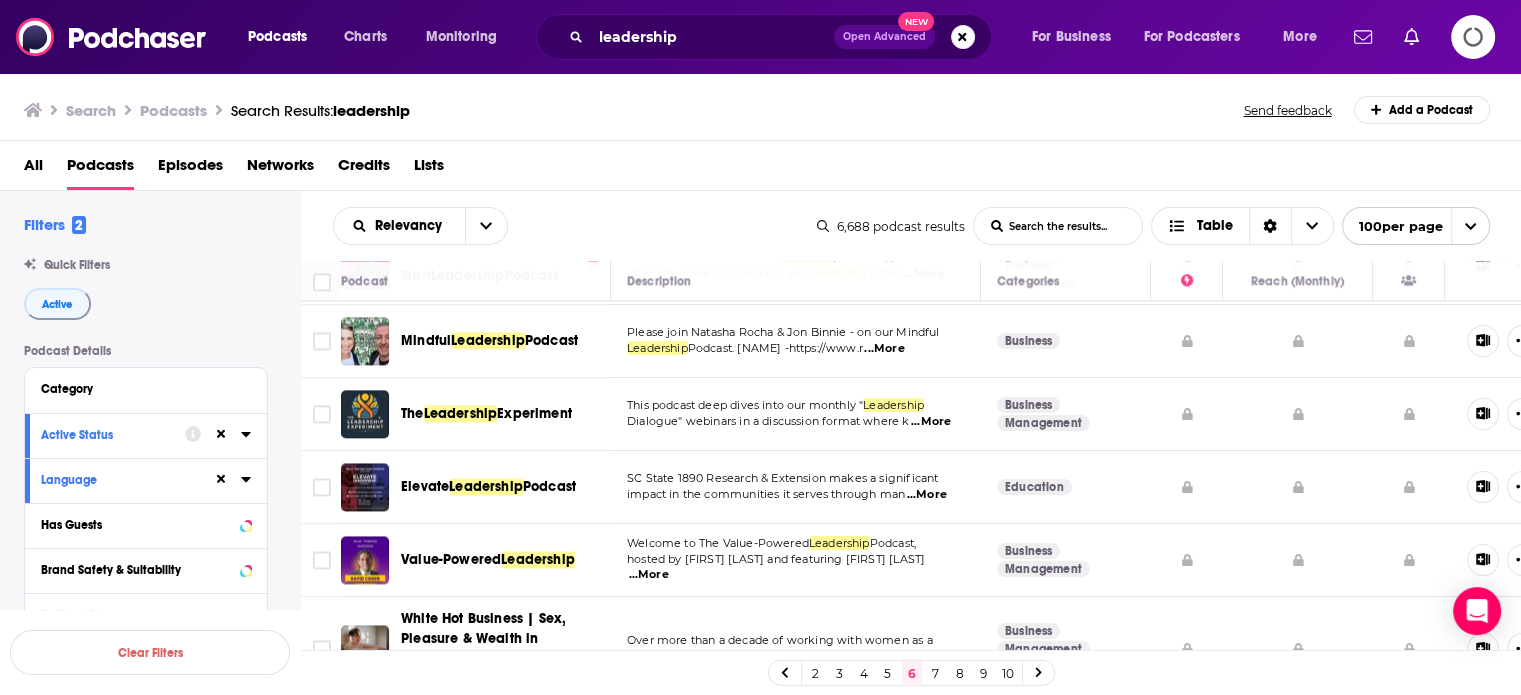 click on "...More" at bounding box center [927, 495] 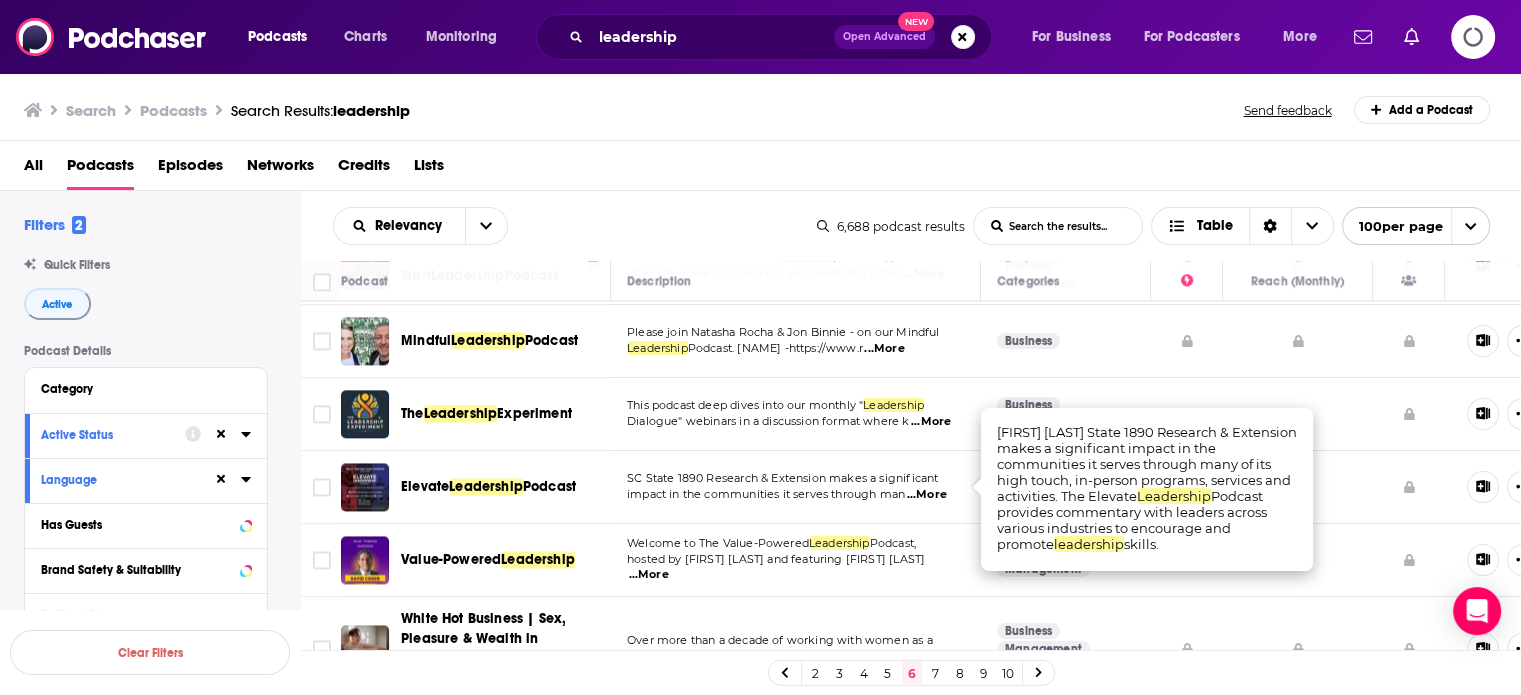 click on "...More" at bounding box center [927, 495] 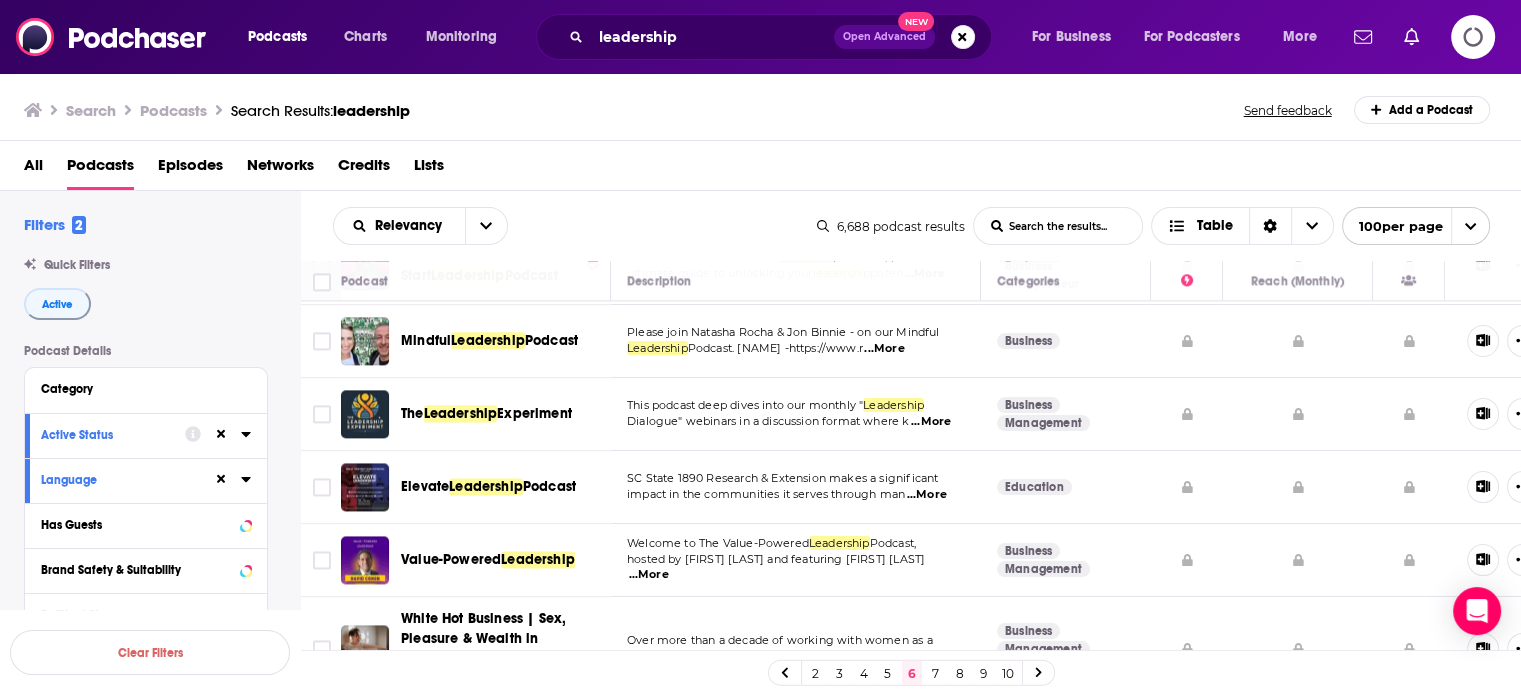 scroll, scrollTop: 2800, scrollLeft: 0, axis: vertical 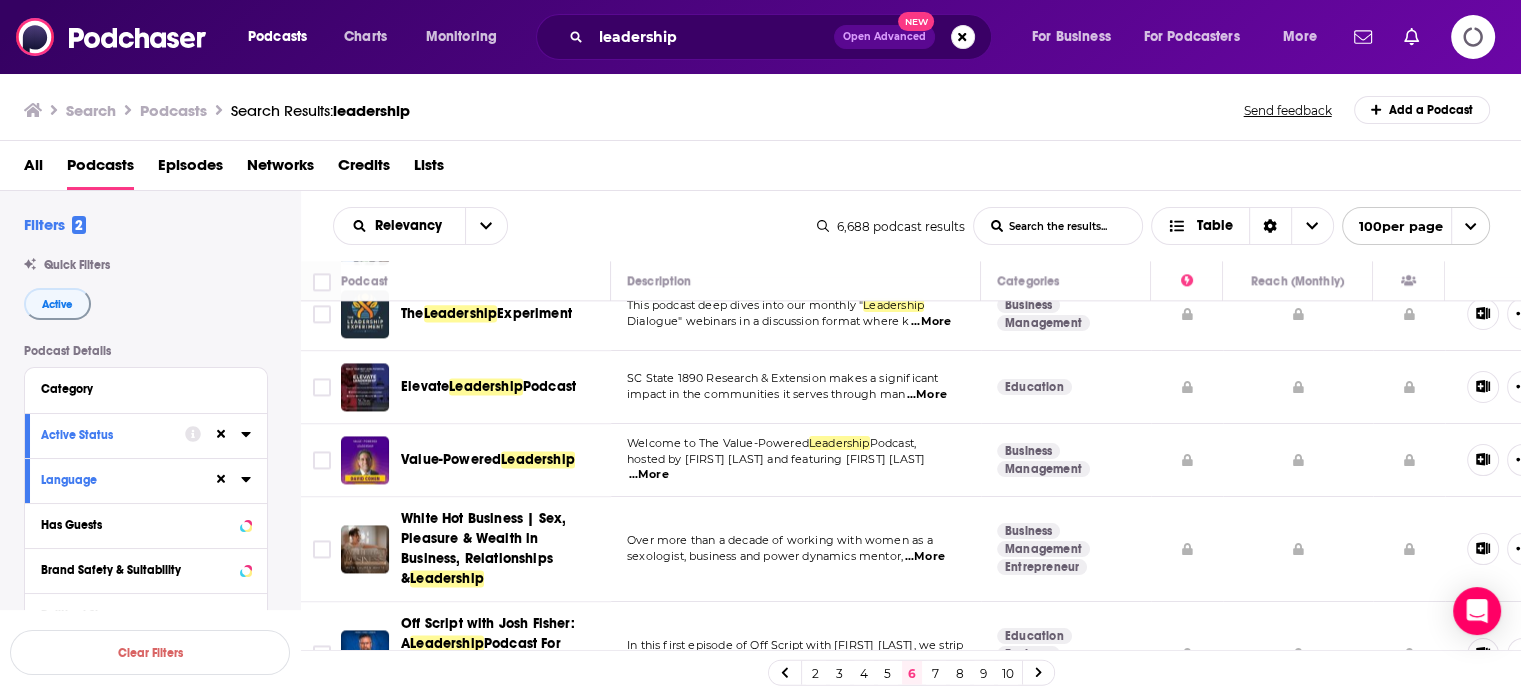 click on "...More" at bounding box center [649, 475] 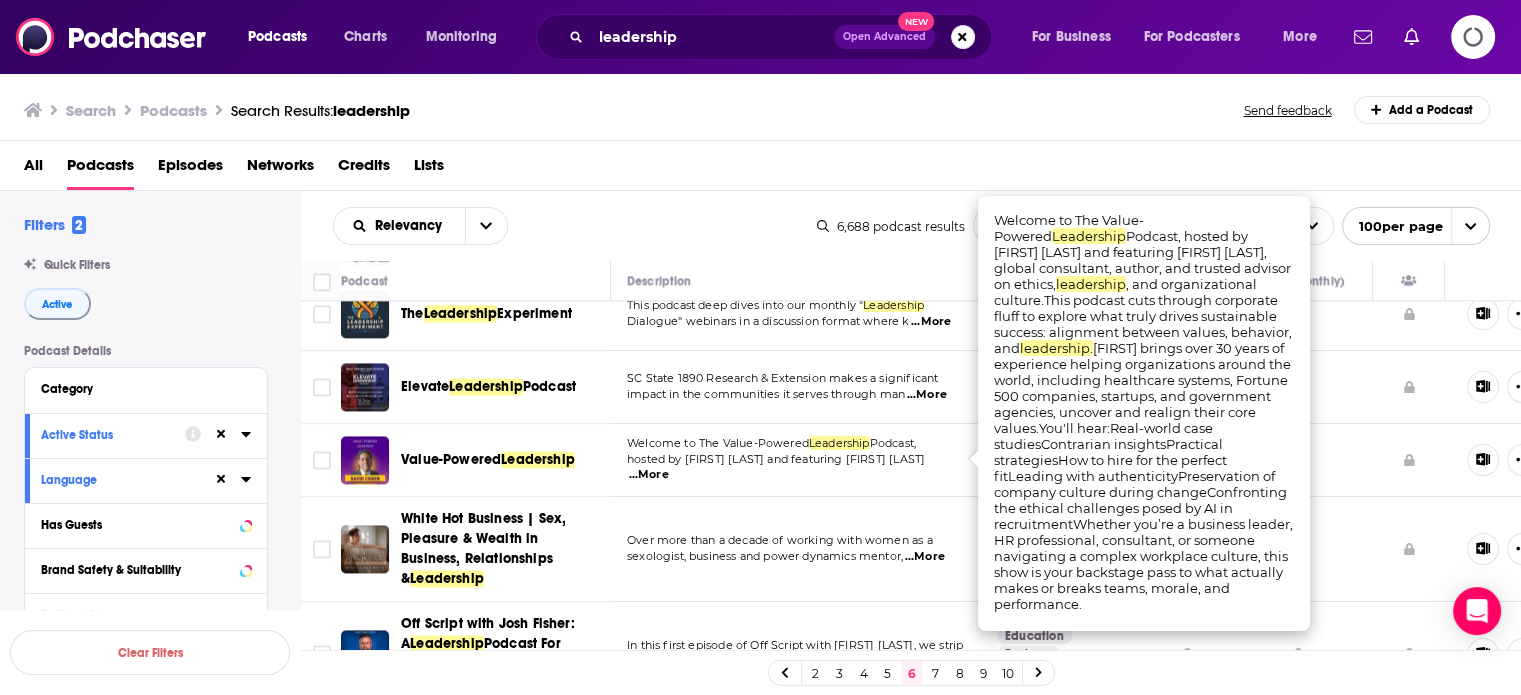 click on "...More" at bounding box center [649, 475] 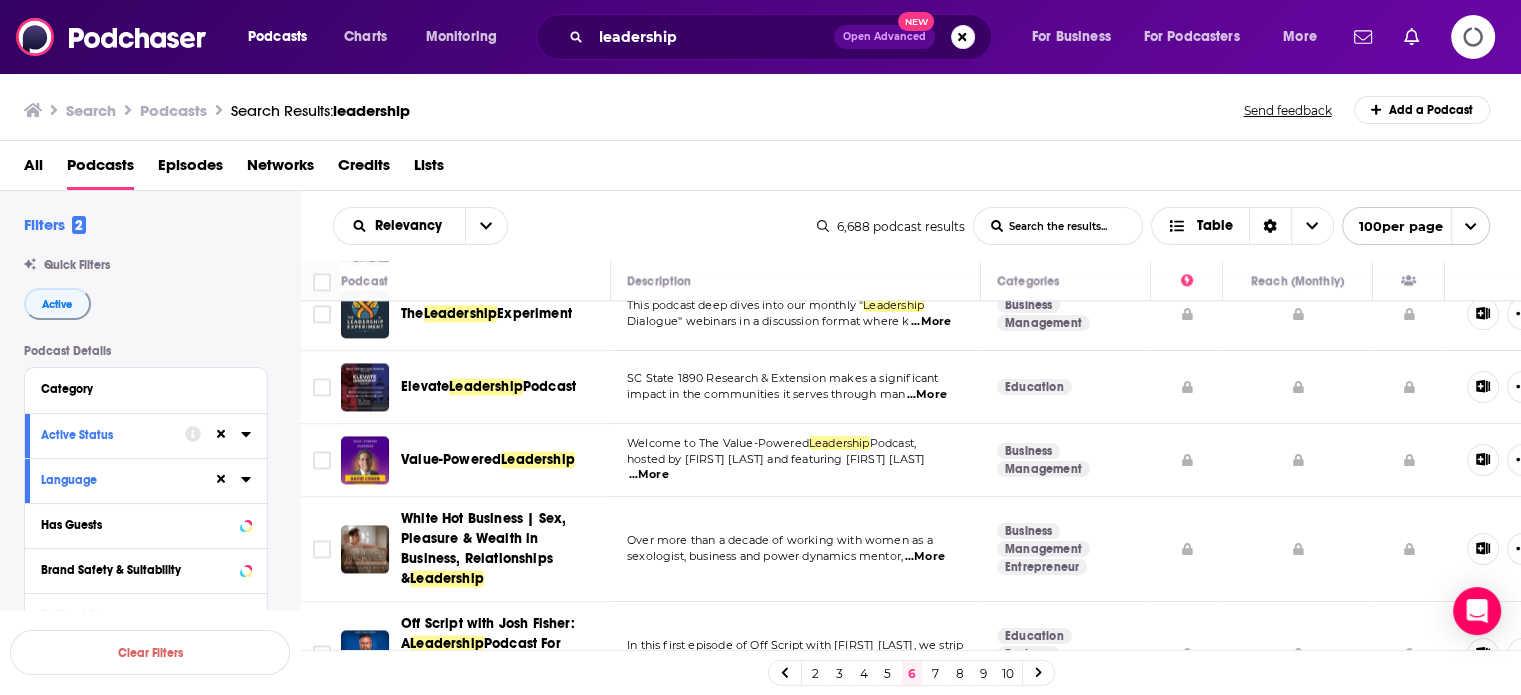 click on "Podcasts Charts Monitoring leadership Open Advanced New For Business For Podcasters More Podcasts Charts Monitoring For Business For Podcasters More Search Podcasts Search Results:   leadership Send feedback Add a Podcast All Podcasts Episodes Networks Credits Lists Filters 2 Quick Filters Active Podcast Details Category Active Status Language Has Guests Brand Safety & Suitability Political Skew Beta Show More Audience & Reach Power Score™ Reach (Monthly) Reach (Episode Average) Gender Age Income Show More Clear Filters Relevancy List Search Input Search the results... Table 6,688   podcast   results List Search Input Search the results... Table 100  per page Podcast Description Categories Reach (Monthly) The Good  Leadership  Podcast The Good  Leadership  Podcast explores what  leadership looks like today, and shares insights and success h  ...More Business Management Careers Disruptive  Leadership  Podcast Disruptive  Leadership  Podcast: Flip the Script. Lead  ...More Business Entrepreneur Reformation" at bounding box center [760, 377] 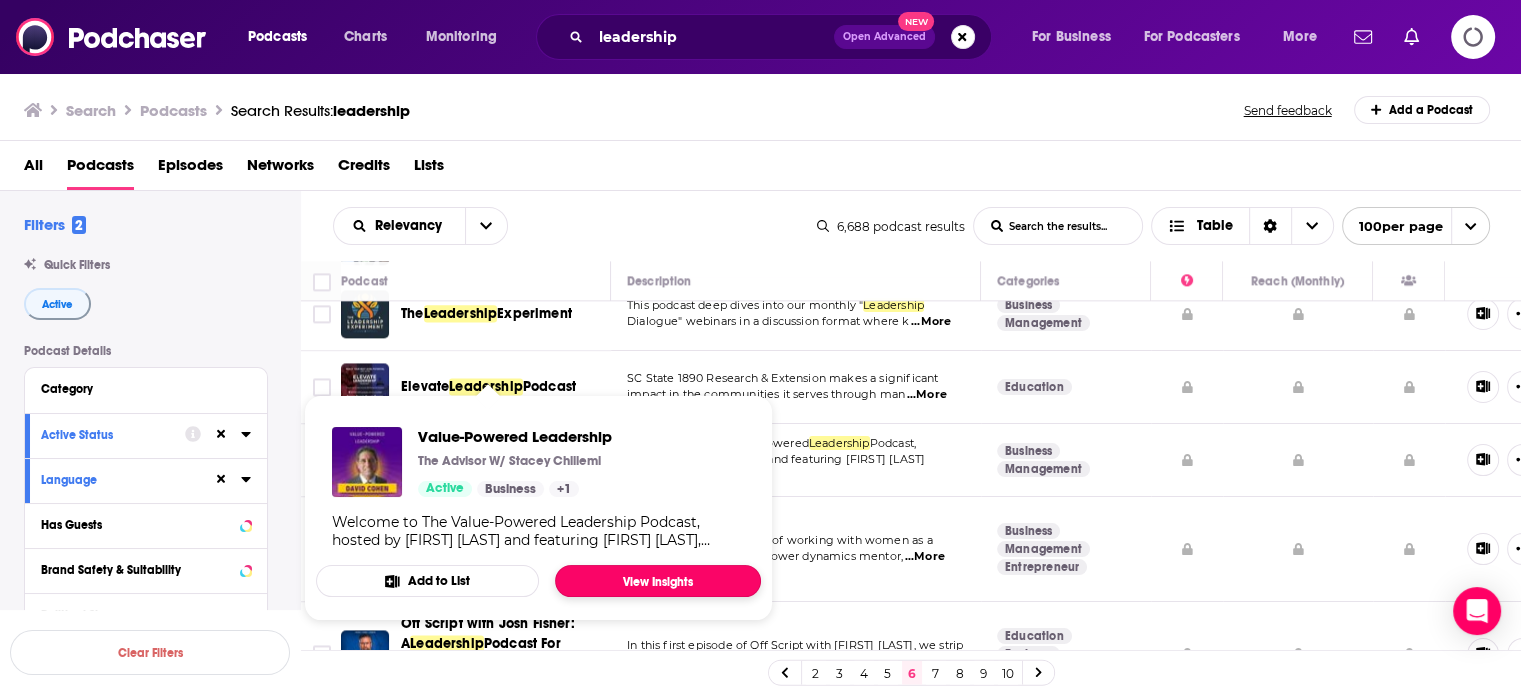 click on "View Insights" at bounding box center [658, 581] 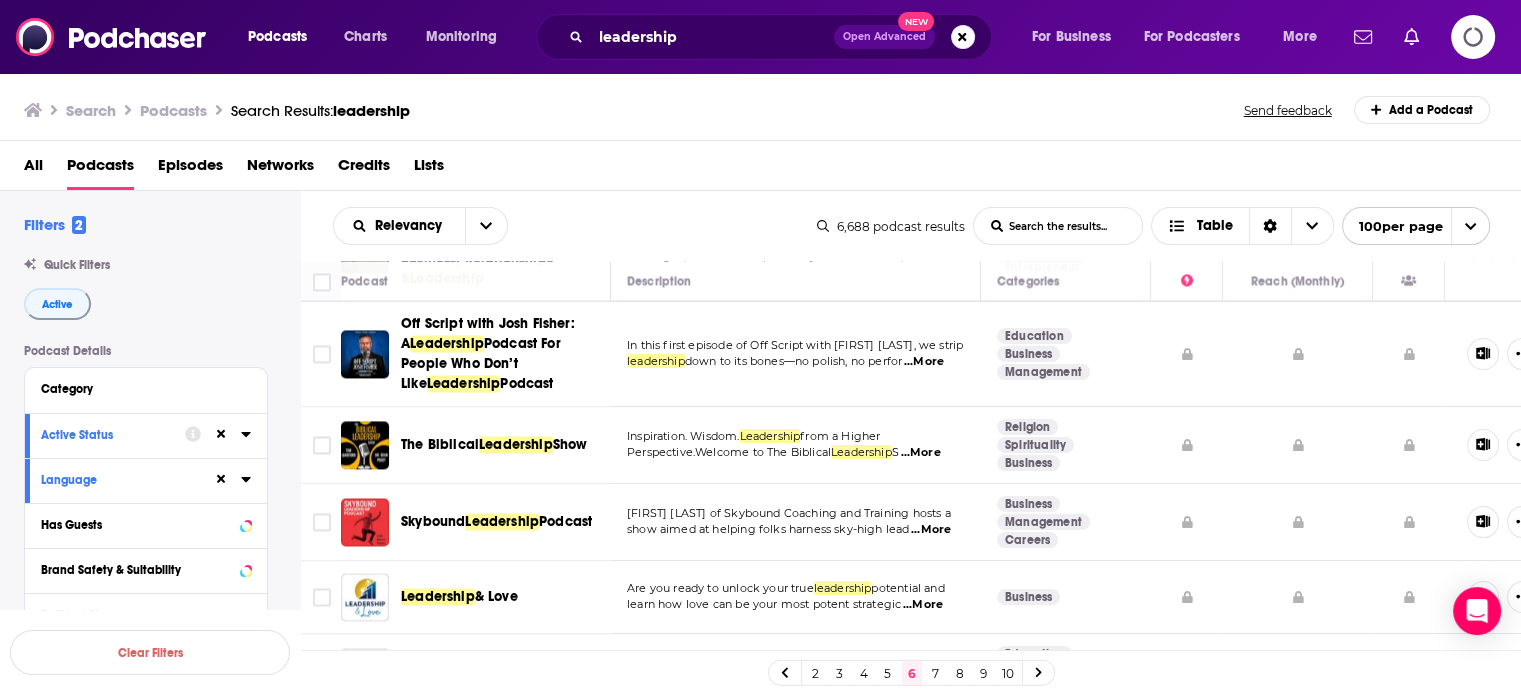 scroll, scrollTop: 3200, scrollLeft: 0, axis: vertical 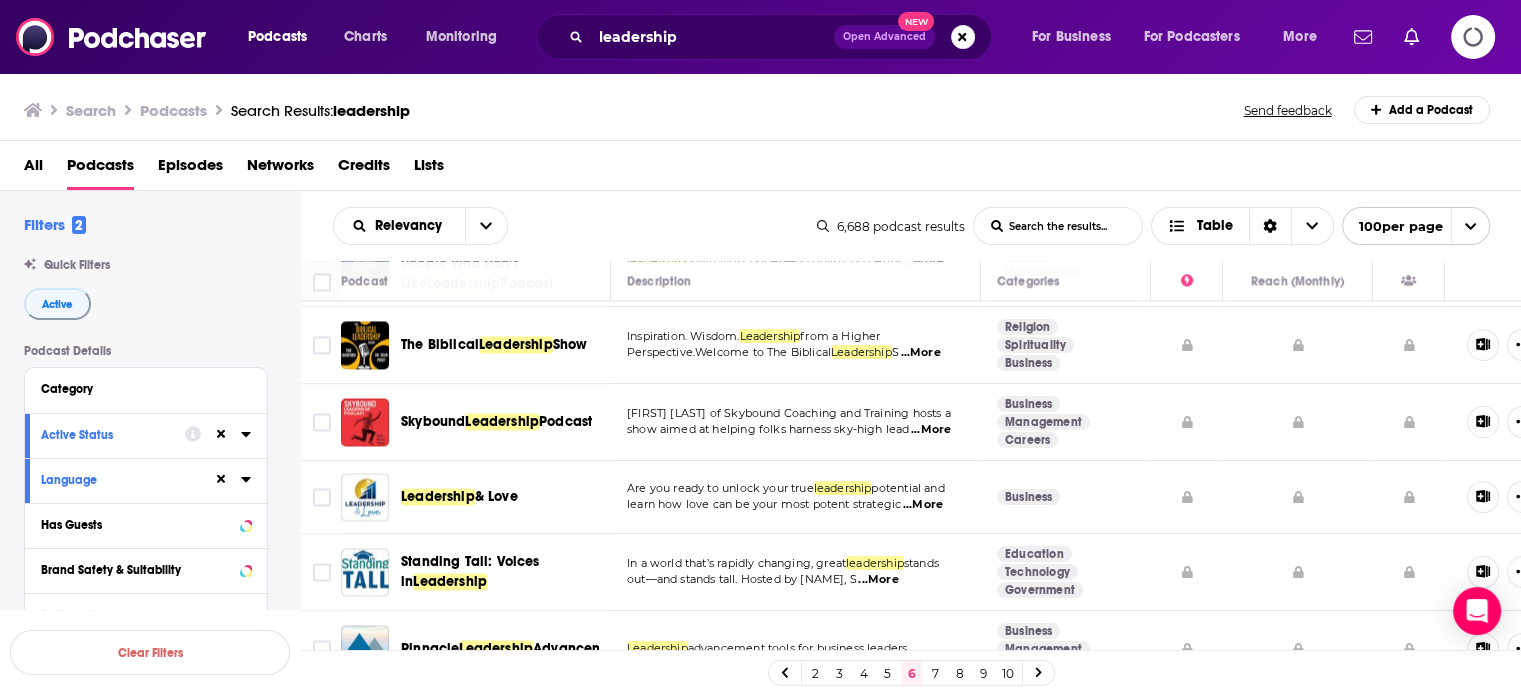 click on "...More" at bounding box center [923, 505] 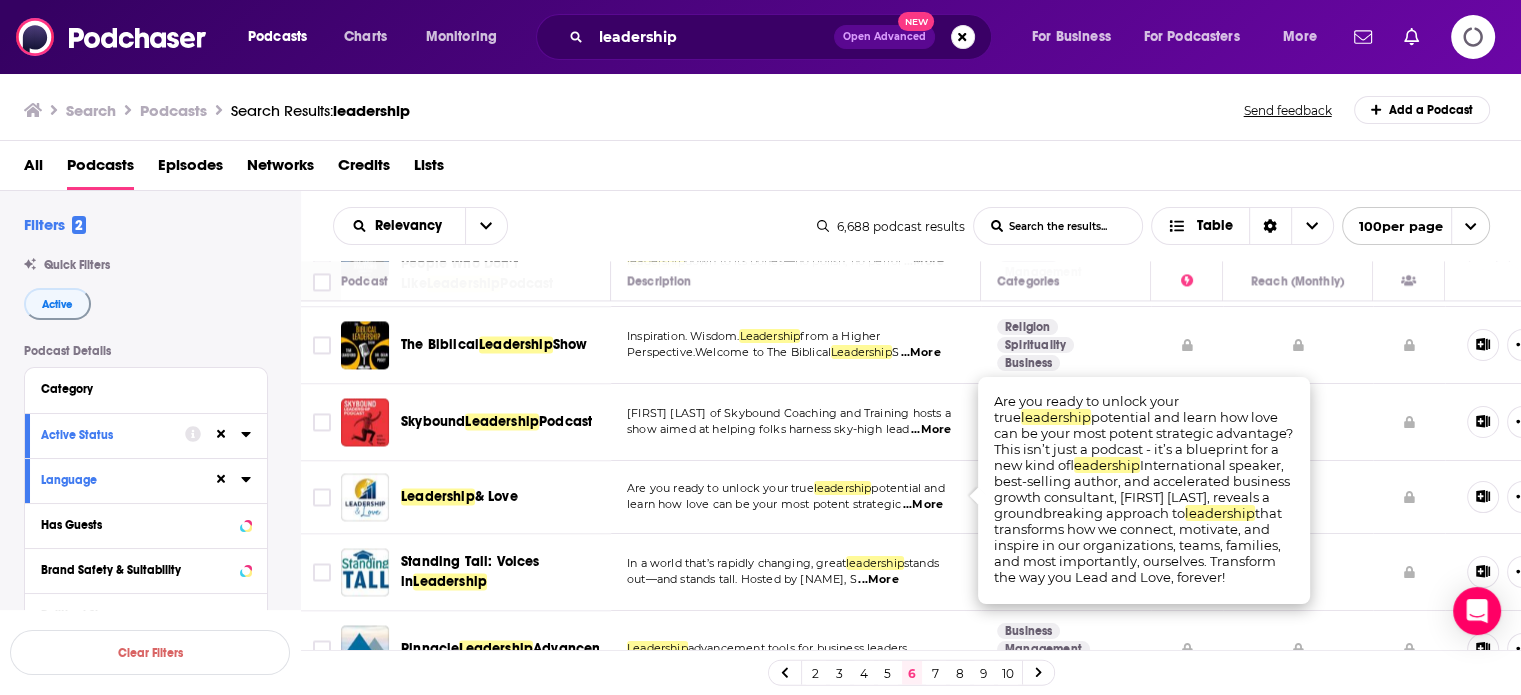 click on "...More" at bounding box center (923, 505) 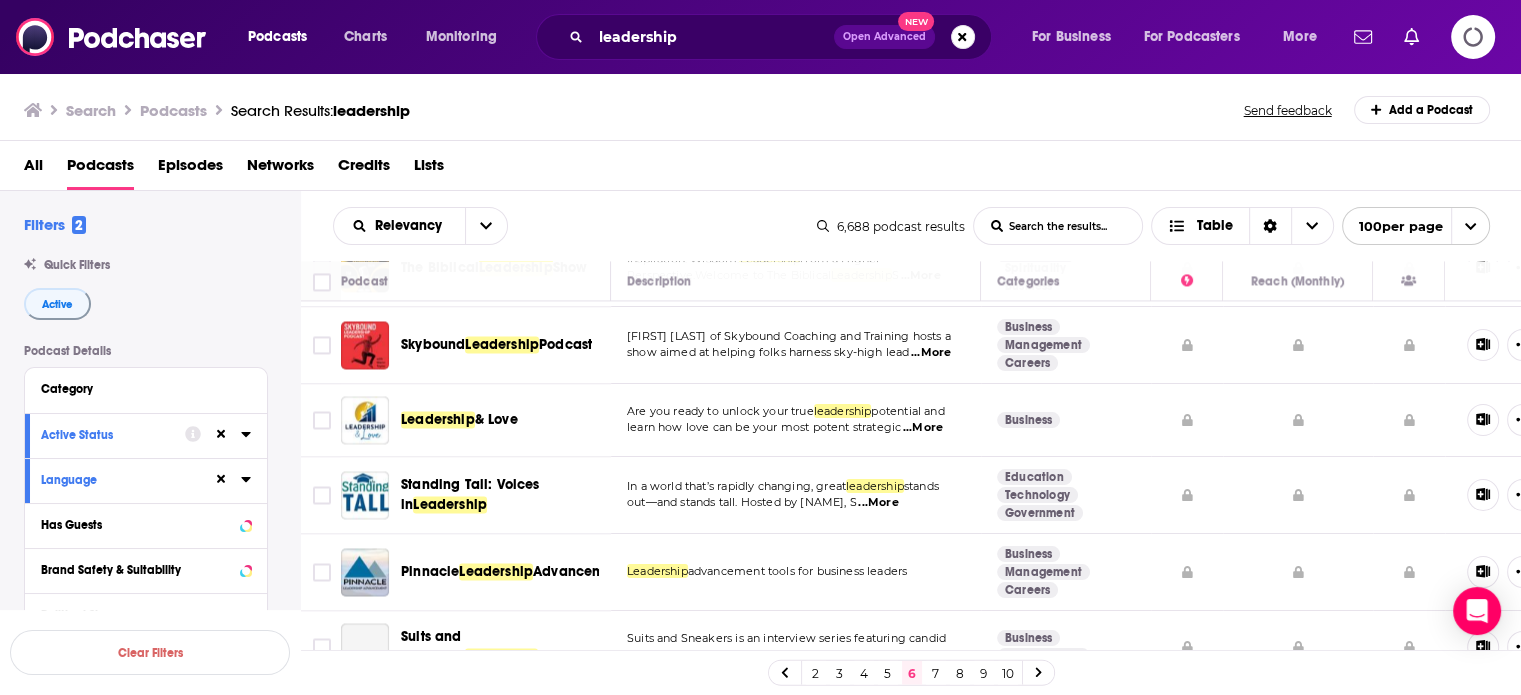 scroll, scrollTop: 3300, scrollLeft: 0, axis: vertical 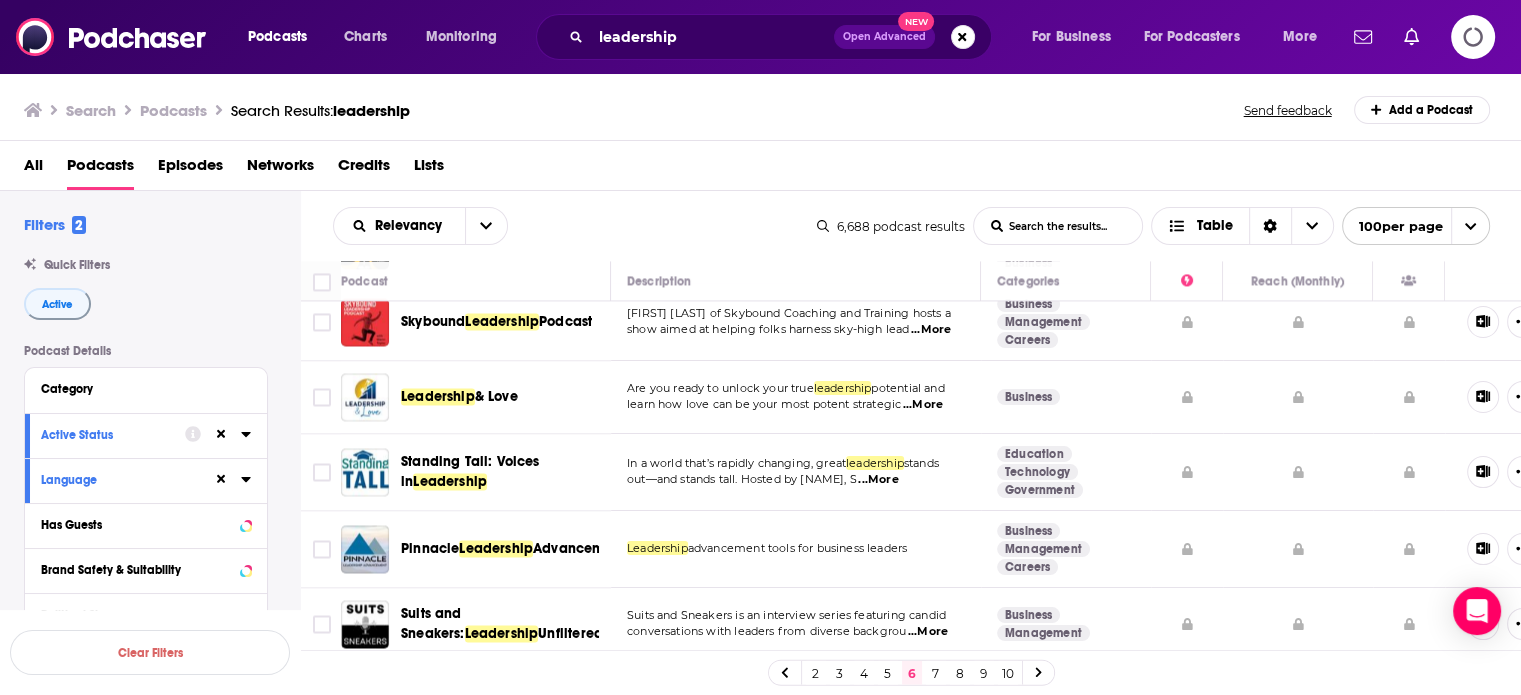 click on "...More" at bounding box center [878, 480] 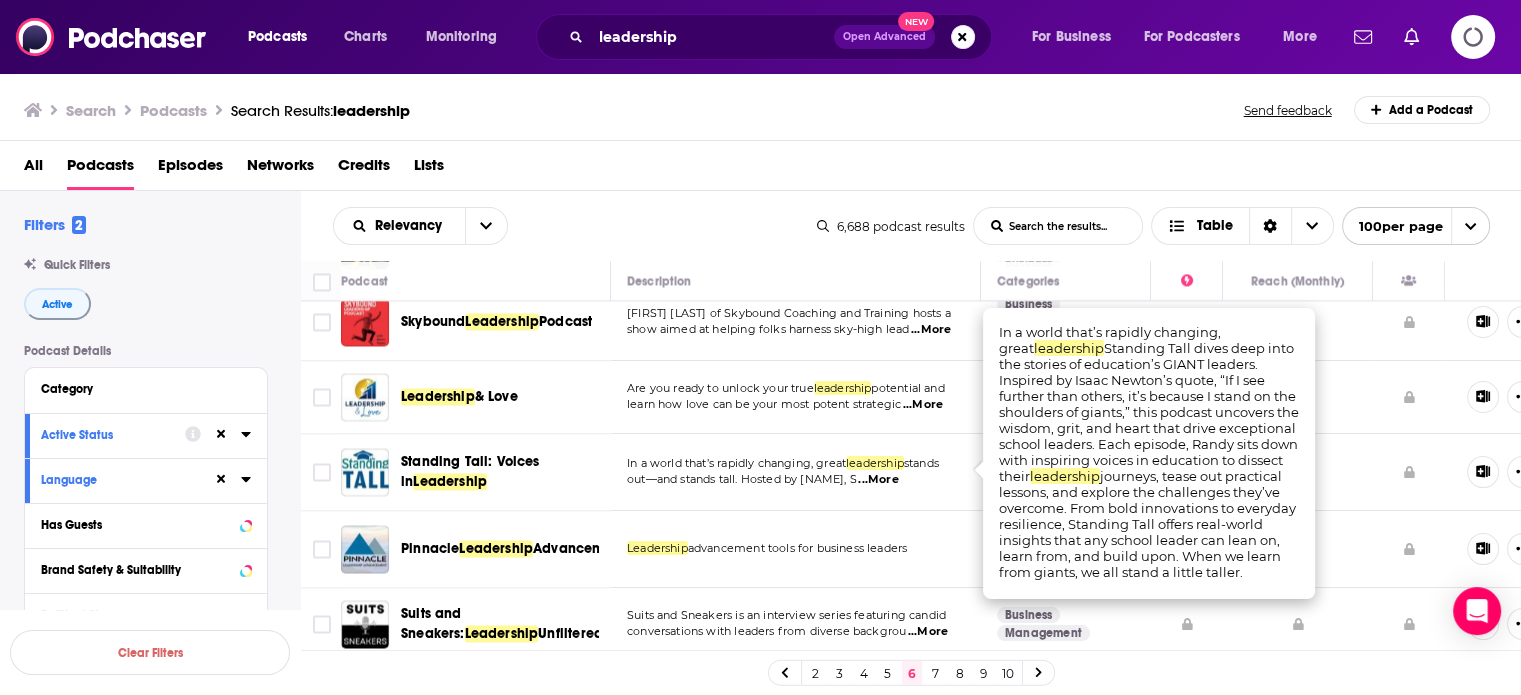 click on "...More" at bounding box center [878, 480] 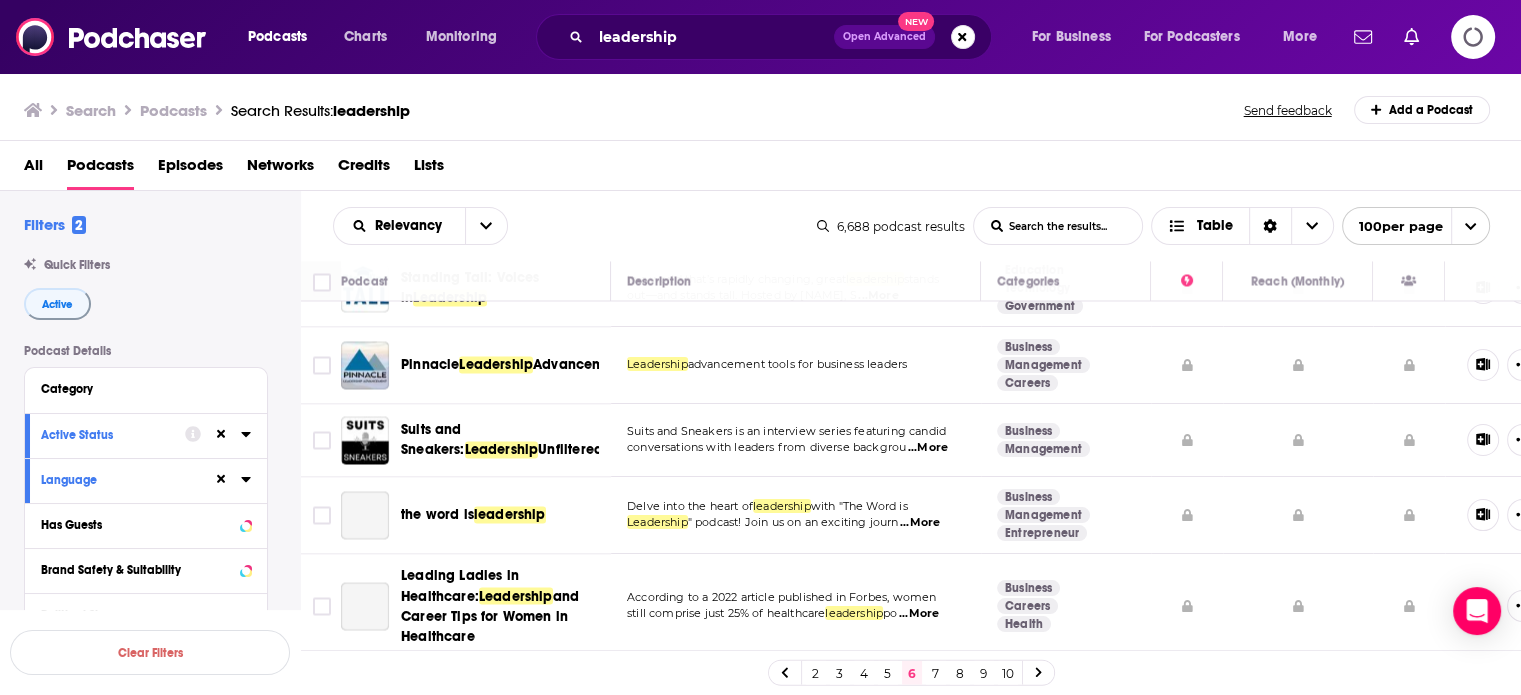 scroll, scrollTop: 3500, scrollLeft: 0, axis: vertical 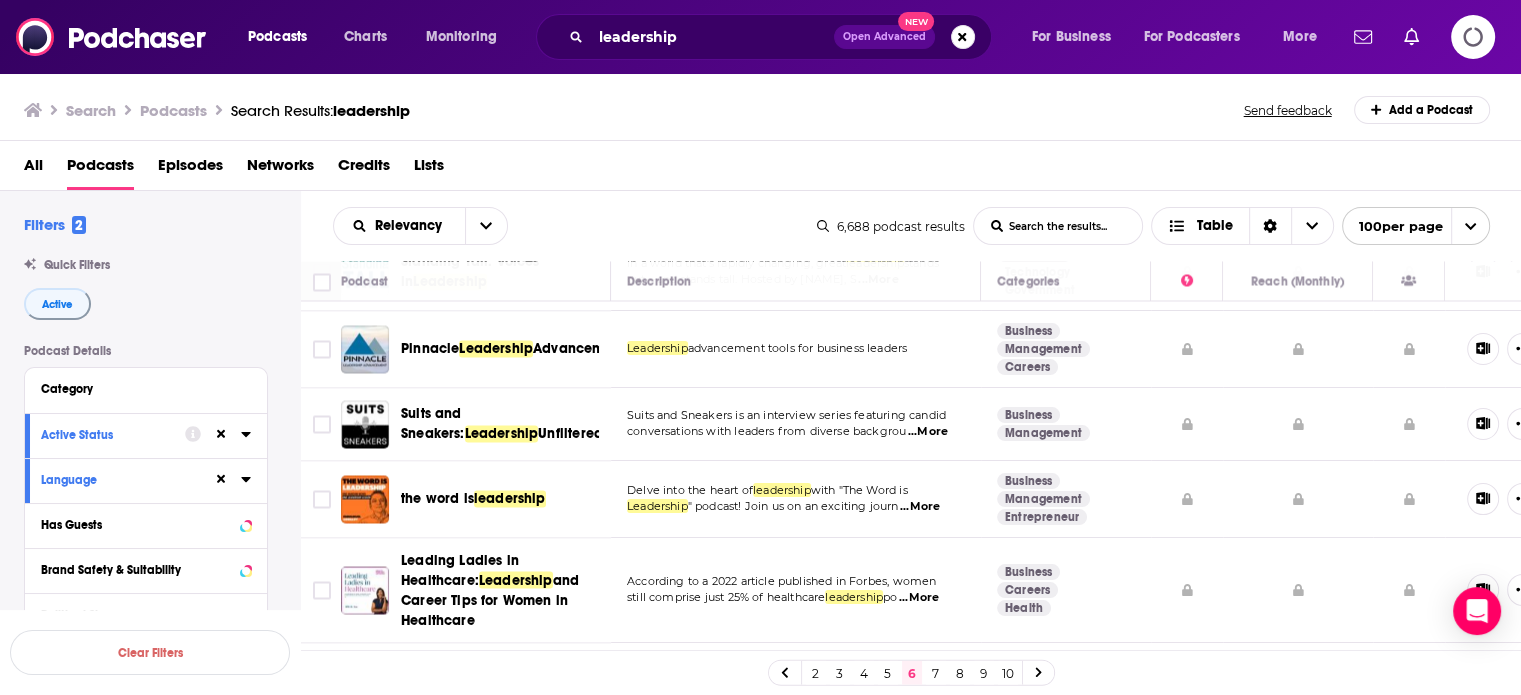 click on "Suits and Sneakers is an interview series featuring candid conversations with leaders from diverse backgrou  ...More" at bounding box center (796, 424) 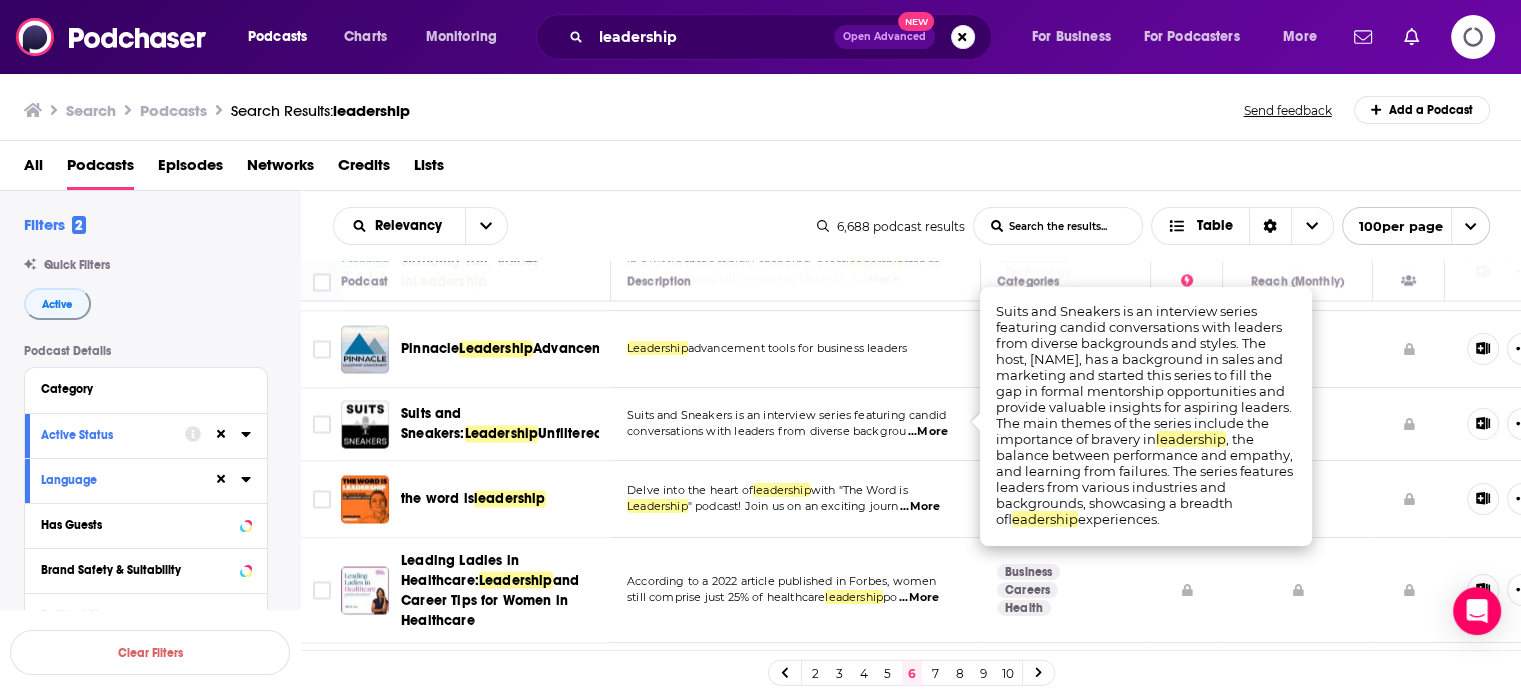 click on "...More" at bounding box center [928, 432] 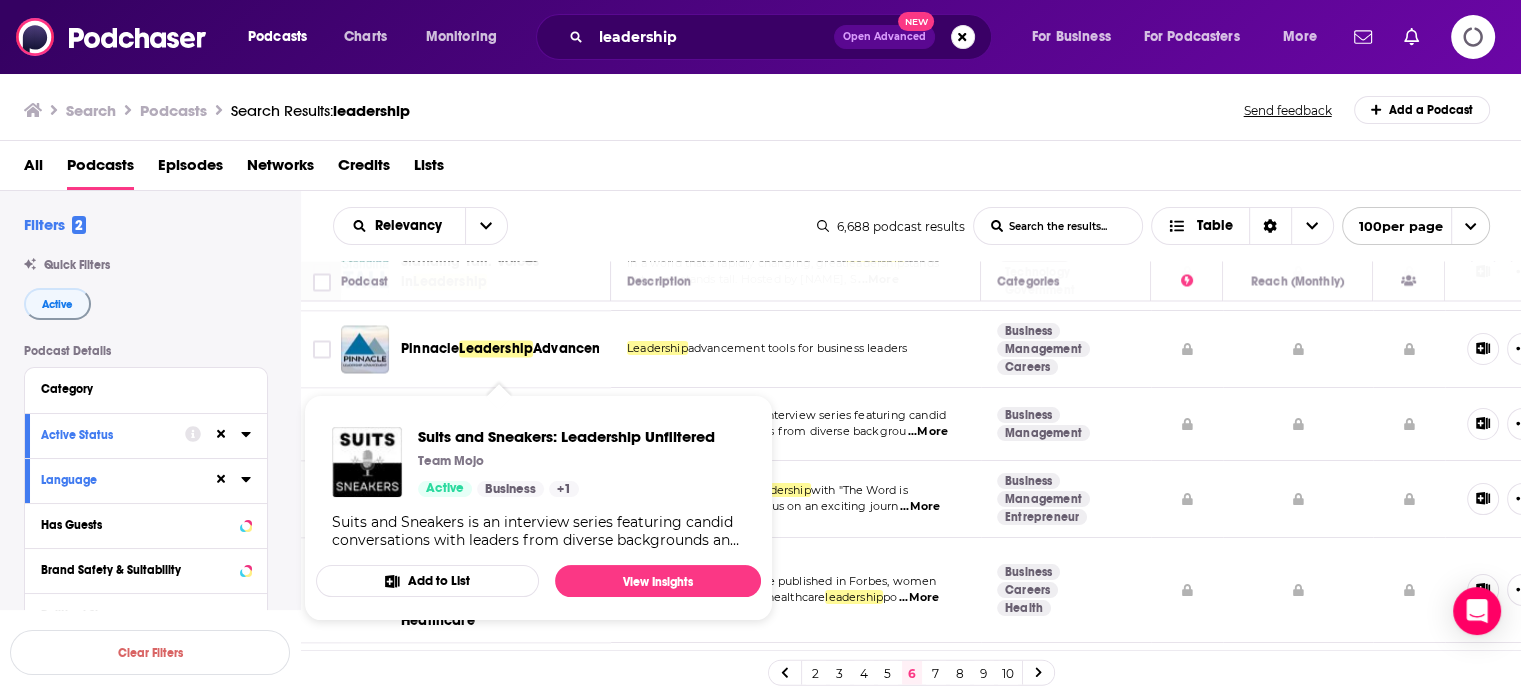 click on "Suits and Sneakers: Leadership Unfiltered Team Mojo Active Business + 1 Suits and Sneakers is an interview series featuring candid conversations with leaders from diverse backgrounds and styles. The host, Carrie Tuttle, has a background in sales and marketing and started this series to fill the gap in formal mentorship opportunities and provide valuable insights for aspiring leaders. The main themes of the series include the importance of bravery in leadership, the balance between performance and empathy, and learning from failures. The series features leaders from various industries and backgrounds, showcasing a breadth of leadership experiences." at bounding box center (538, 488) 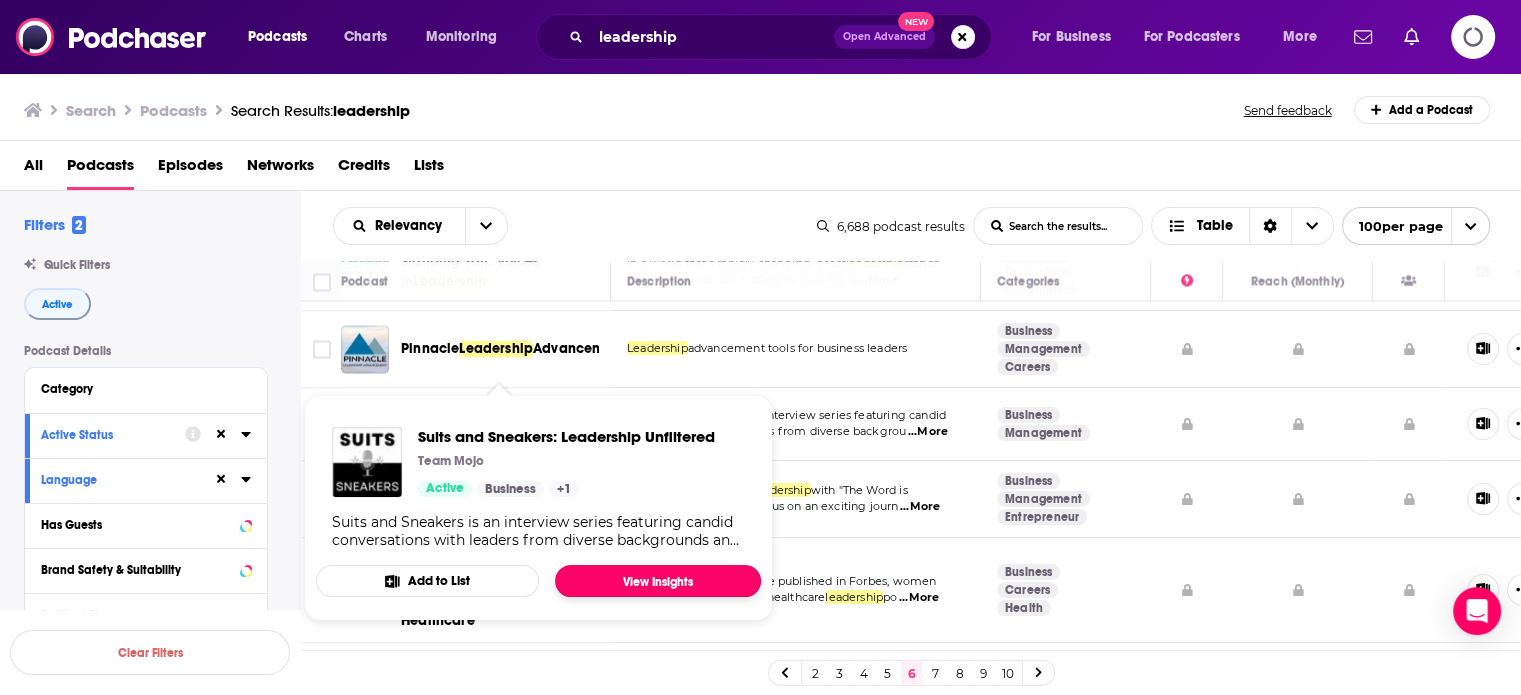 click on "View Insights" at bounding box center (658, 581) 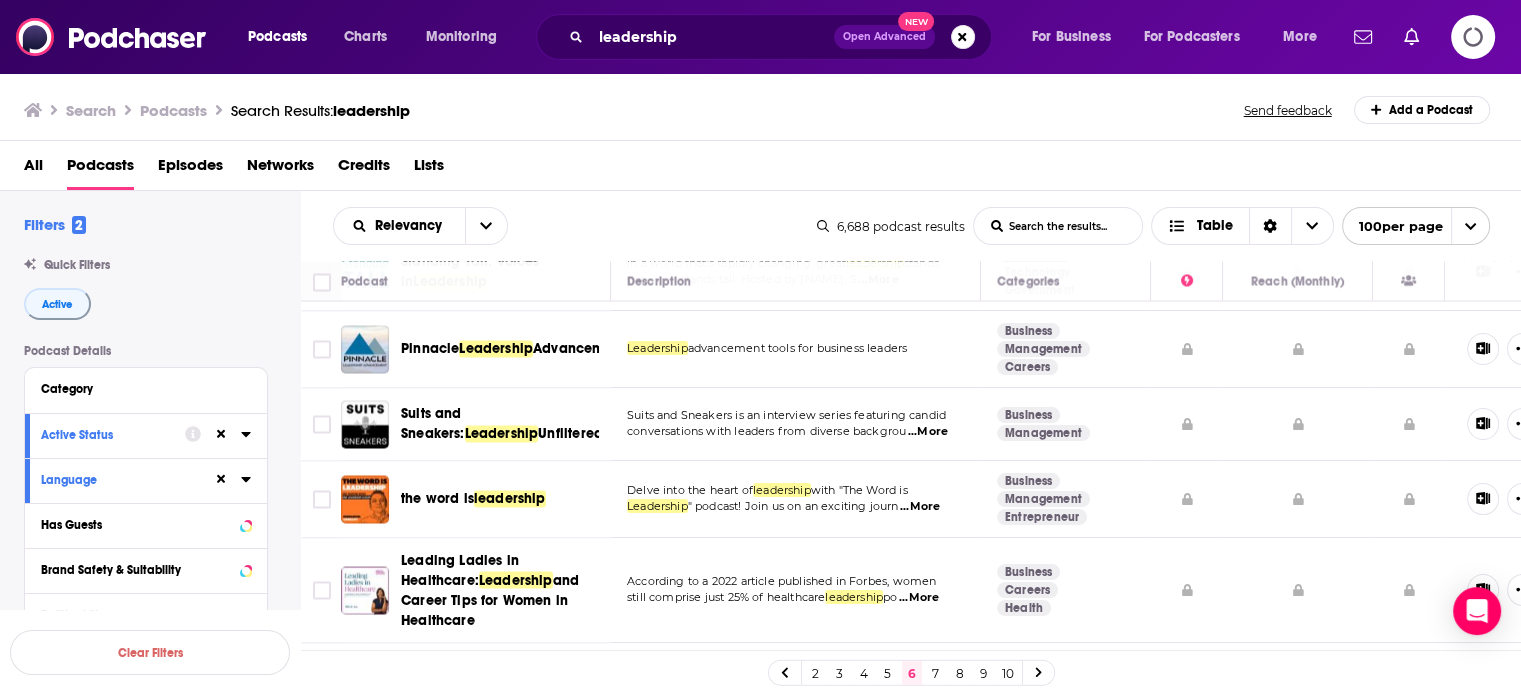 click on "...More" at bounding box center [920, 507] 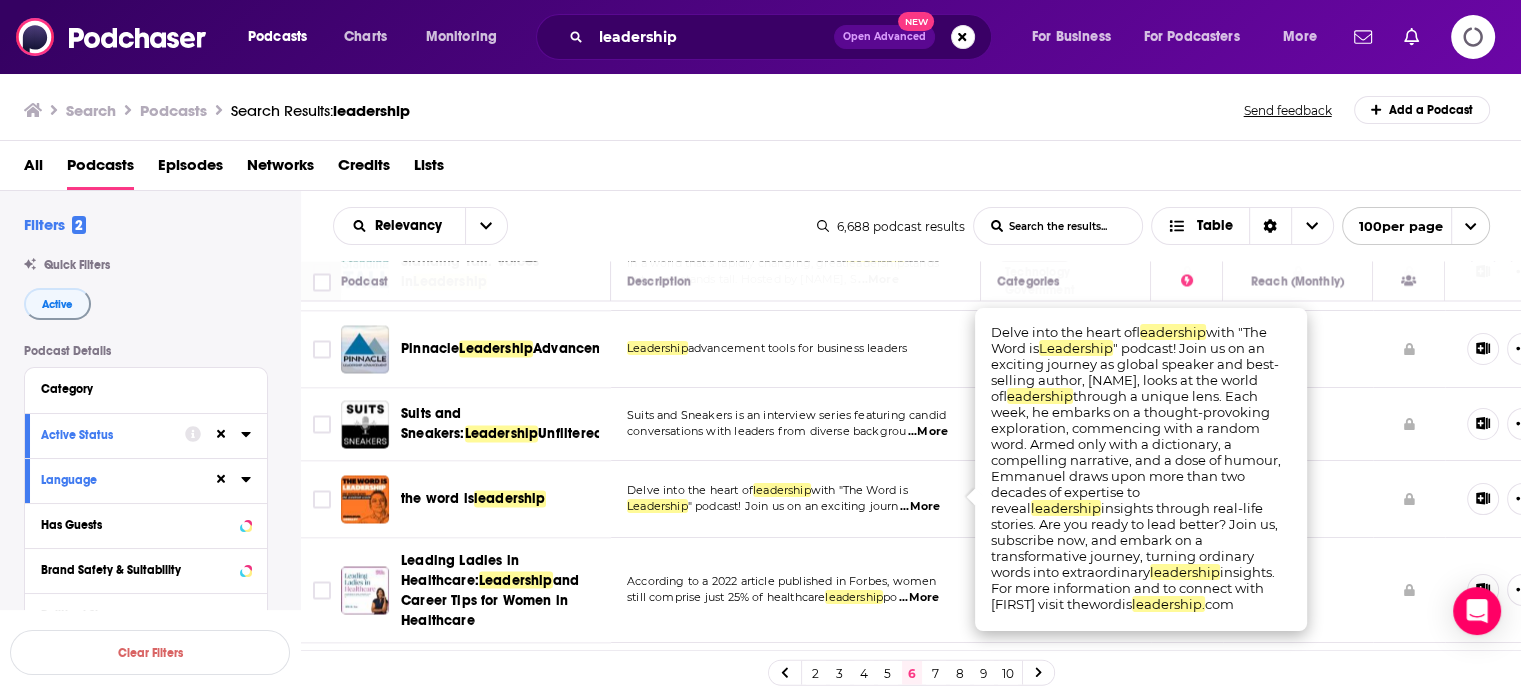 click on "...More" at bounding box center (920, 507) 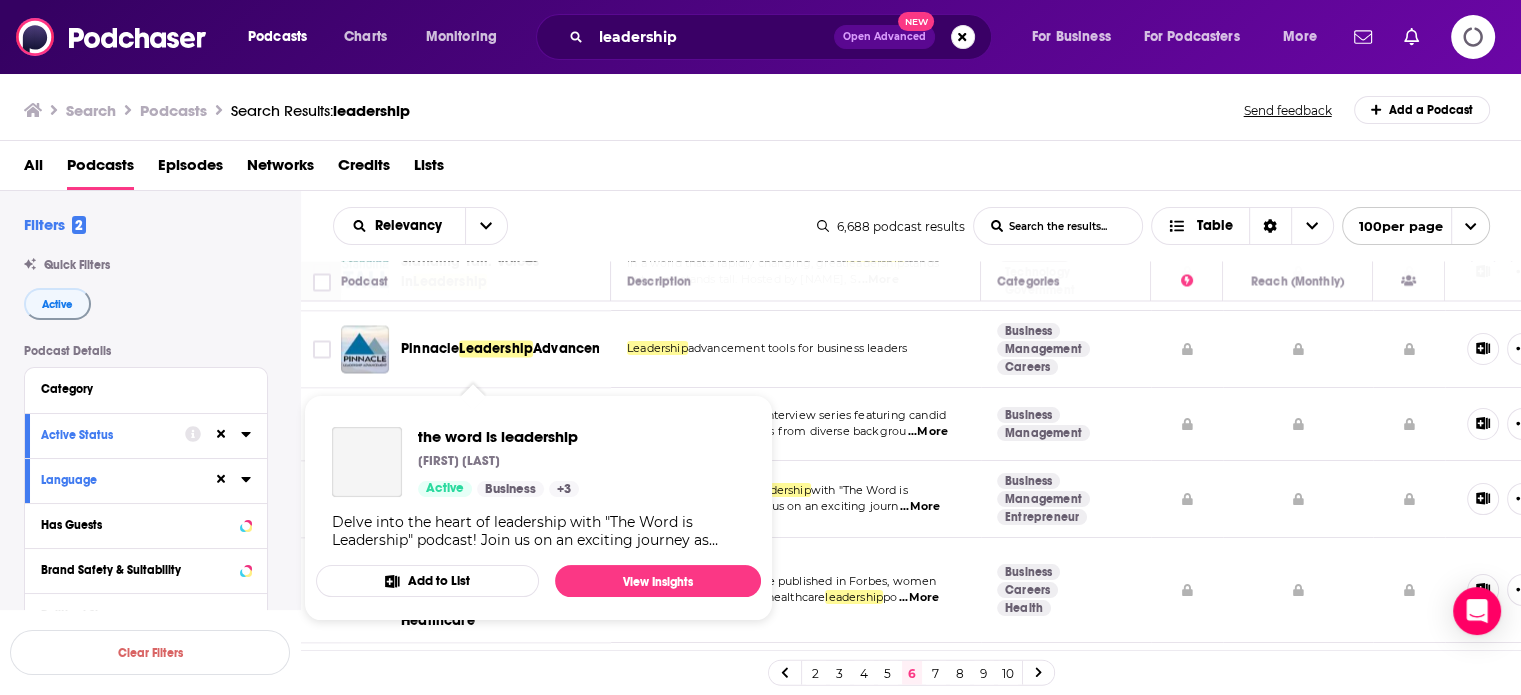 click on "Business" at bounding box center [510, 489] 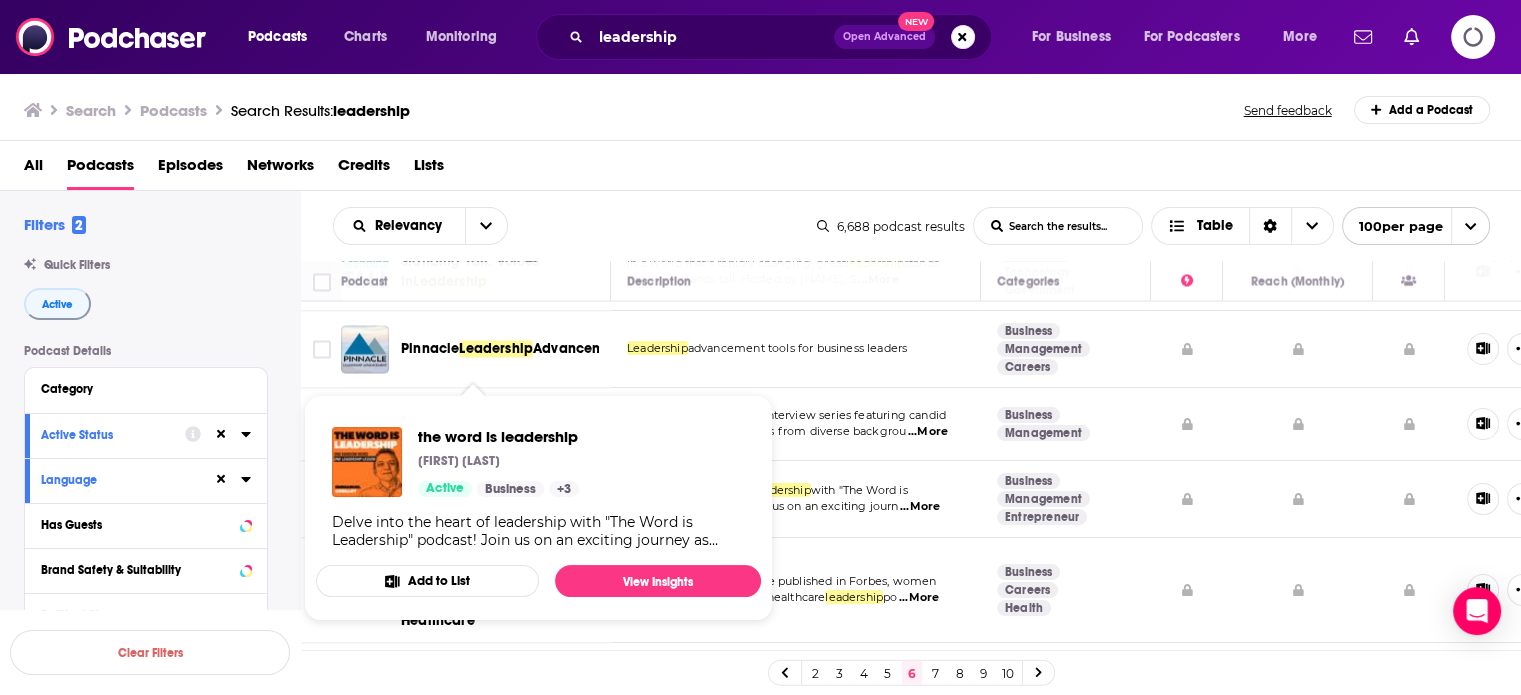 click on "Business" at bounding box center (510, 489) 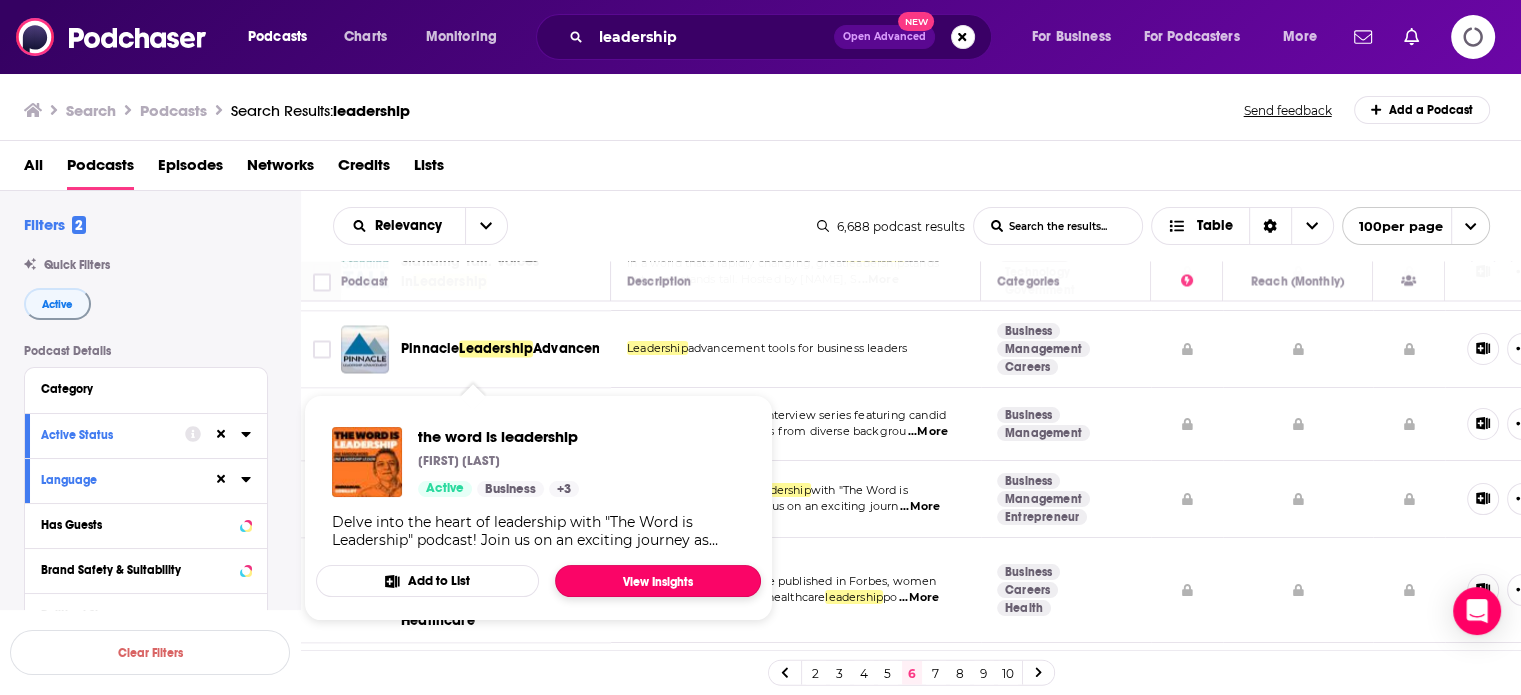 click on "View Insights" at bounding box center (658, 581) 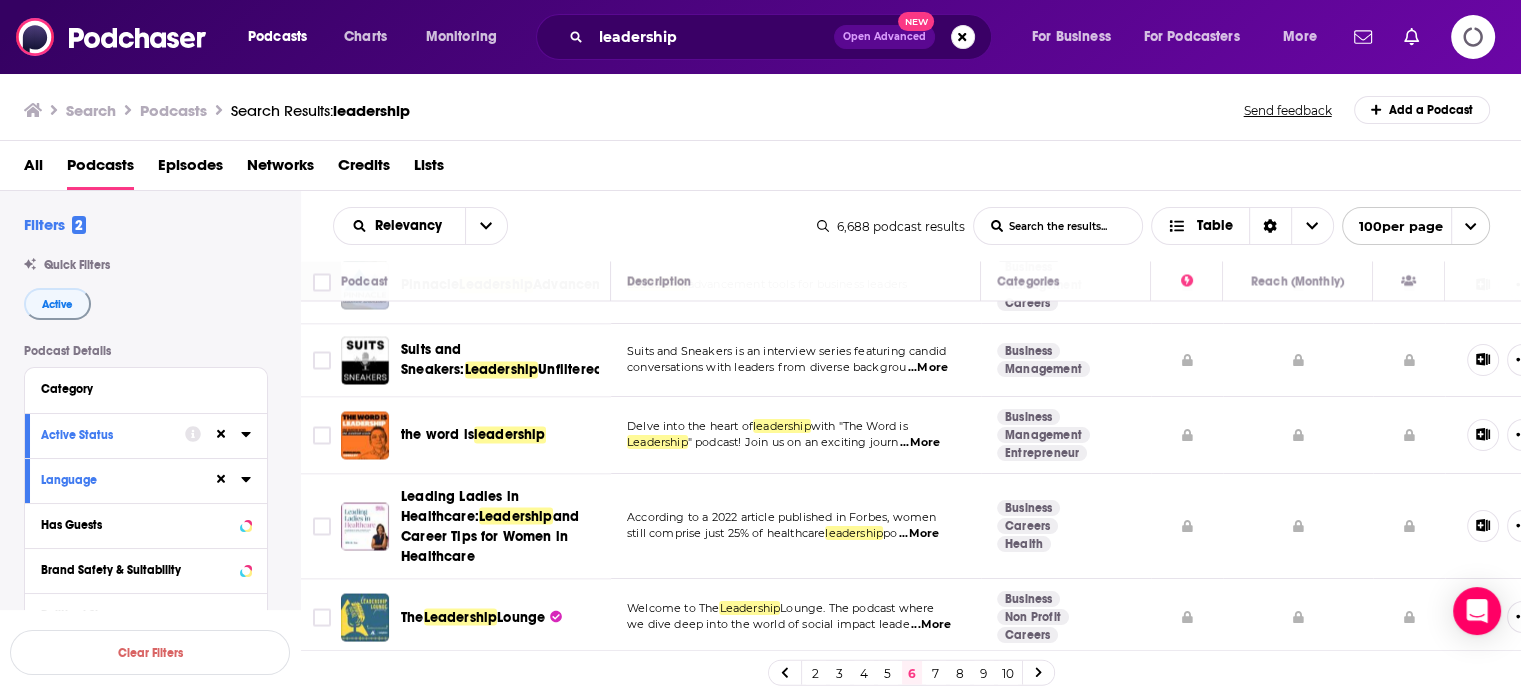 scroll, scrollTop: 3600, scrollLeft: 0, axis: vertical 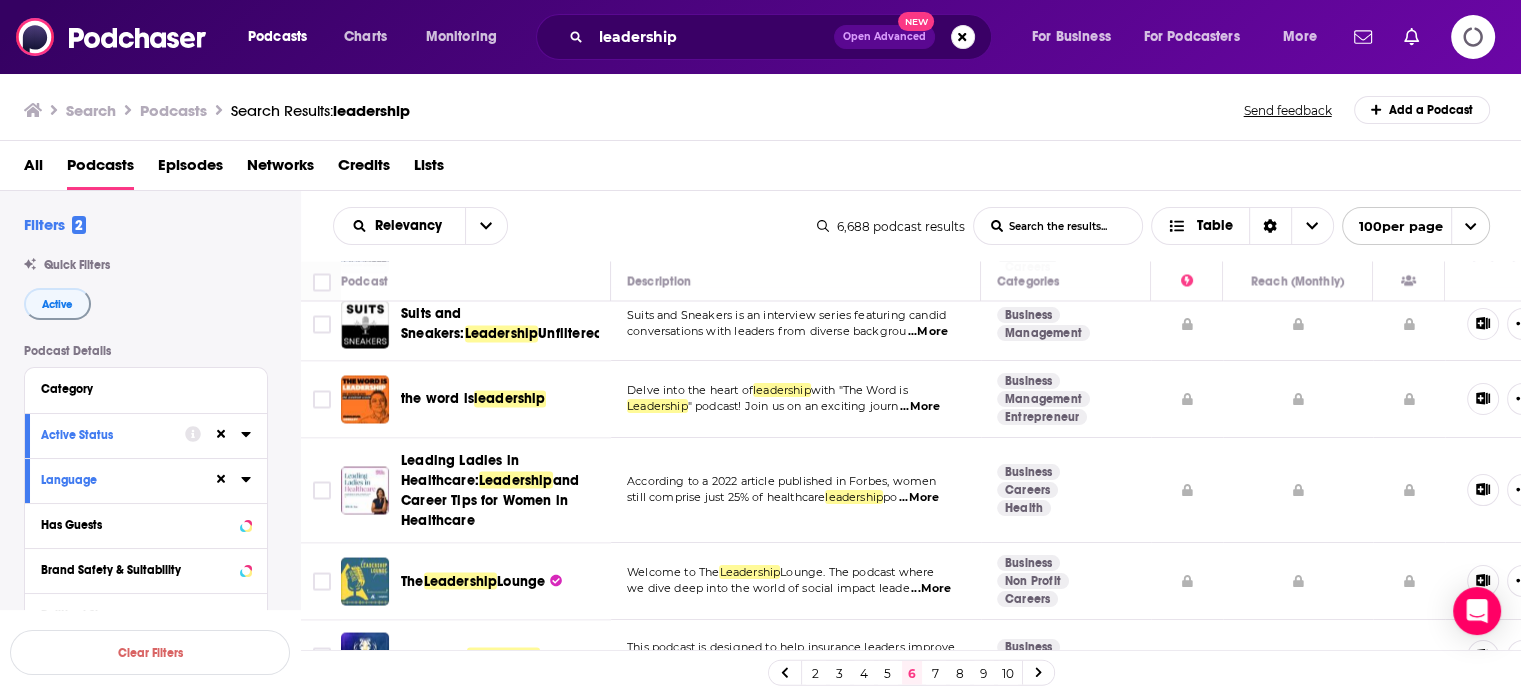 click on "we dive deep into the world of social impact leade  ...More" at bounding box center (795, 589) 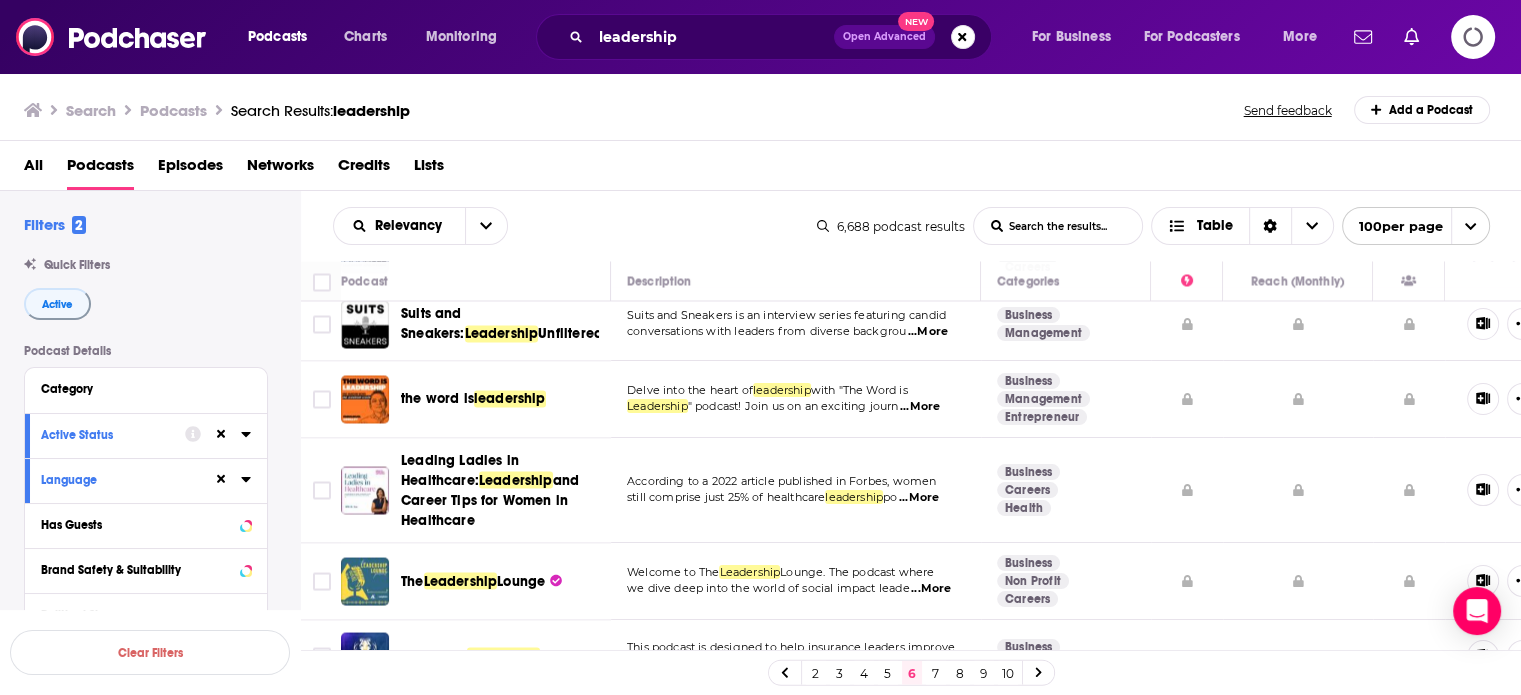click on "...More" at bounding box center (931, 589) 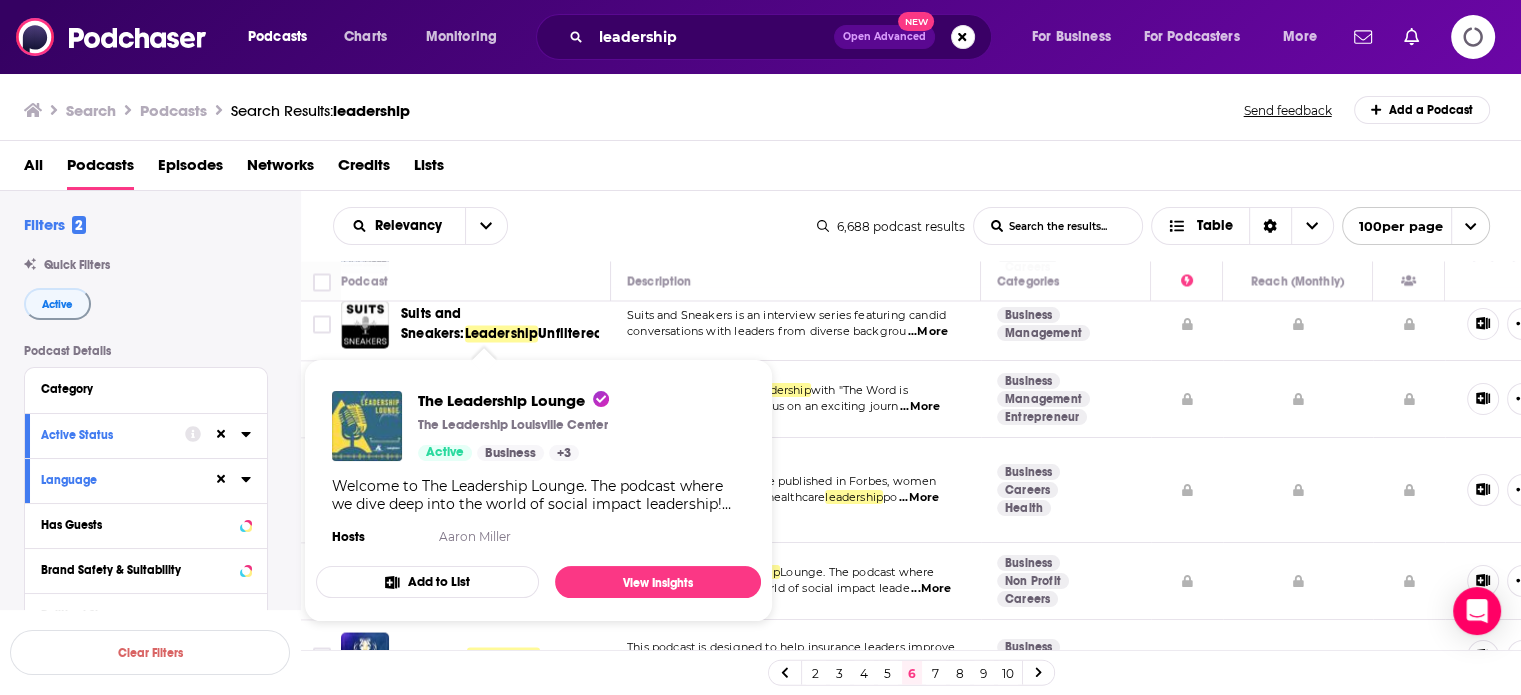 click on "The Leadership Lounge The Leadership Louisville Center Active Business + 3 Welcome to The Leadership Lounge. The podcast where we dive deep into the world of social impact leadership! Each month, we'll explore a different topic relevant to making a positive change in the world. We'll chat with inspiring leaders, share practical tips and strategies, and unpack the challenges and opportunities that come with leading for social good. So, whether you're a seasoned leader or just starting your journey, join us in The Leadership Lounge for insightful conversations and actionable advice to help you become a more impactful leader. Hosts   Aaron Miller" at bounding box center [538, 470] 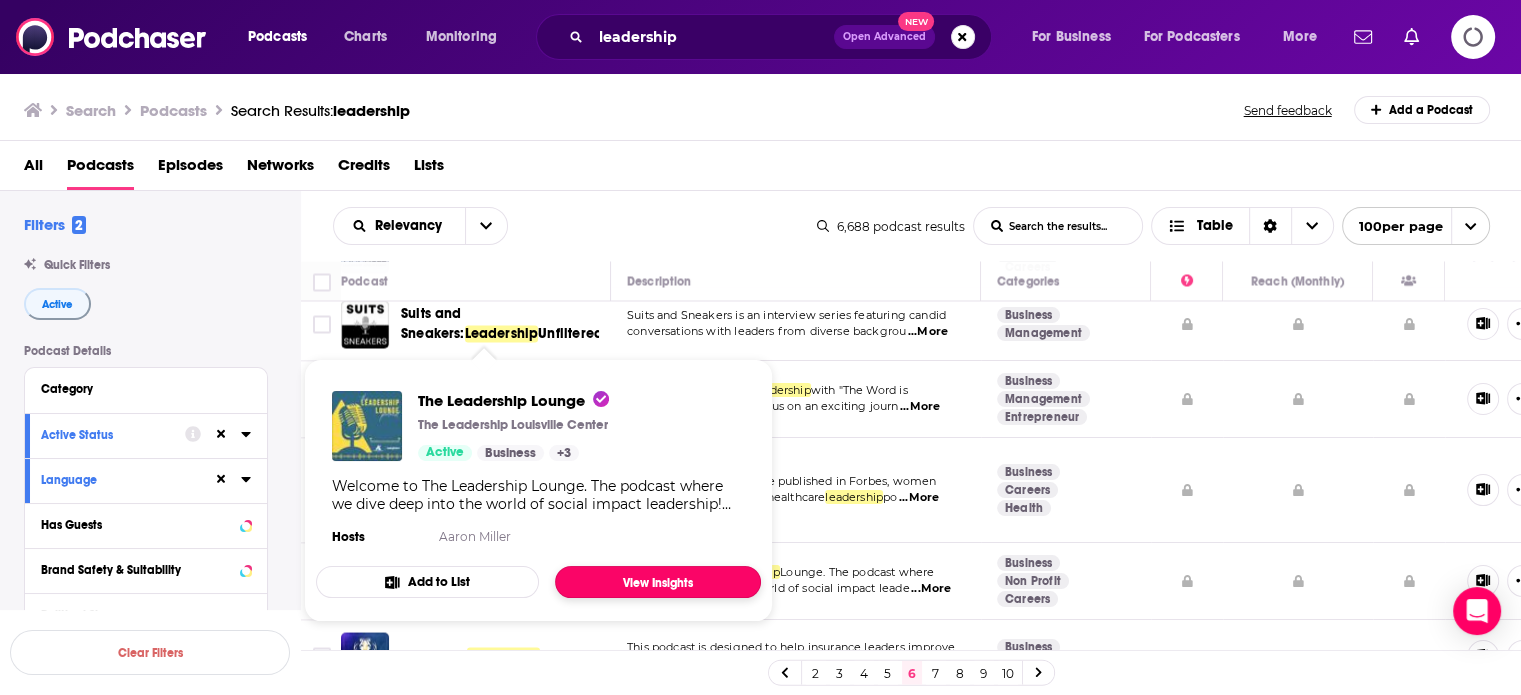 click on "View Insights" at bounding box center [658, 582] 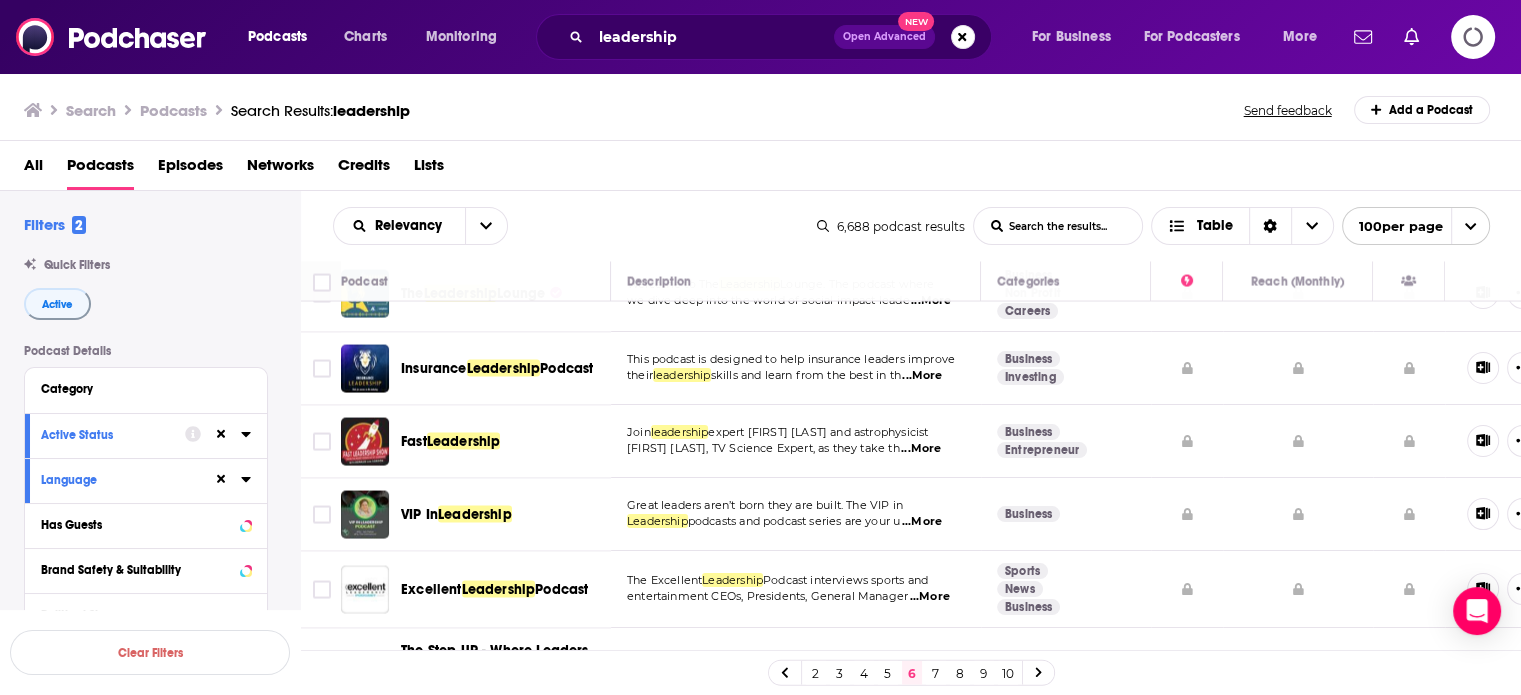 scroll, scrollTop: 3900, scrollLeft: 0, axis: vertical 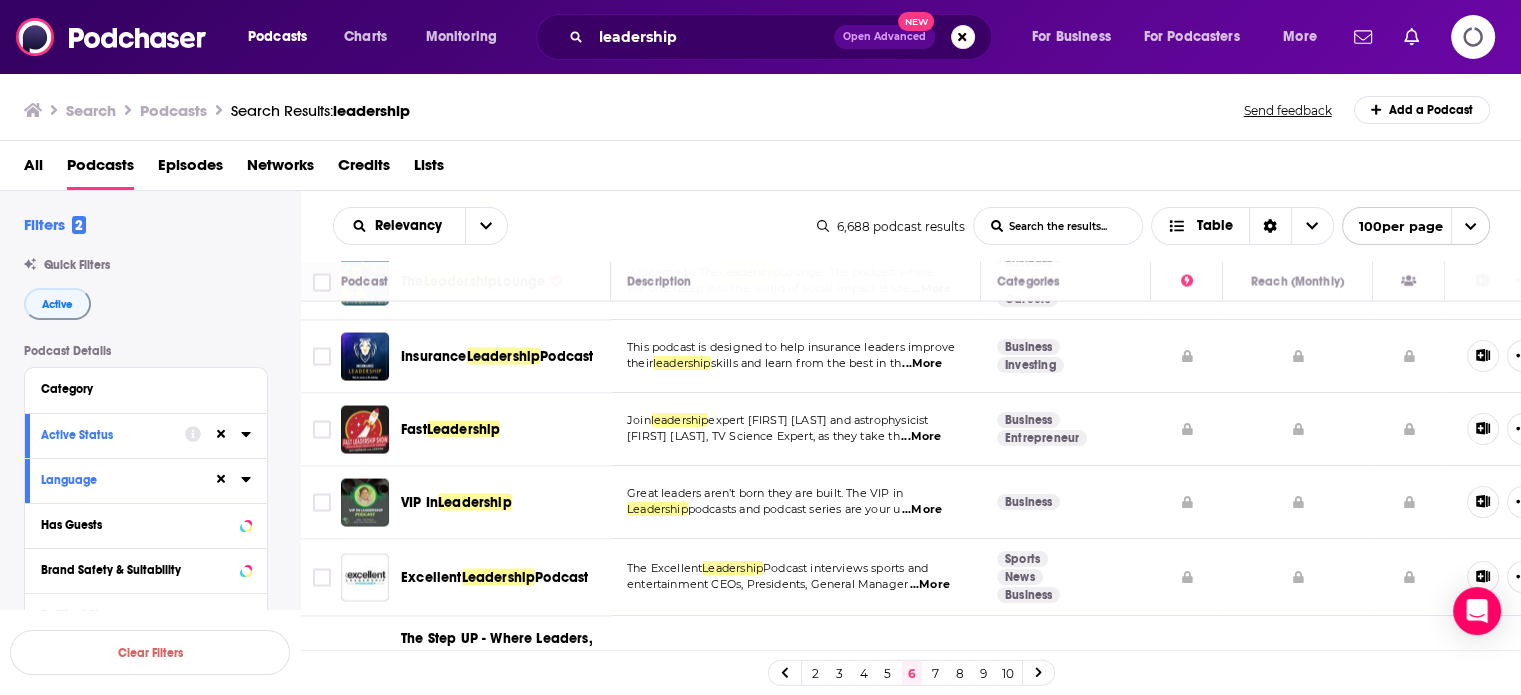 click on "...More" at bounding box center (922, 510) 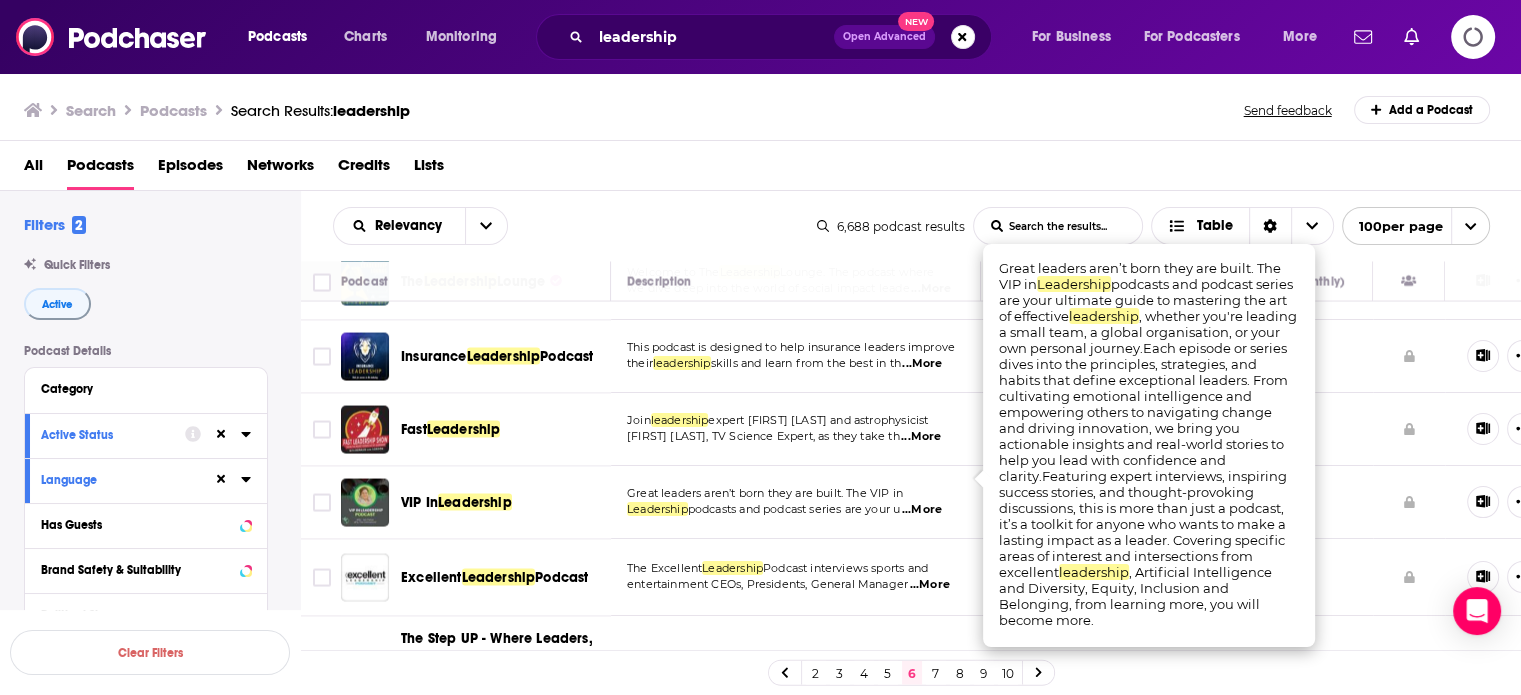 click on "...More" at bounding box center [922, 510] 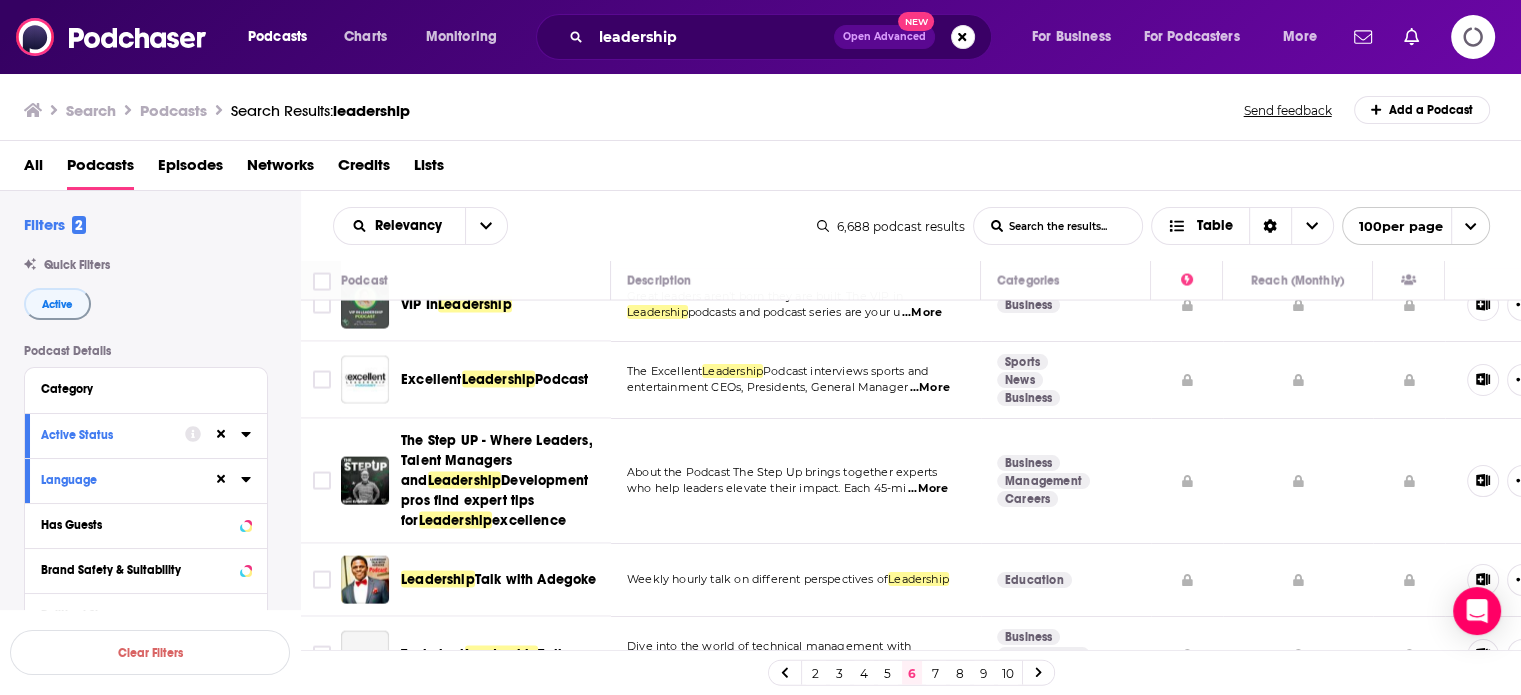 scroll, scrollTop: 4100, scrollLeft: 0, axis: vertical 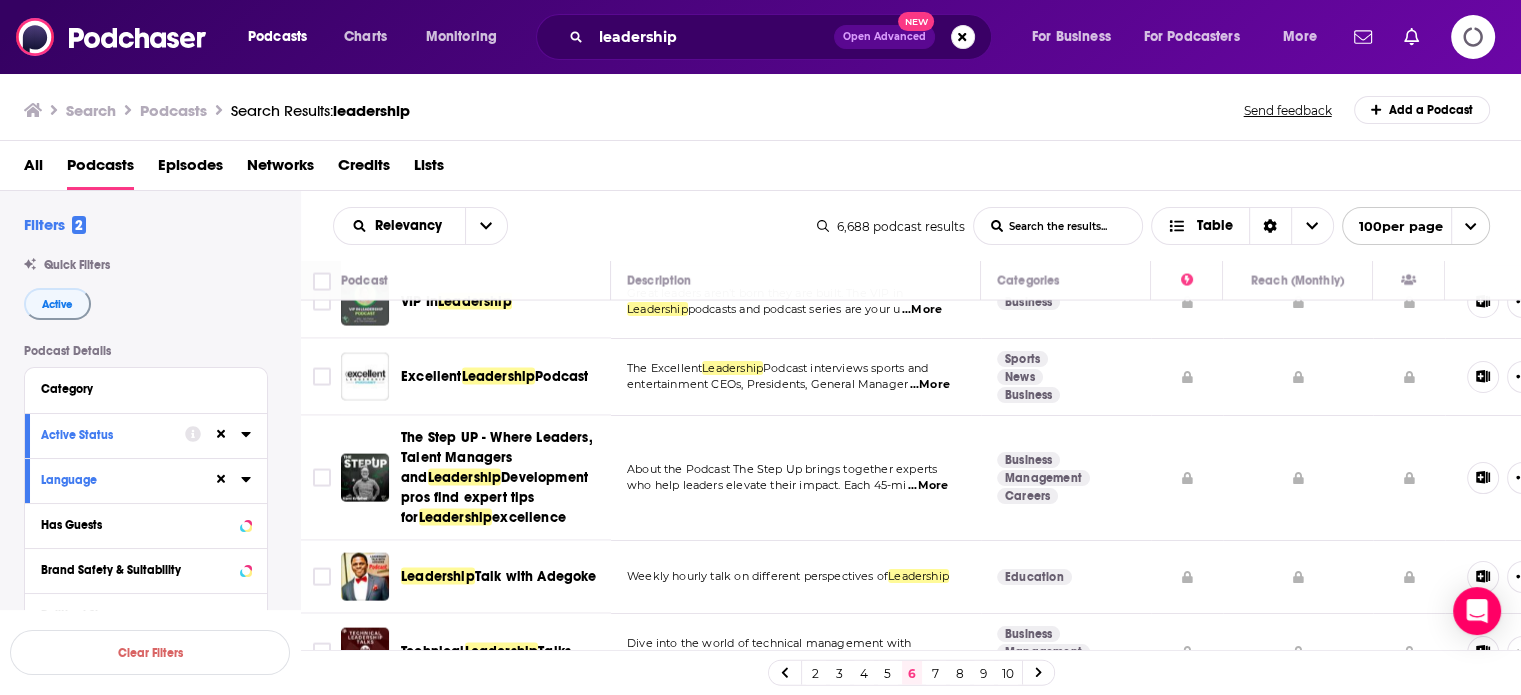 click on "...More" at bounding box center (928, 486) 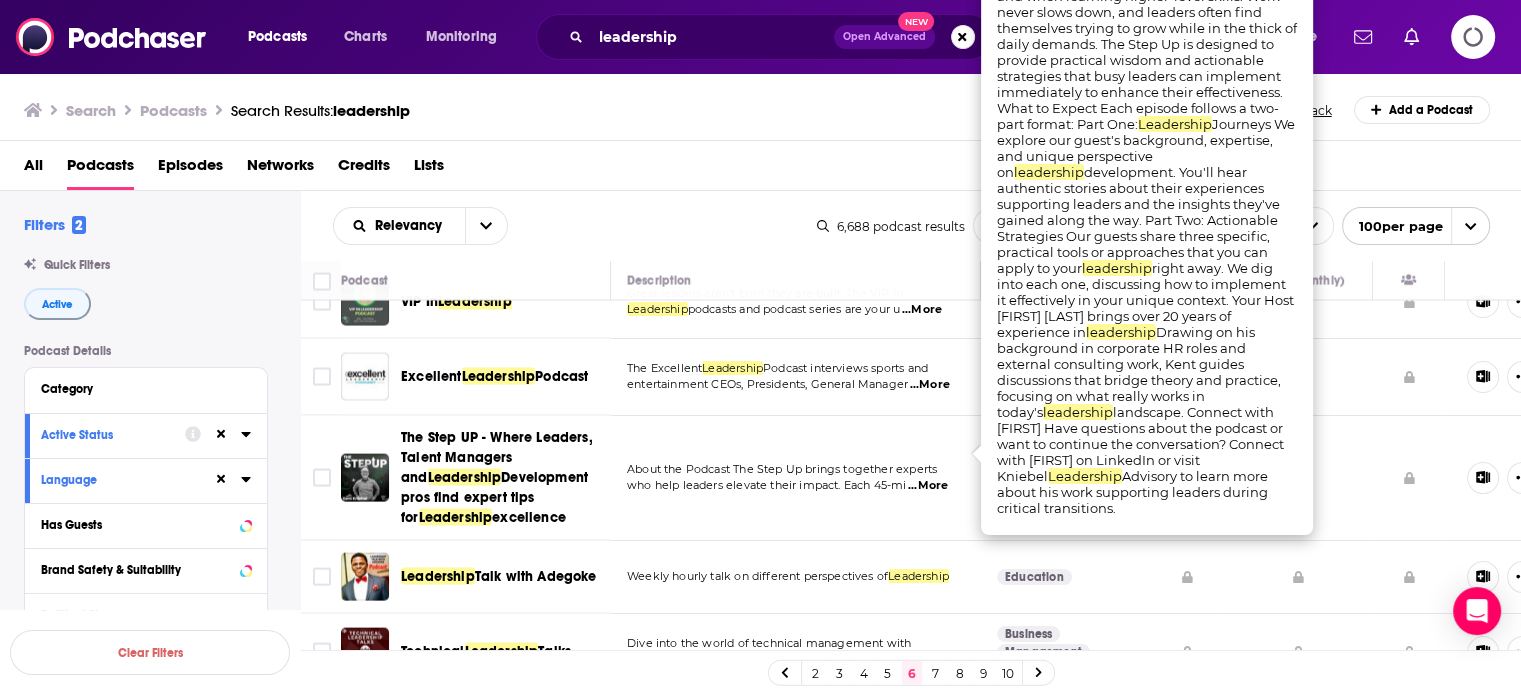 click on "...More" at bounding box center (928, 486) 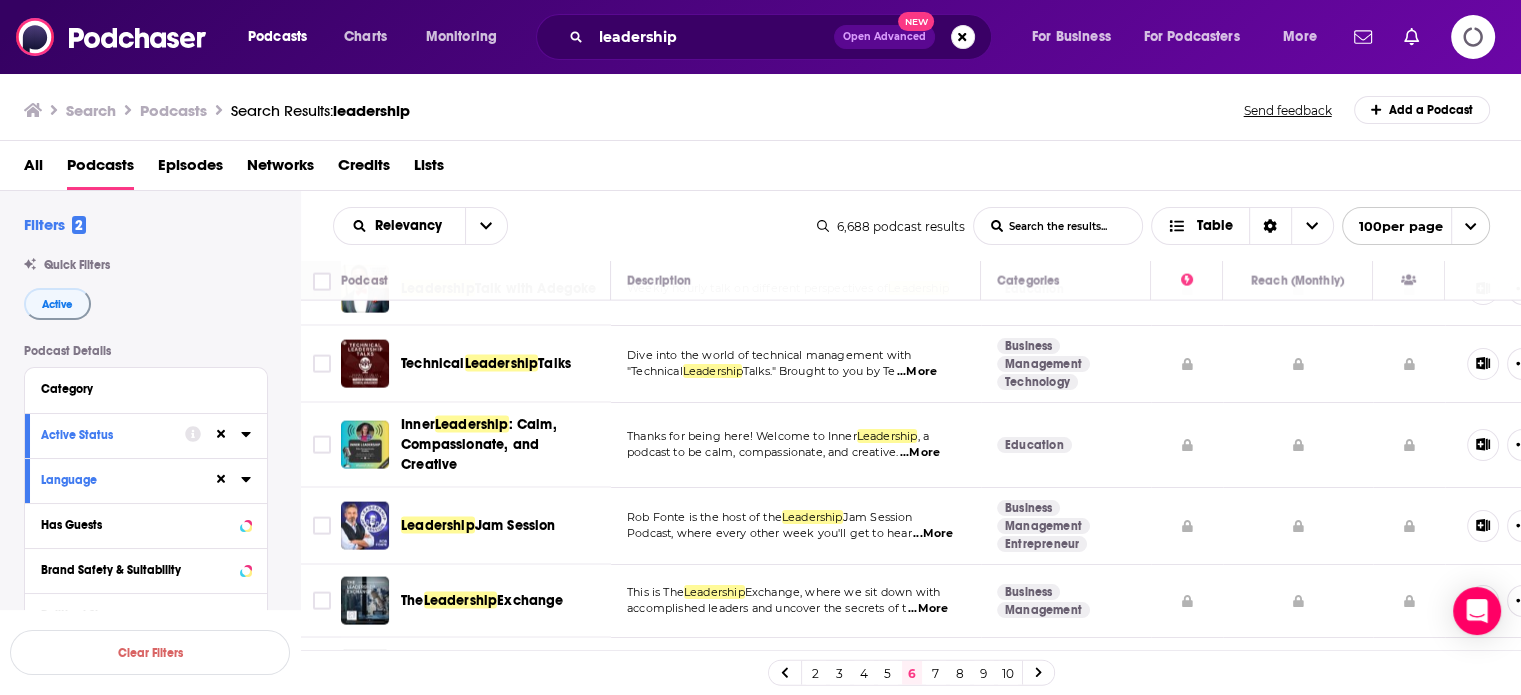 scroll, scrollTop: 4400, scrollLeft: 0, axis: vertical 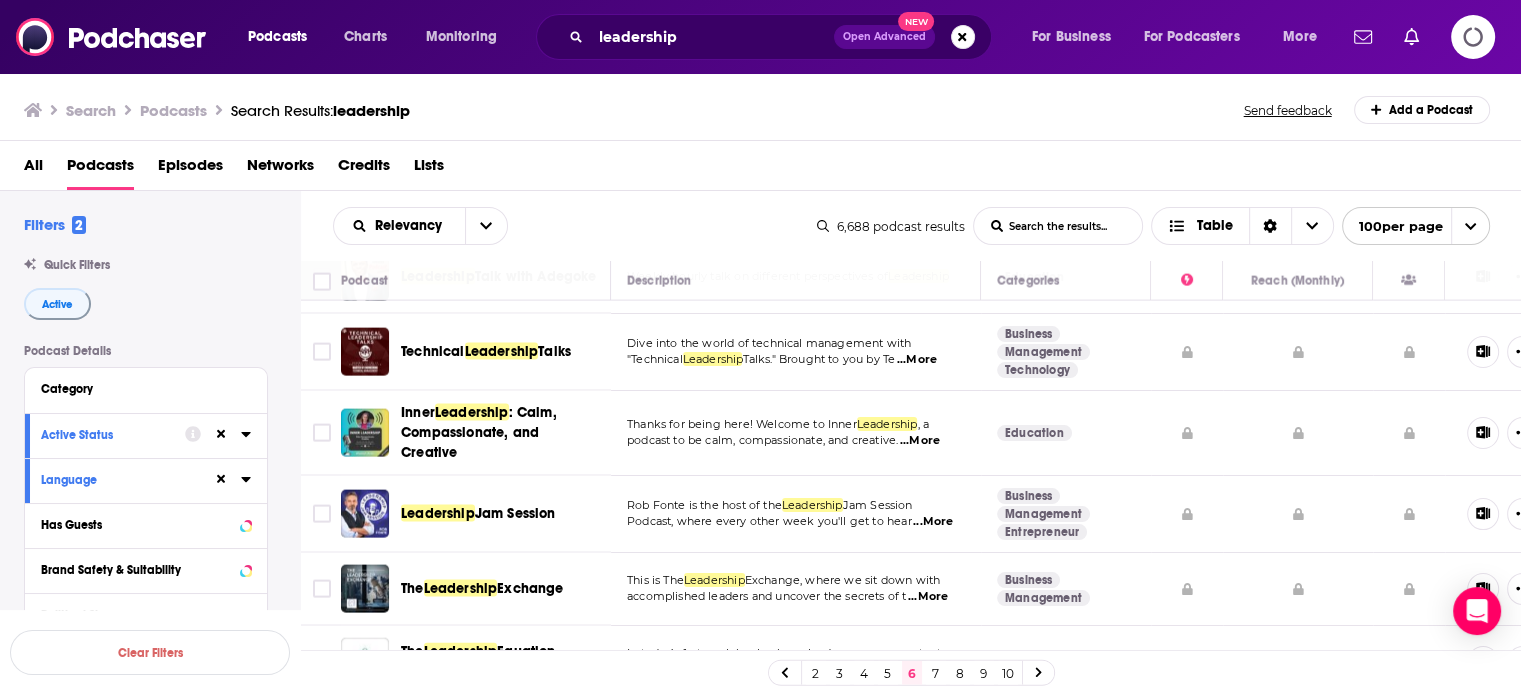 click on "...More" at bounding box center [933, 522] 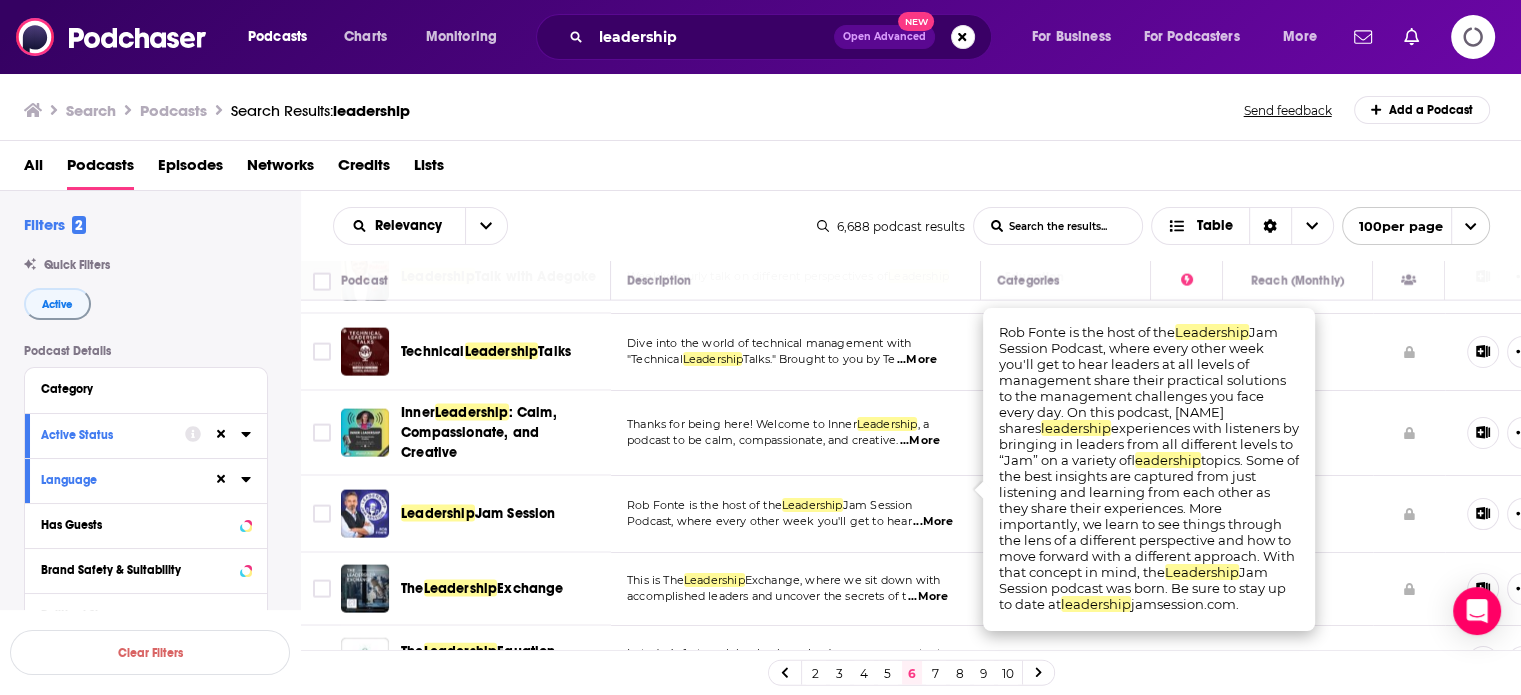 click on "...More" at bounding box center (933, 522) 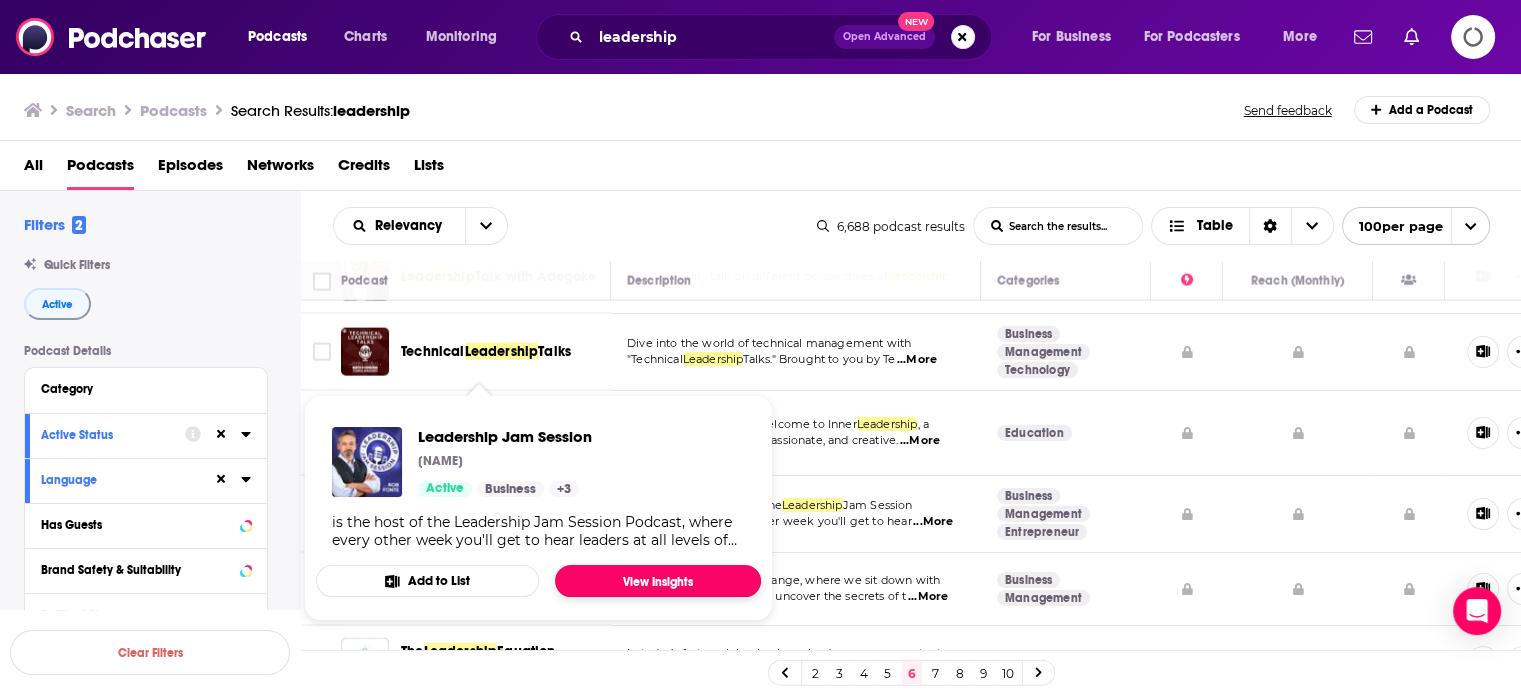 click on "View Insights" at bounding box center [658, 581] 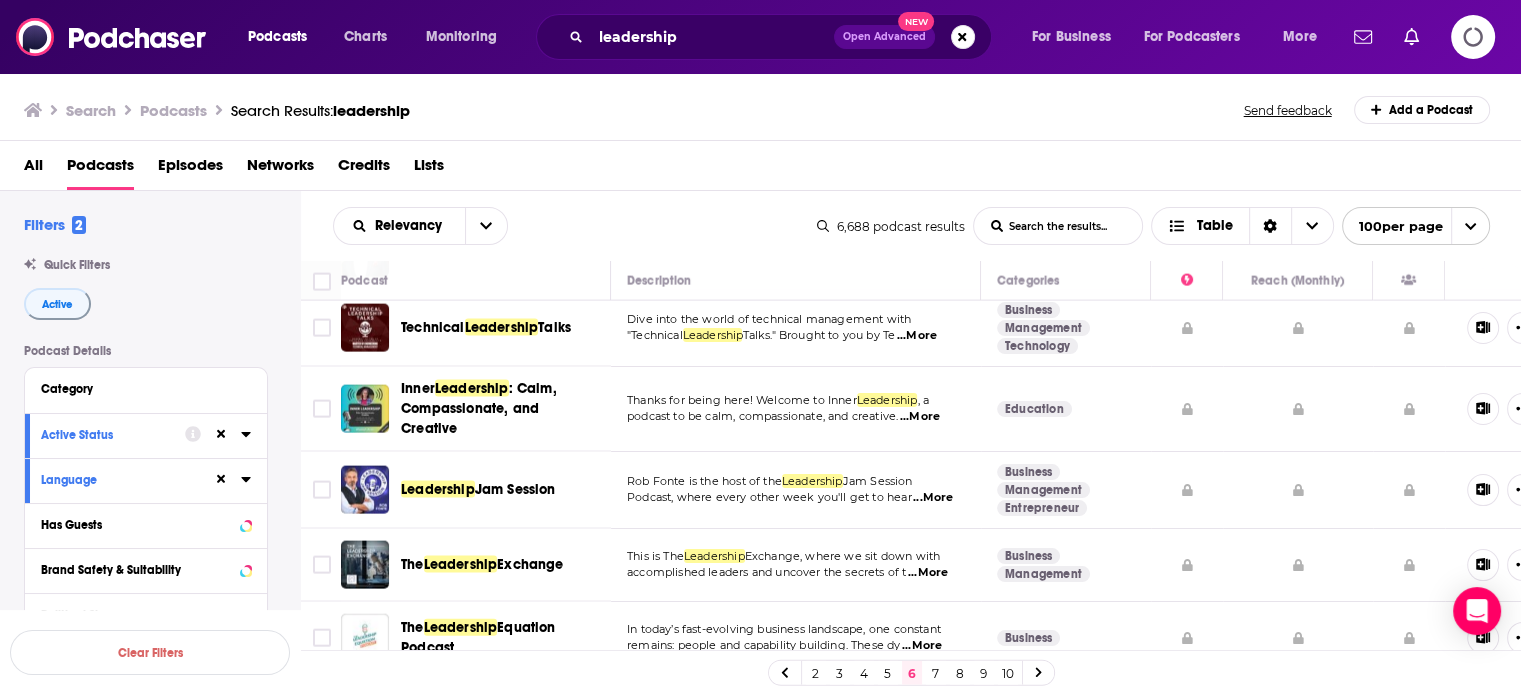 scroll, scrollTop: 4532, scrollLeft: 0, axis: vertical 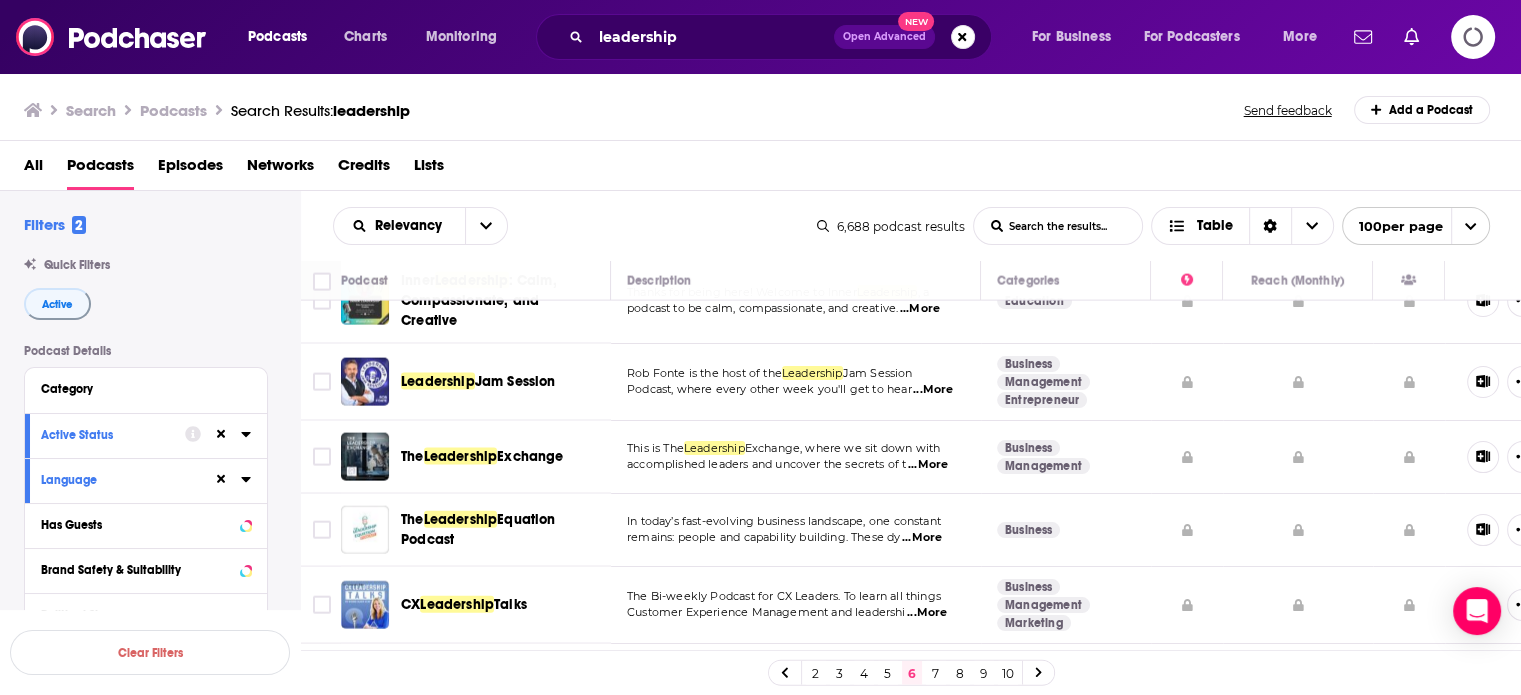 click on "...More" at bounding box center (922, 538) 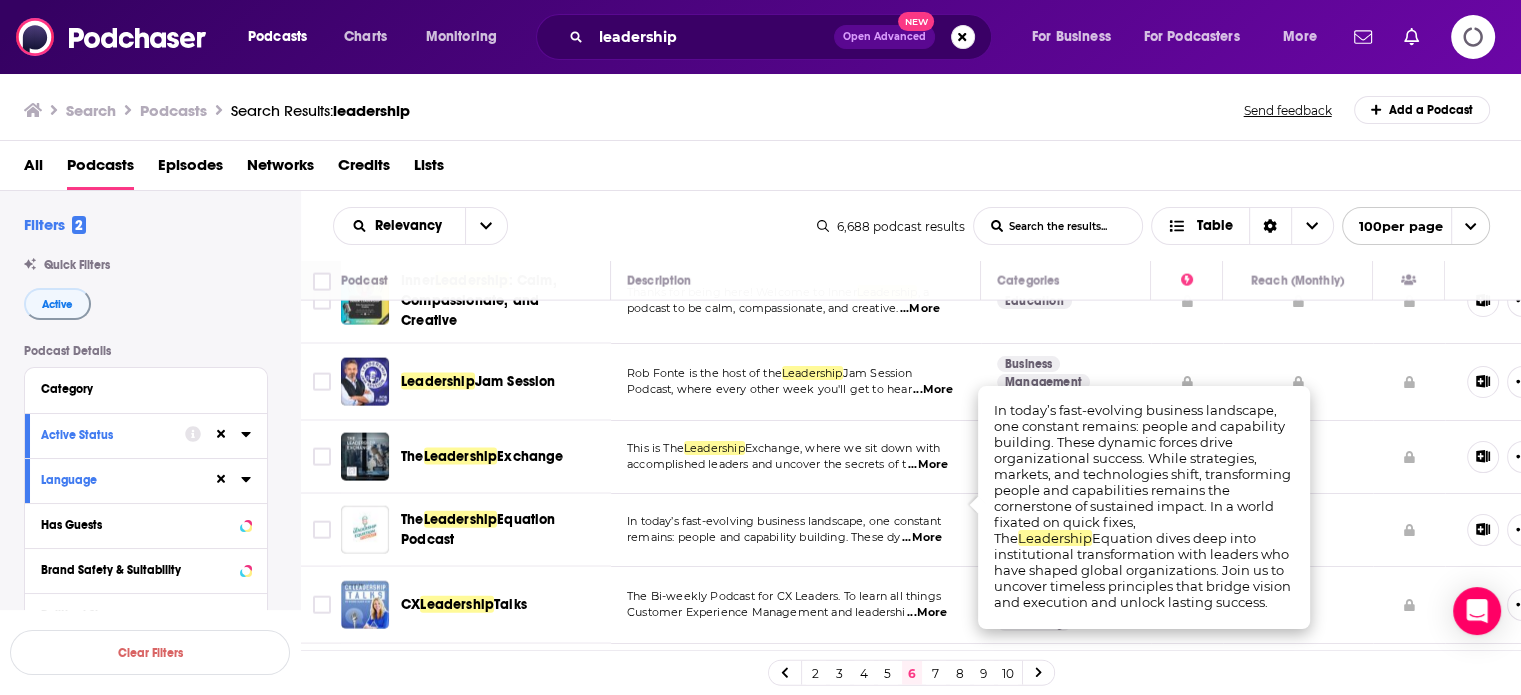 click on "...More" at bounding box center [922, 538] 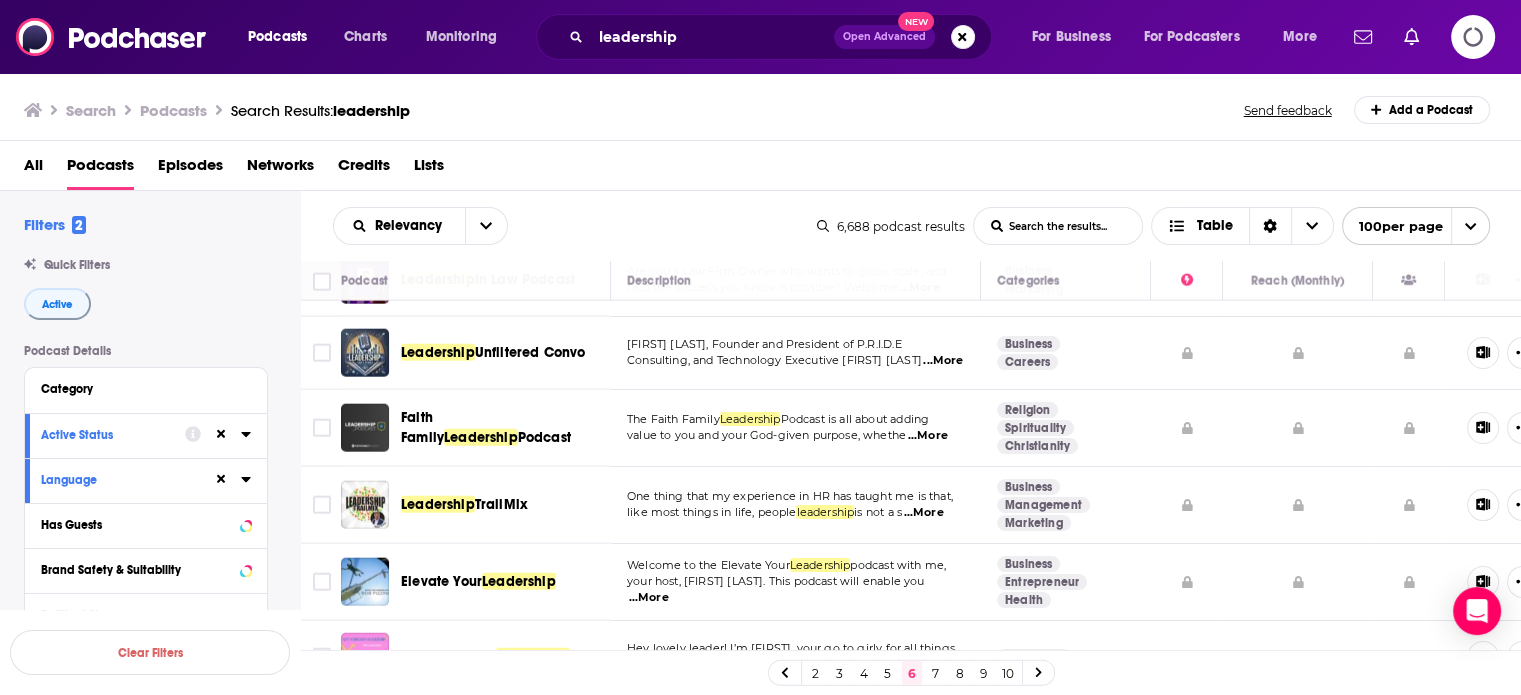 scroll, scrollTop: 5032, scrollLeft: 0, axis: vertical 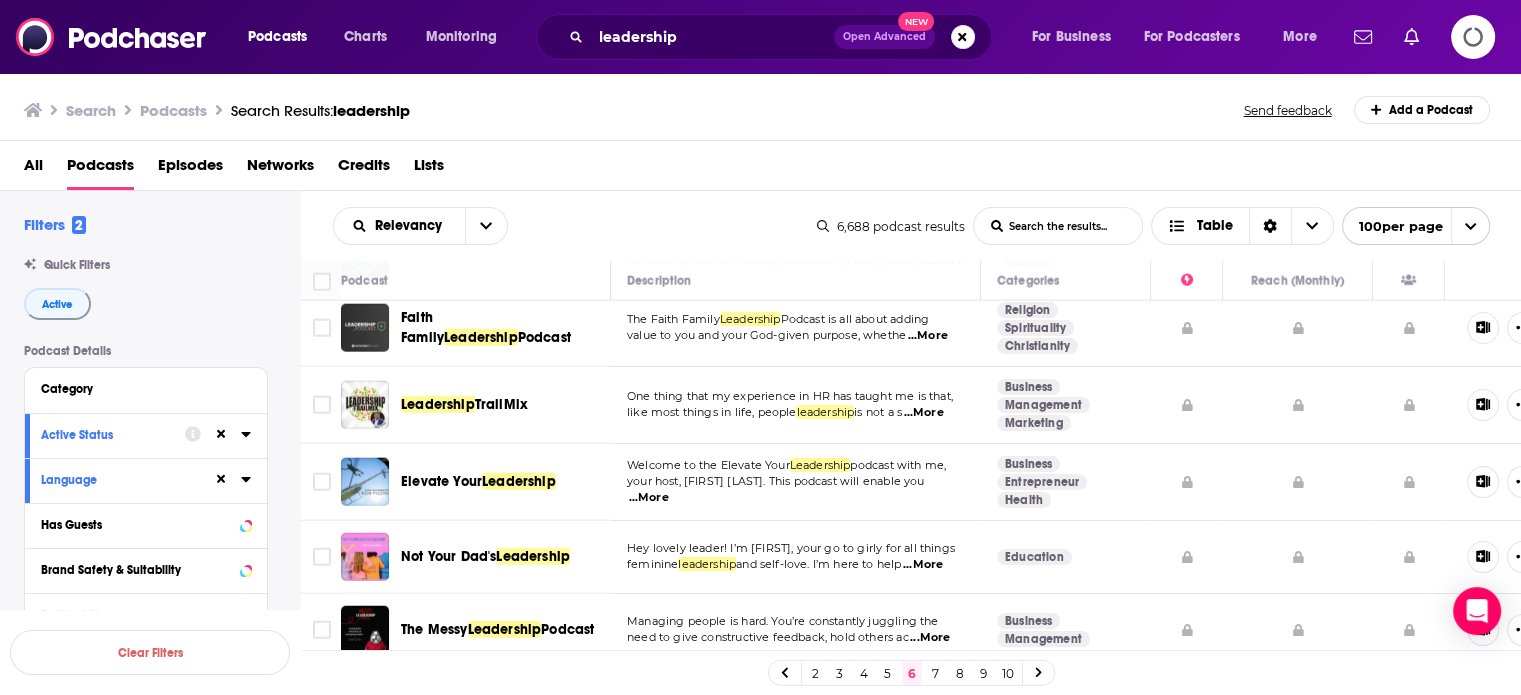 click on "...More" at bounding box center (649, 498) 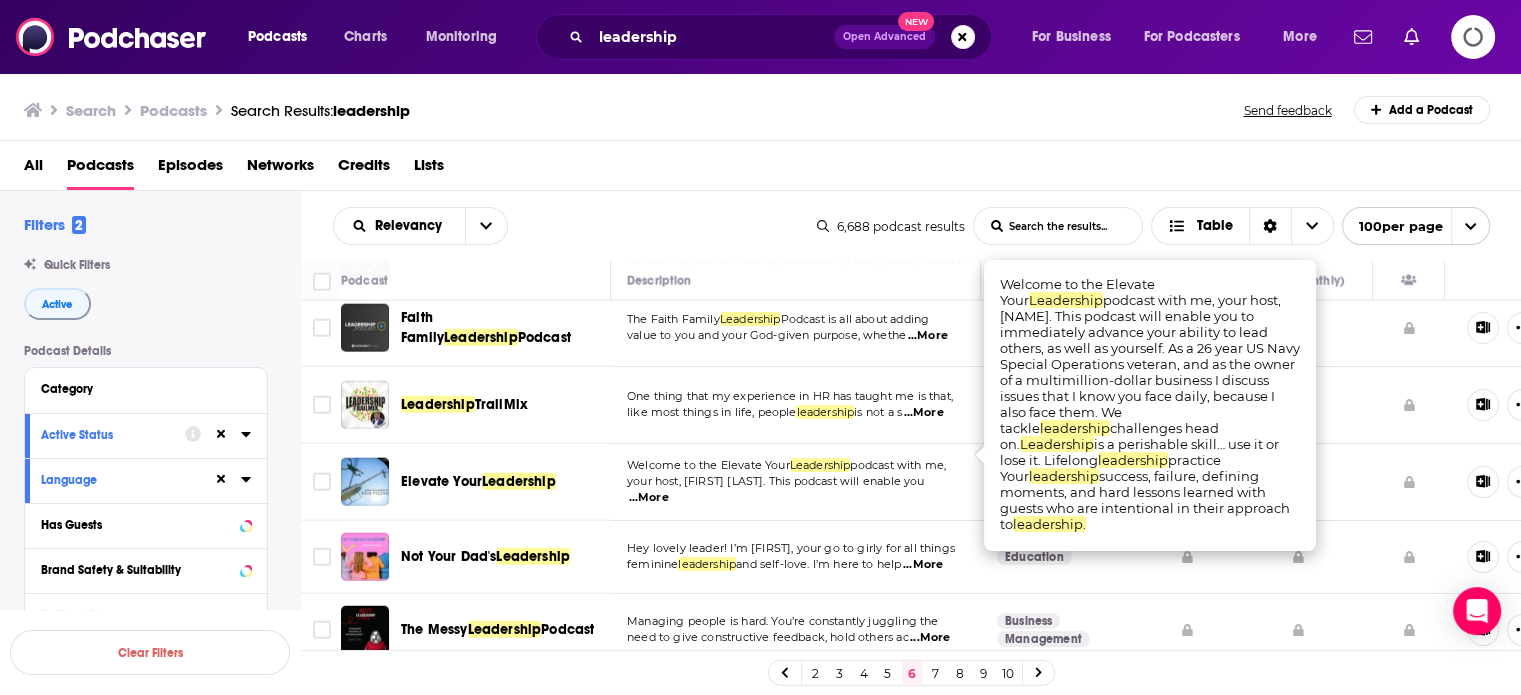 click on "...More" at bounding box center [649, 498] 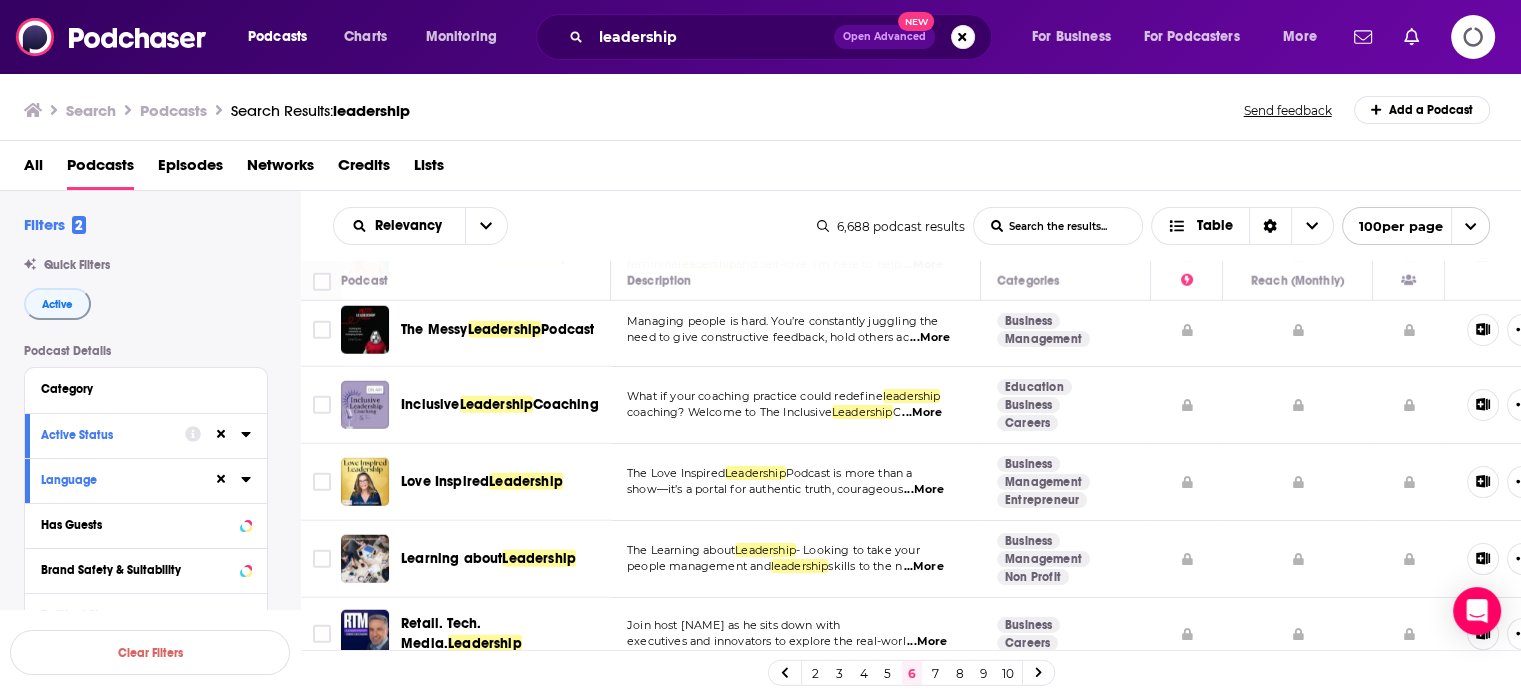 scroll, scrollTop: 5432, scrollLeft: 0, axis: vertical 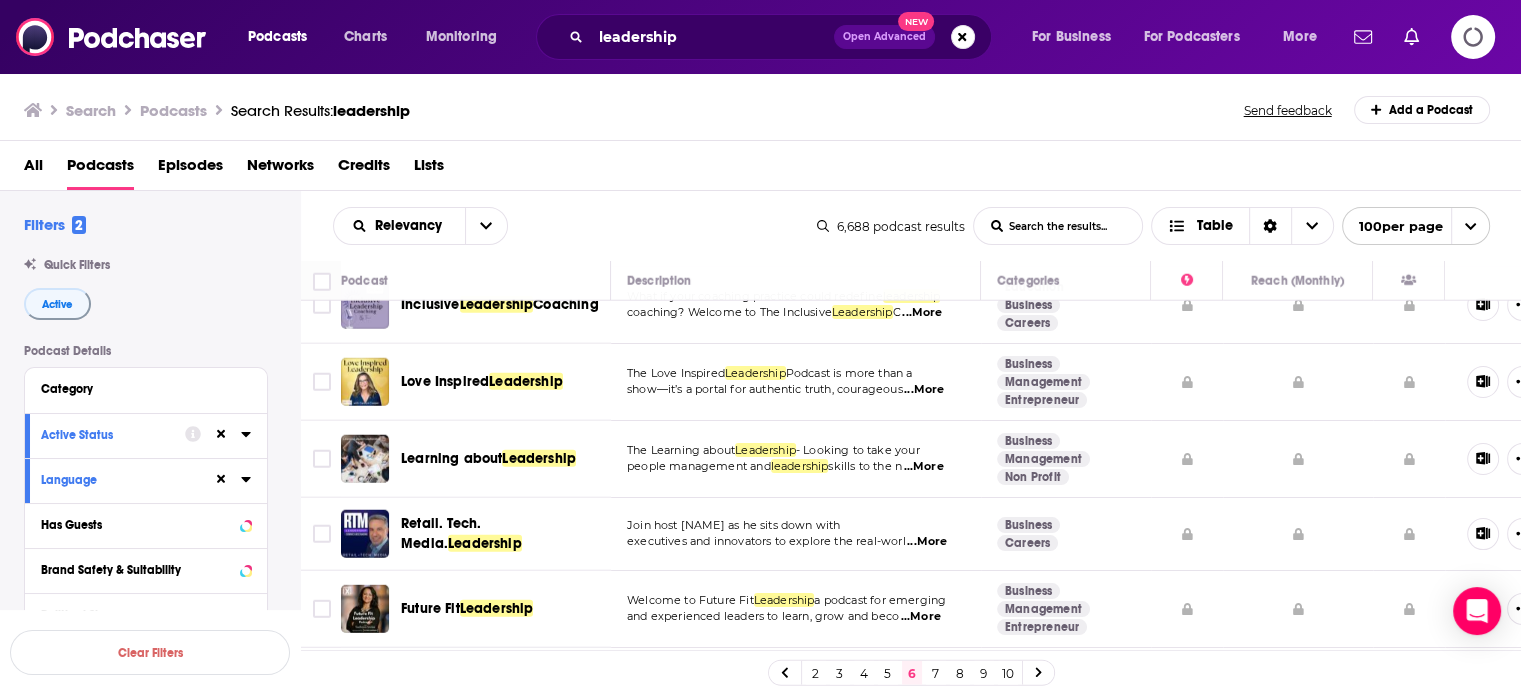 click on "...More" at bounding box center [923, 467] 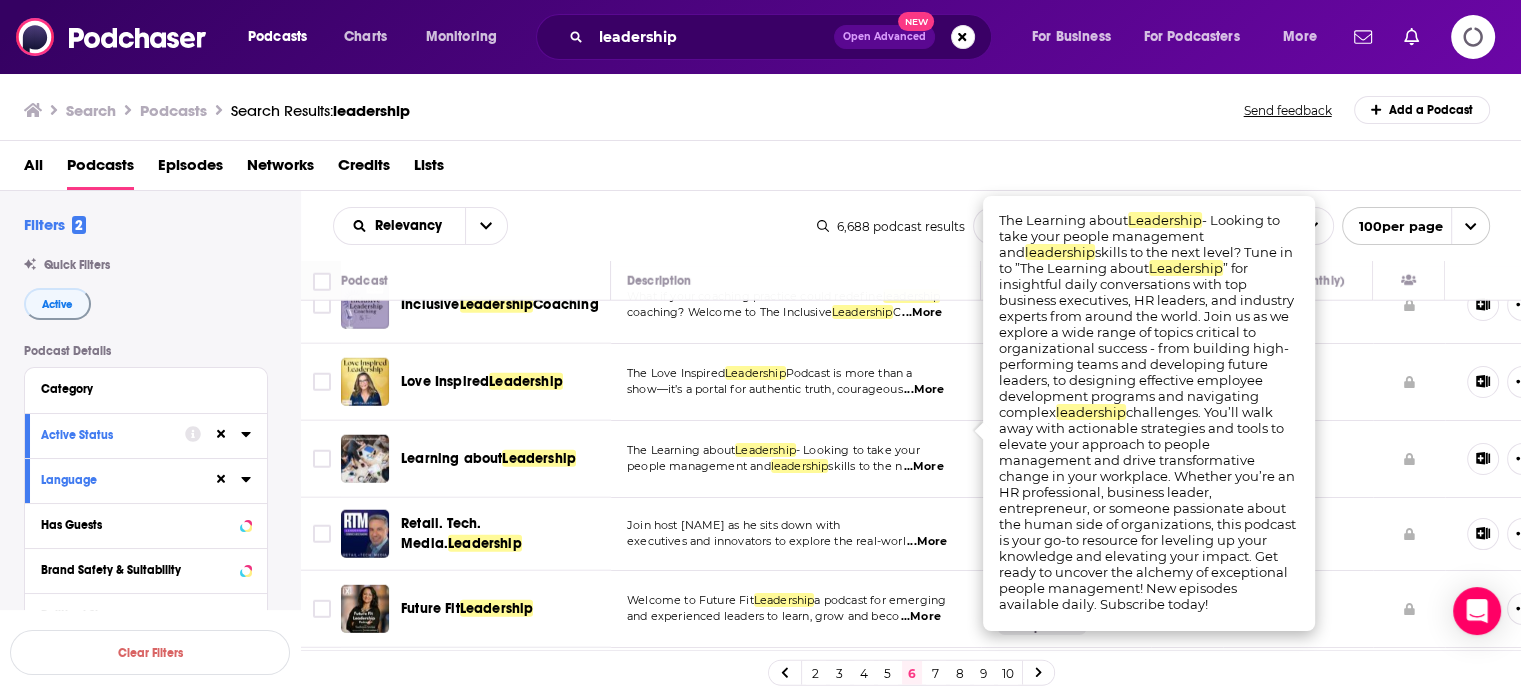 click on "...More" at bounding box center [923, 467] 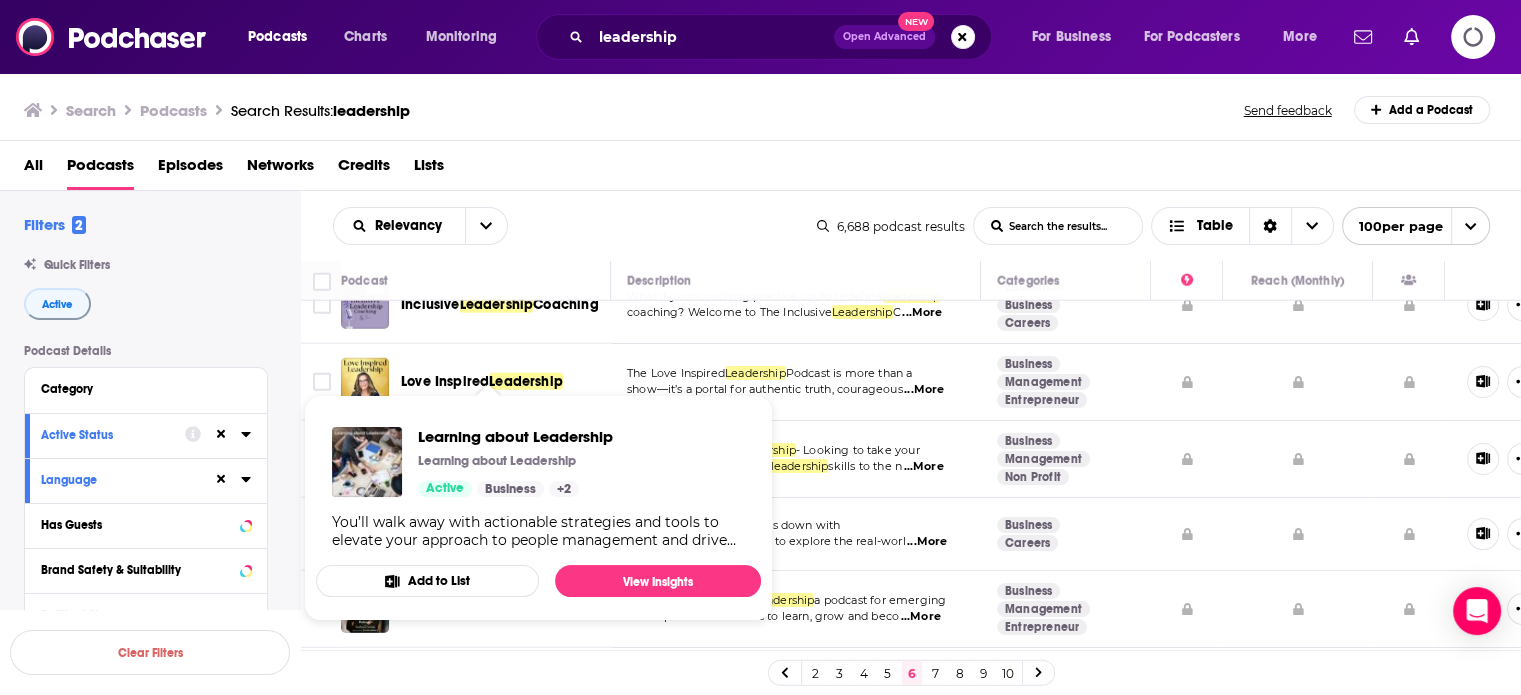 click on "Podcasts Charts Monitoring leadership Open Advanced New For Business For Podcasters More Podcasts Charts Monitoring For Business For Podcasters More Search Podcasts Search Results:   leadership Send feedback Add a Podcast All Podcasts Episodes Networks Credits Lists Filters 2 Quick Filters Active Podcast Details Category Active Status Language Has Guests Brand Safety & Suitability Political Skew Beta Show More Audience & Reach Power Score™ Reach (Monthly) Reach (Episode Average) Gender Age Income Show More Clear Filters Relevancy List Search Input Search the results... Table 6,688   podcast   results List Search Input Search the results... Table 100  per page Podcast Description Categories Reach (Monthly) The Good  Leadership  Podcast The Good  Leadership  Podcast explores what  leadership looks like today, and shares insights and success h  ...More Business Management Careers Disruptive  Leadership  Podcast Disruptive  Leadership  Podcast: Flip the Script. Lead  ...More Business Entrepreneur Reformation" at bounding box center (760, 377) 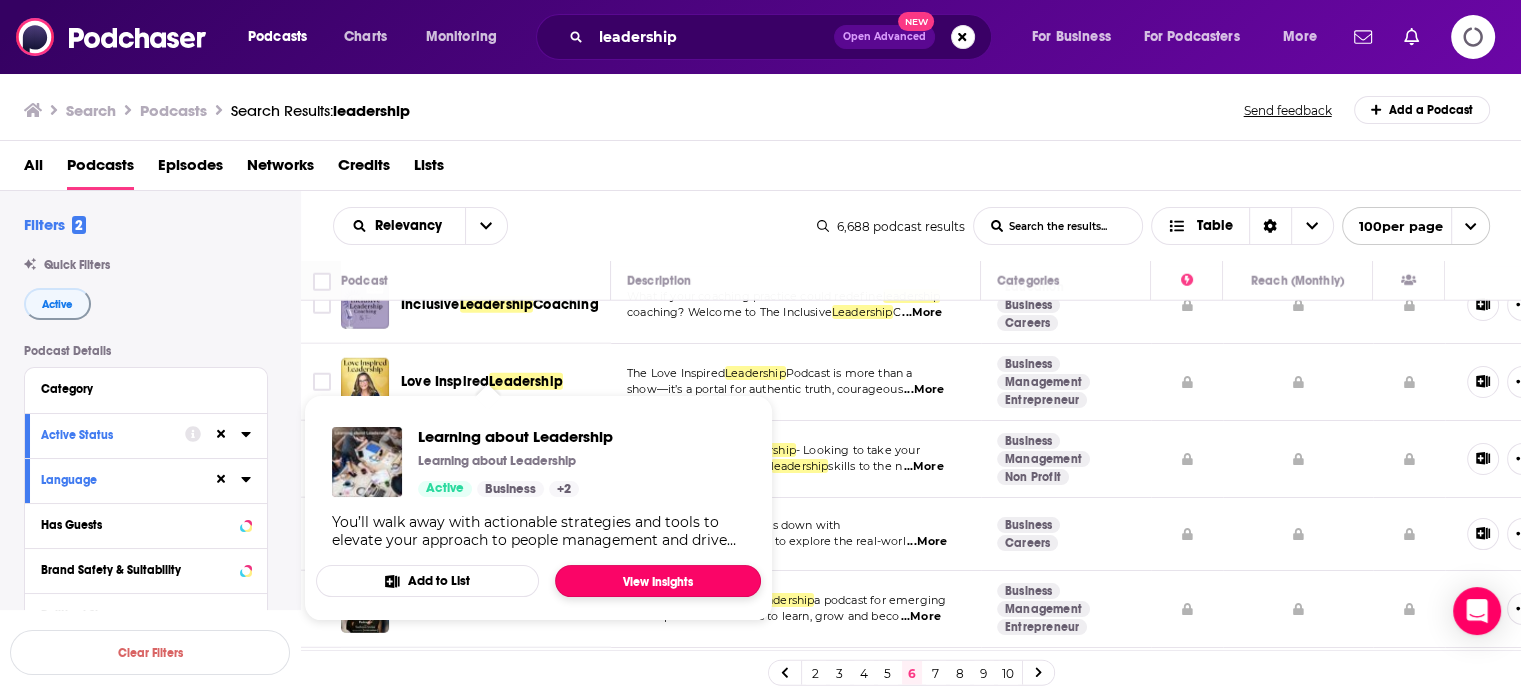 click on "View Insights" at bounding box center [658, 581] 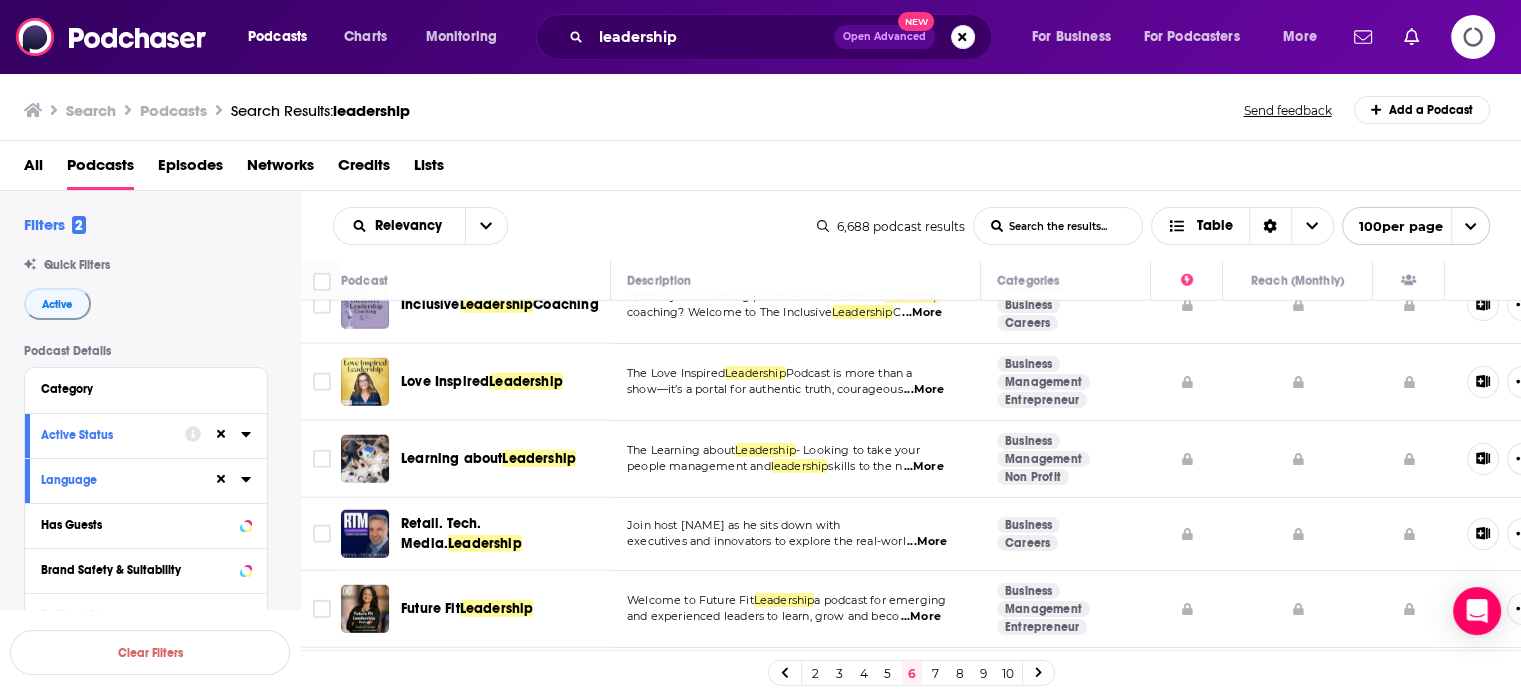 scroll, scrollTop: 5532, scrollLeft: 0, axis: vertical 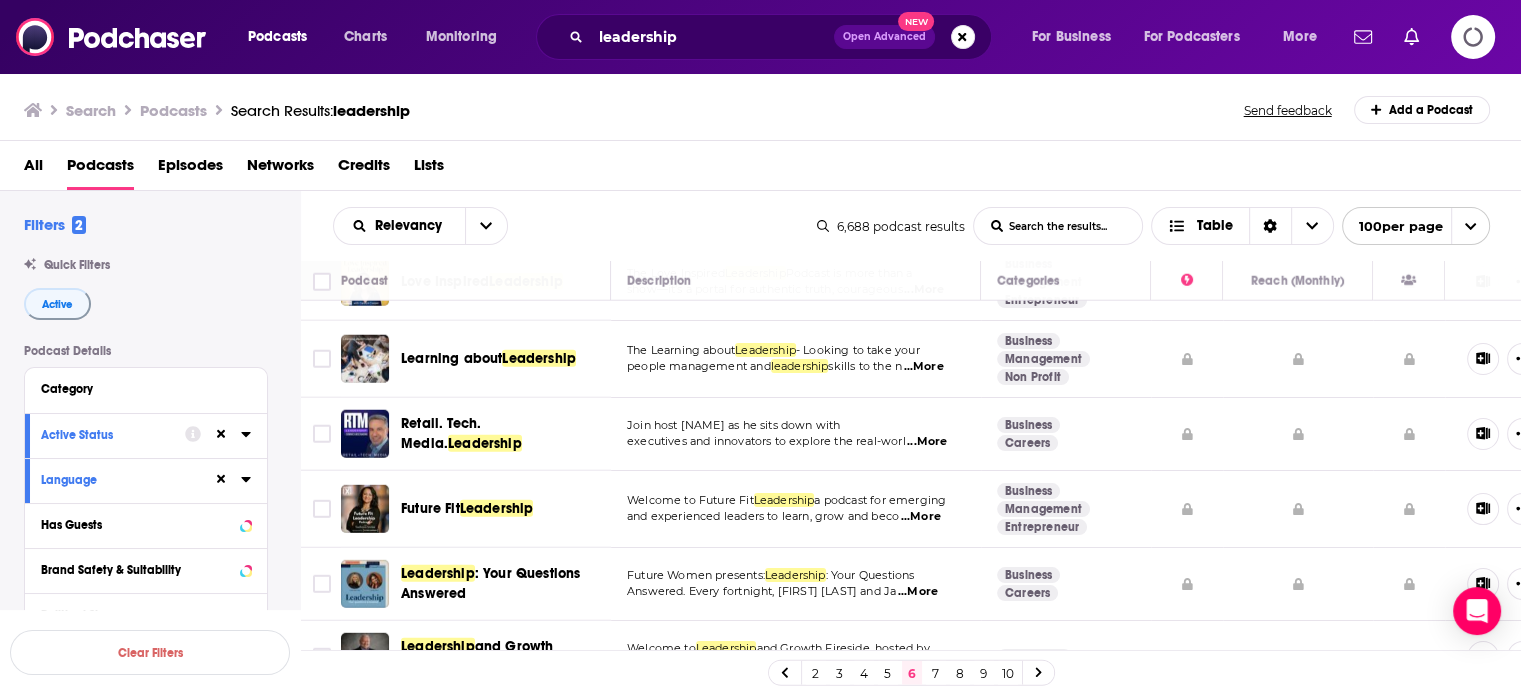 click on "...More" at bounding box center (921, 517) 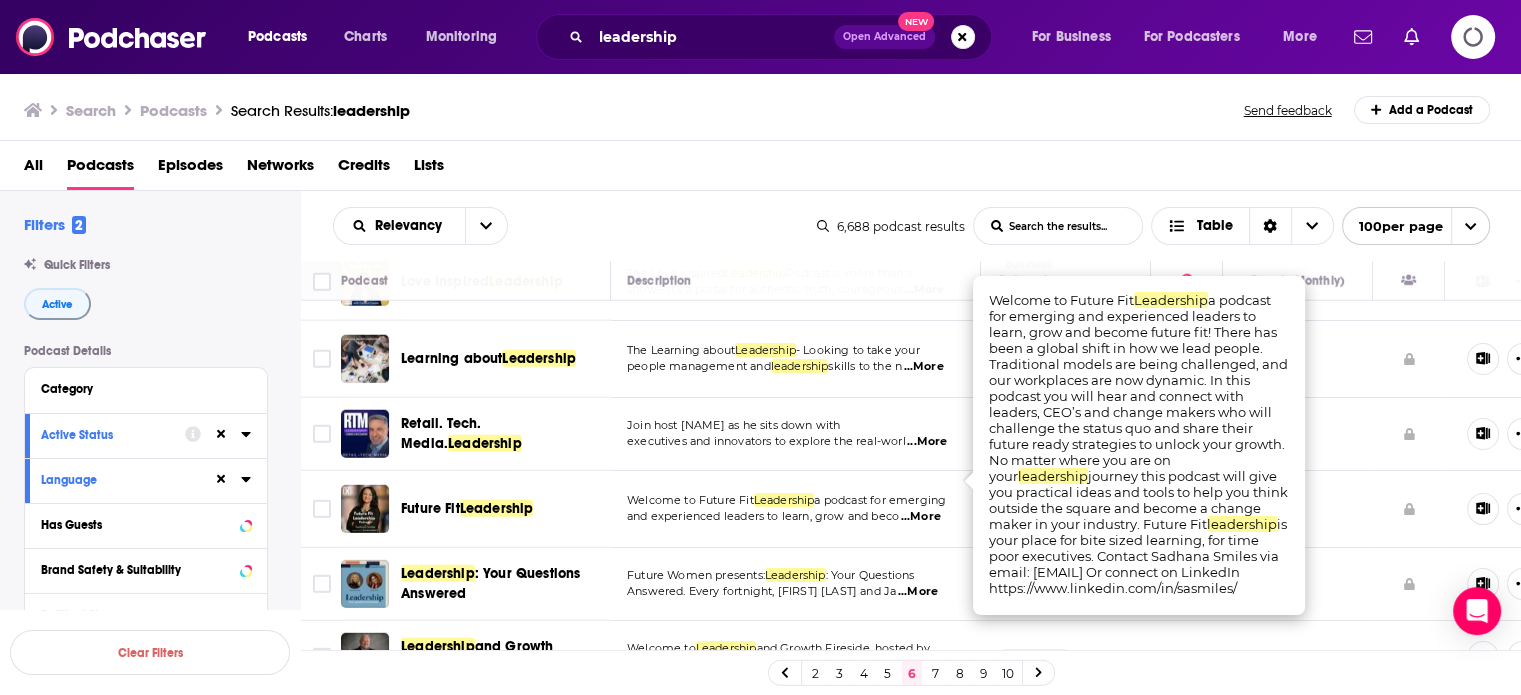click on "...More" at bounding box center [921, 517] 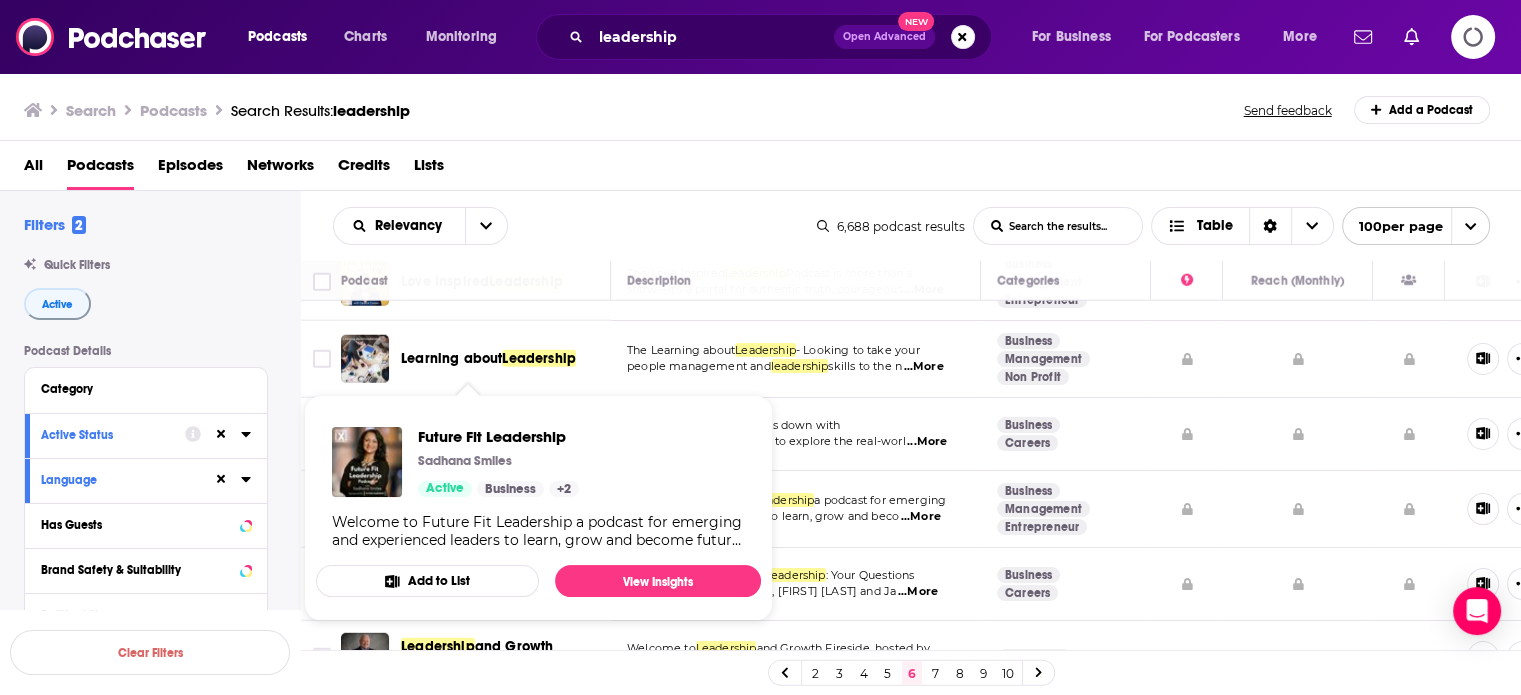 click on "Future Fit Leadership Sadhana Smiles Active Business + 2" at bounding box center [498, 462] 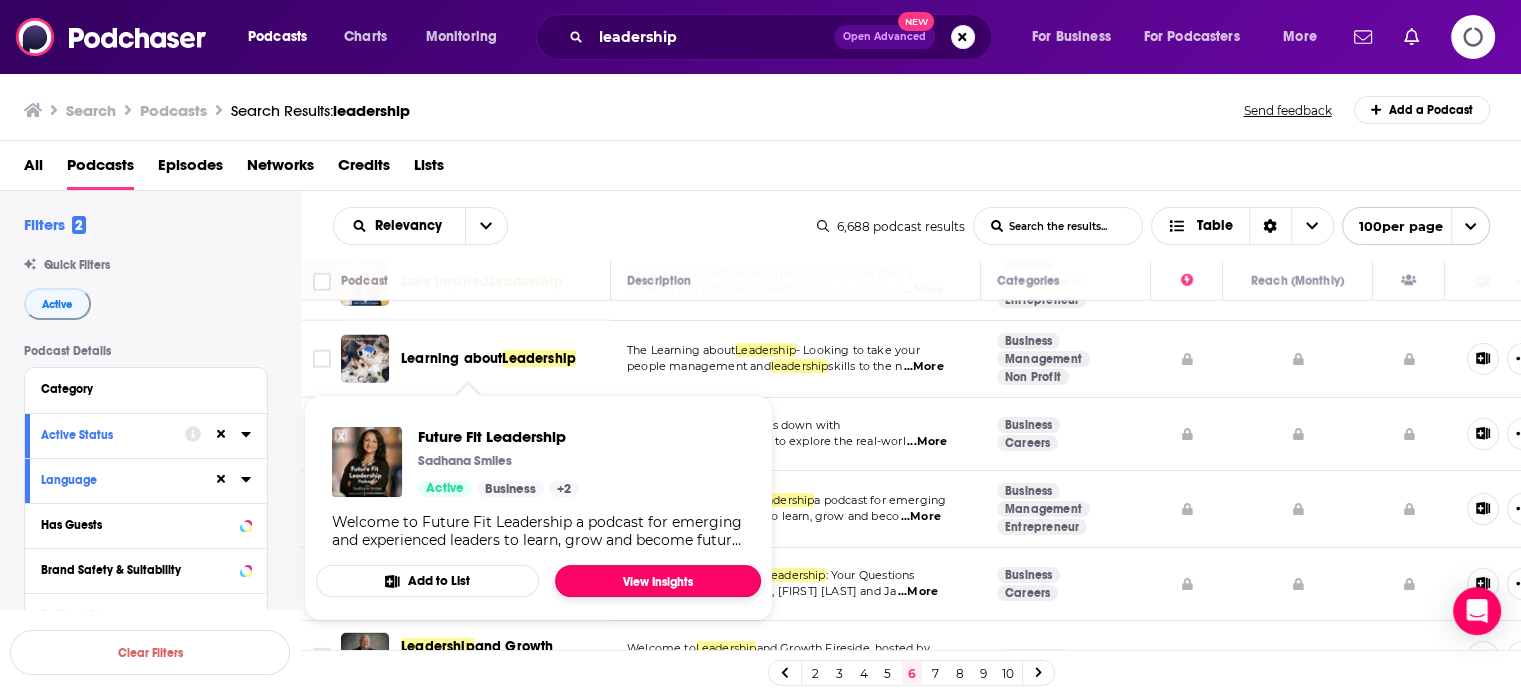 click on "View Insights" at bounding box center (658, 581) 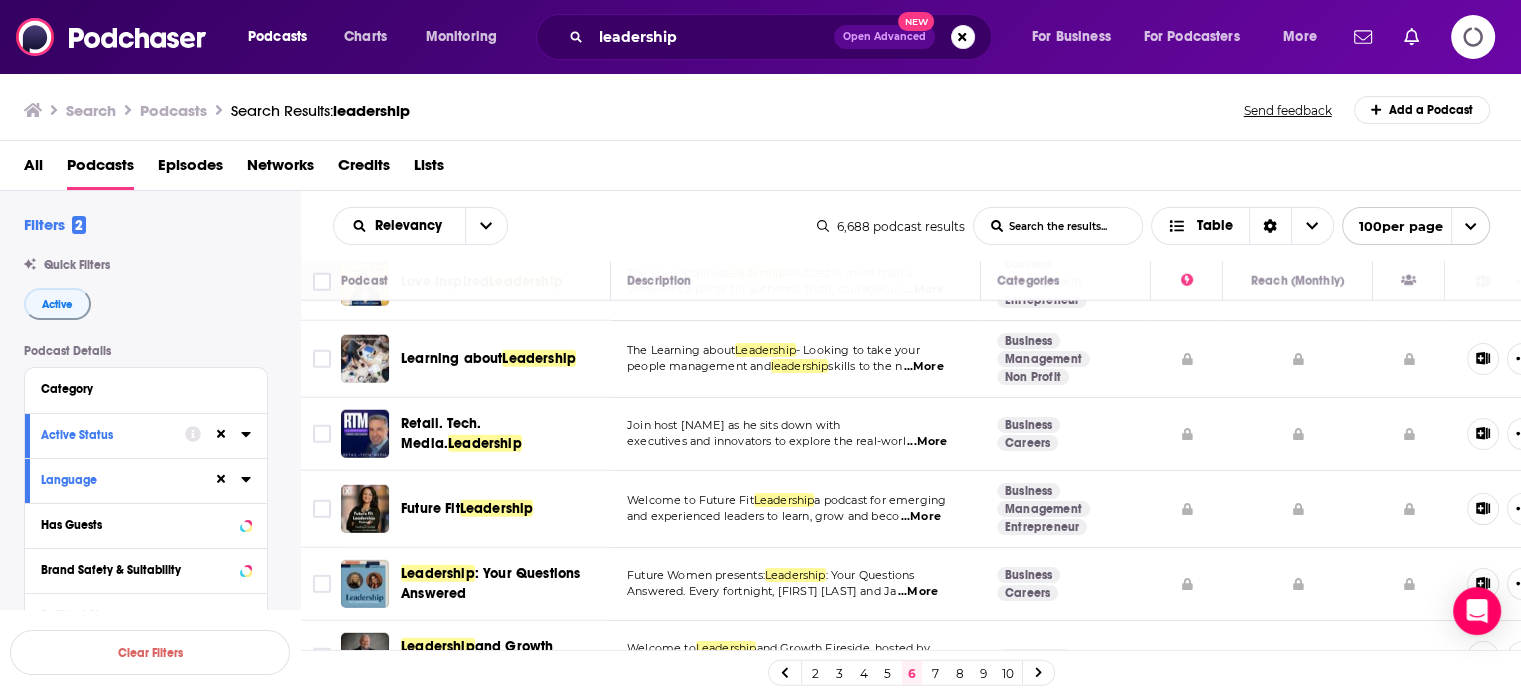 click on "...More" at bounding box center [918, 592] 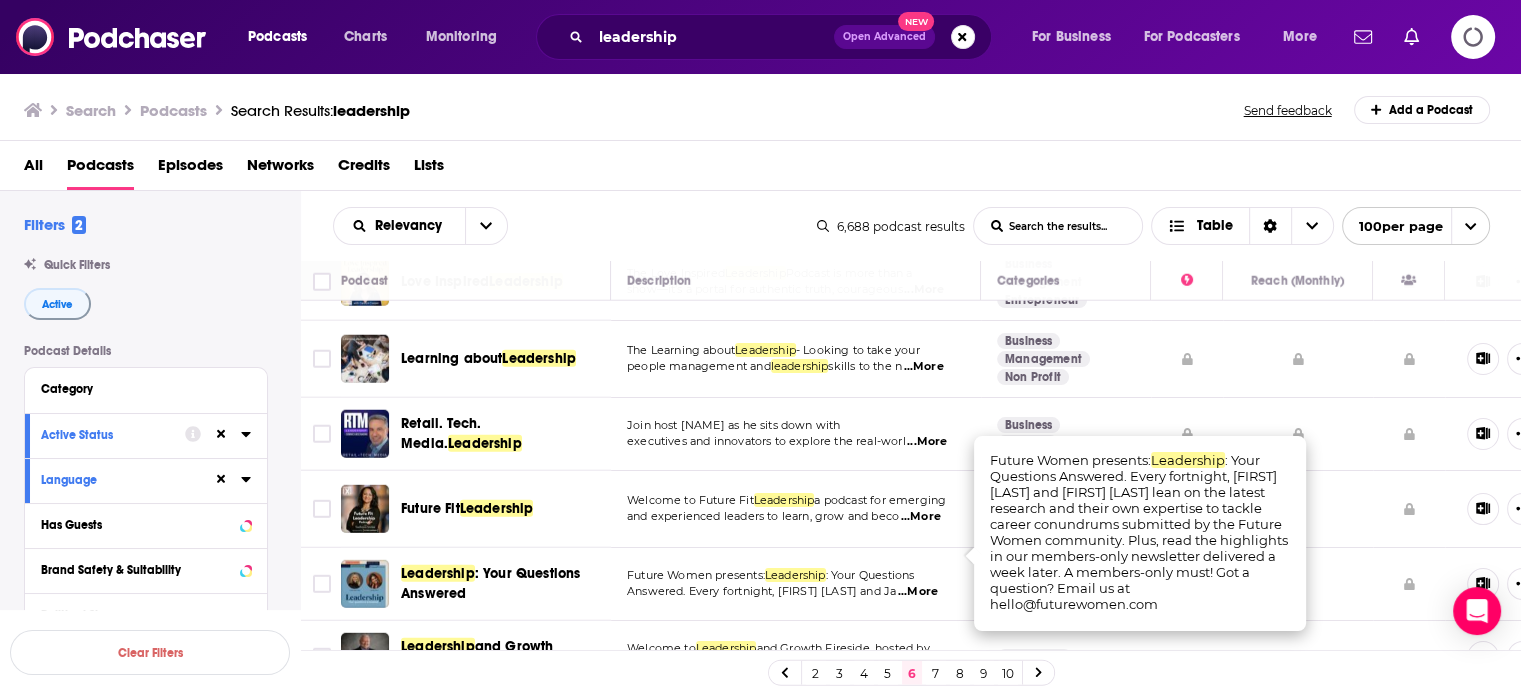 click on "...More" at bounding box center (918, 592) 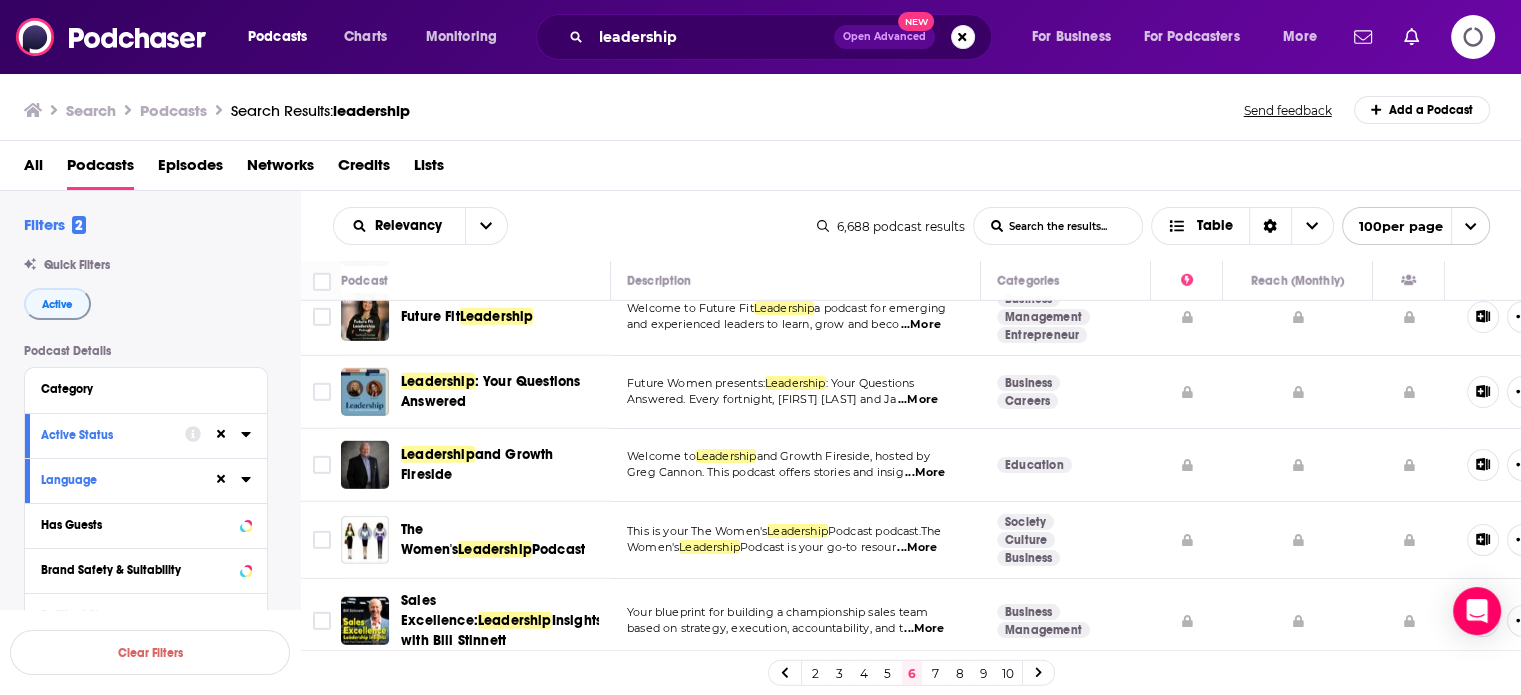 scroll, scrollTop: 5732, scrollLeft: 0, axis: vertical 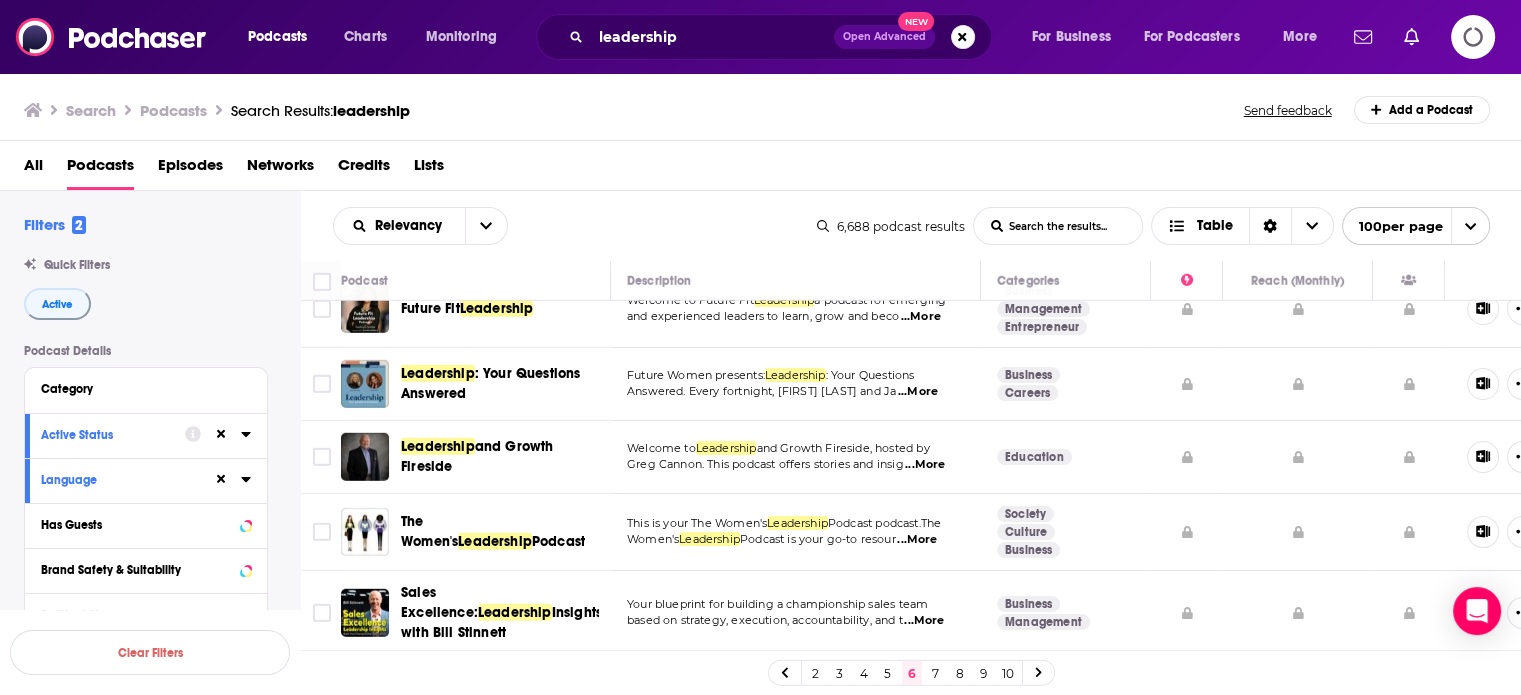 click on "...More" at bounding box center (925, 465) 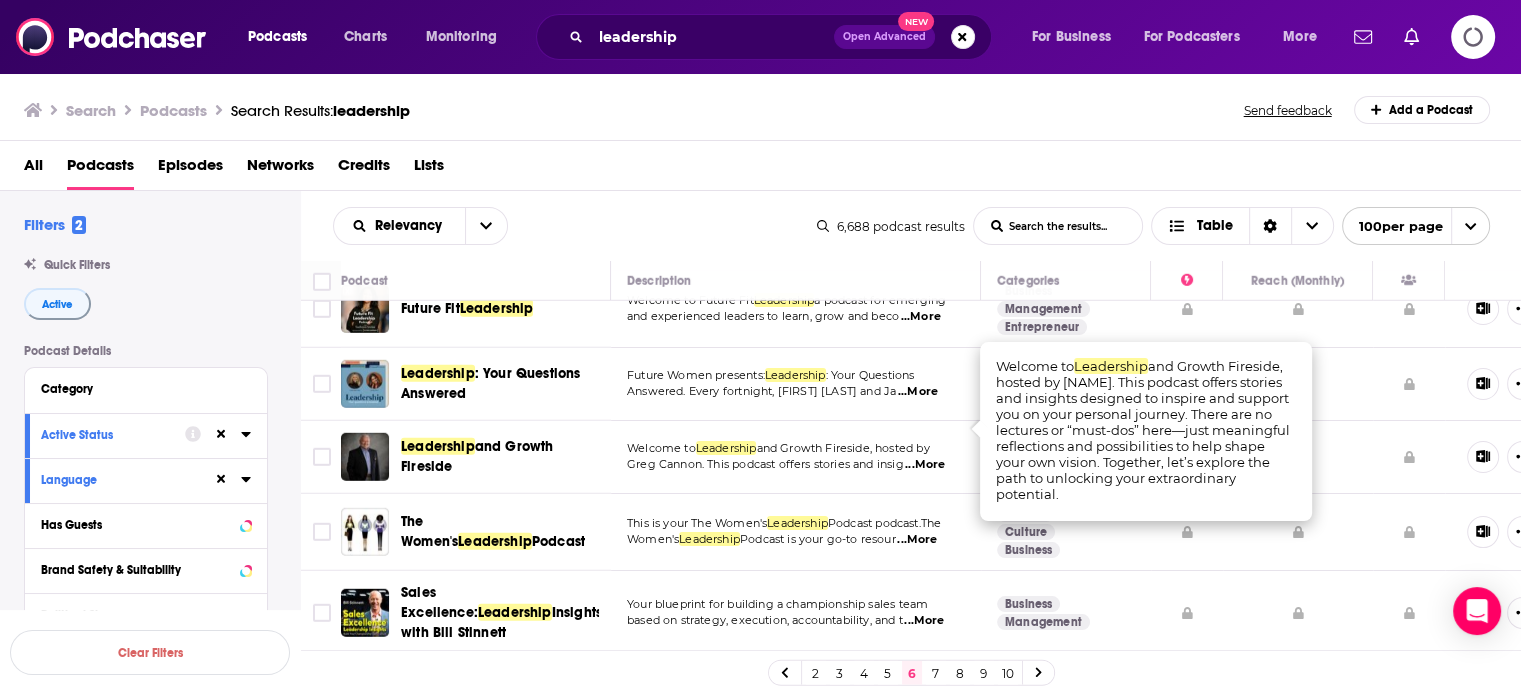 click on "...More" at bounding box center [925, 465] 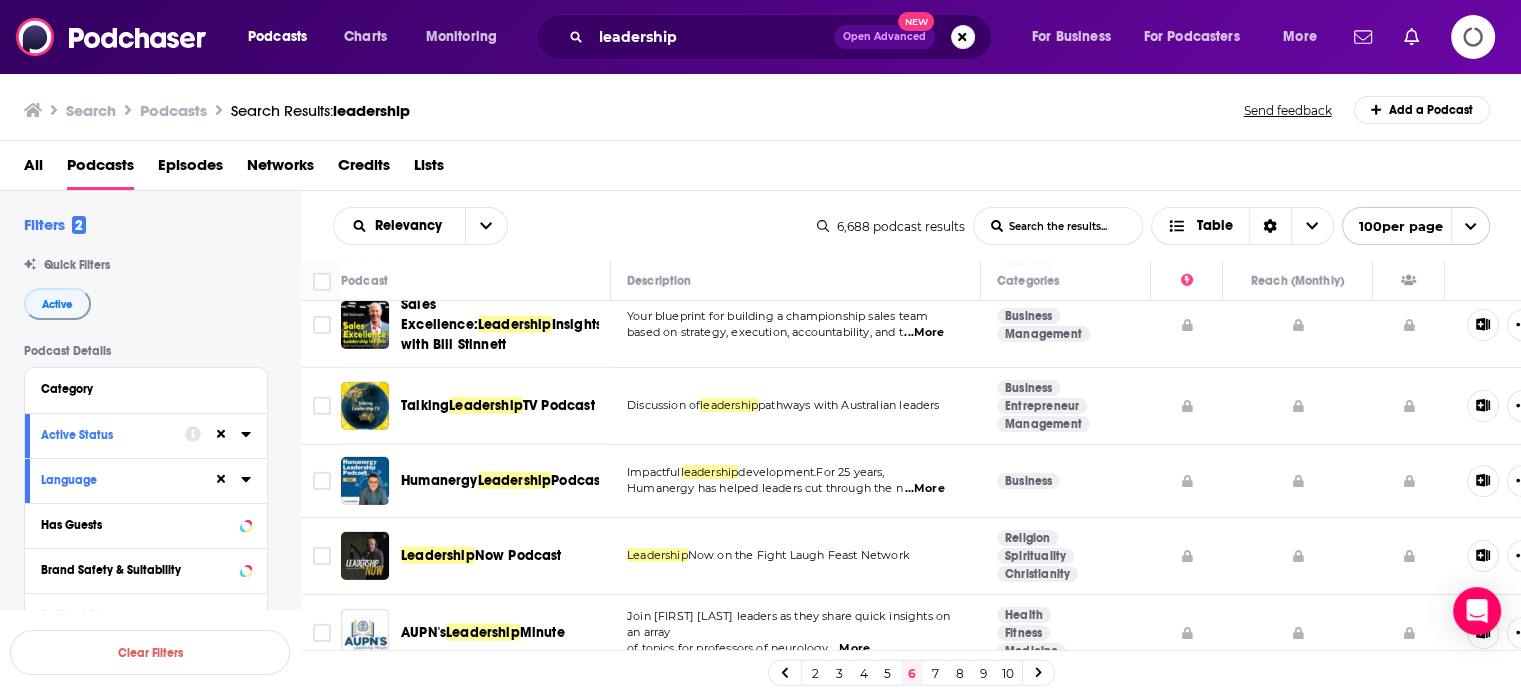 scroll, scrollTop: 6032, scrollLeft: 0, axis: vertical 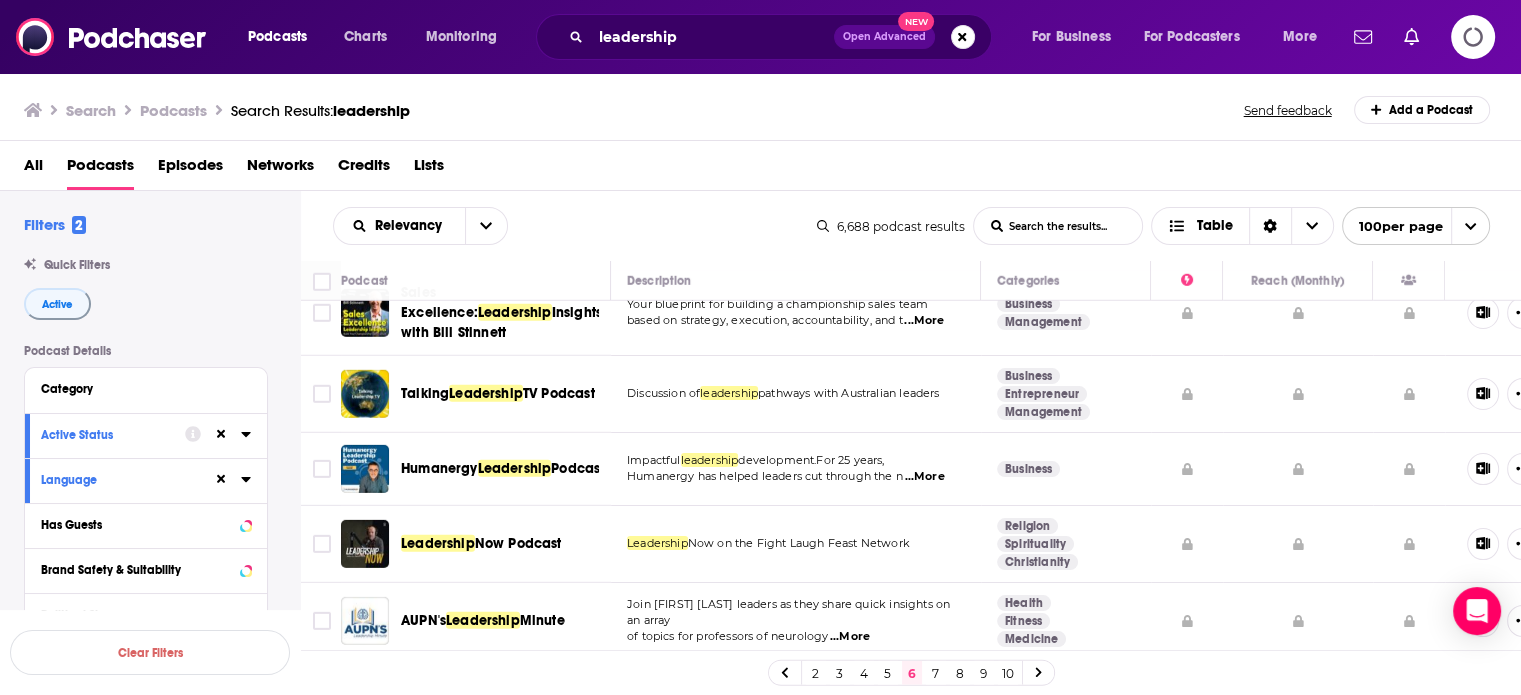 click on "Humanergy has helped leaders cut through the n  ...More" at bounding box center (795, 477) 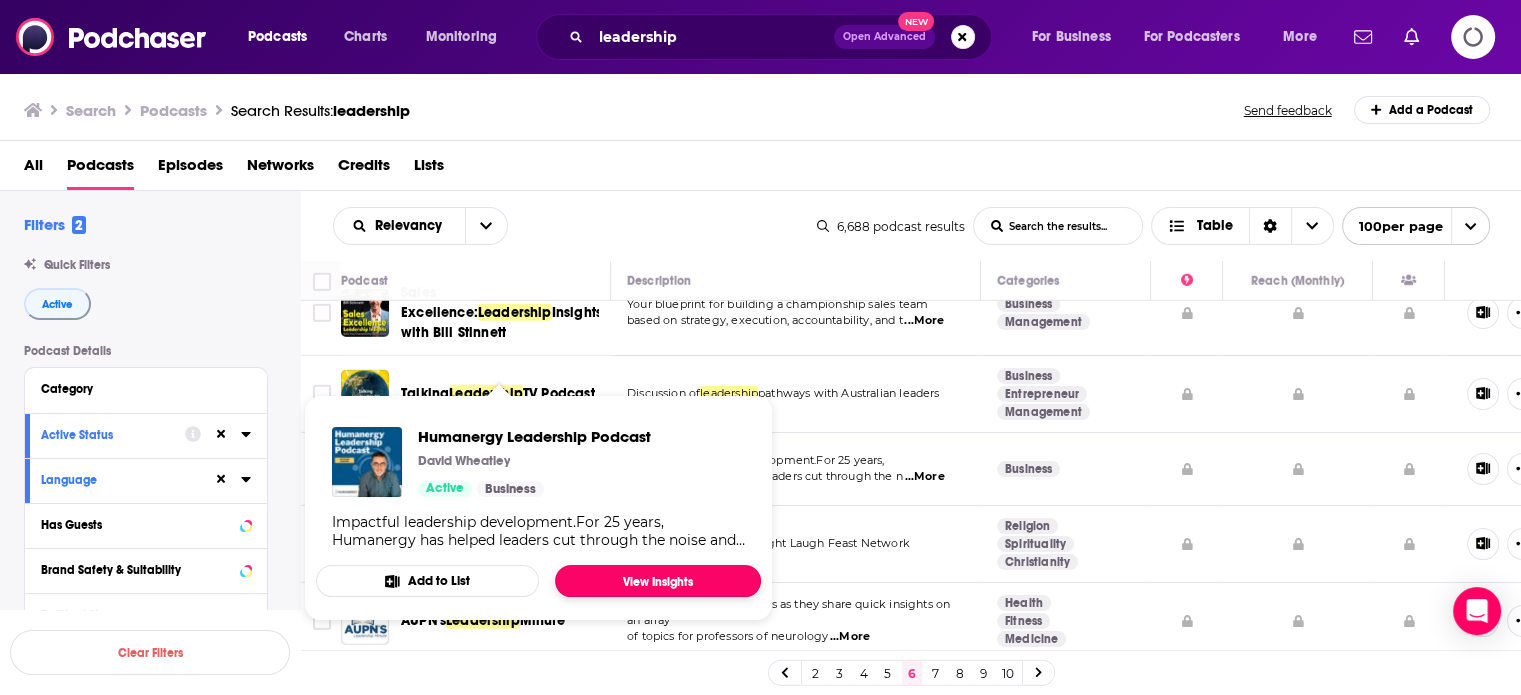 click on "View Insights" at bounding box center (658, 581) 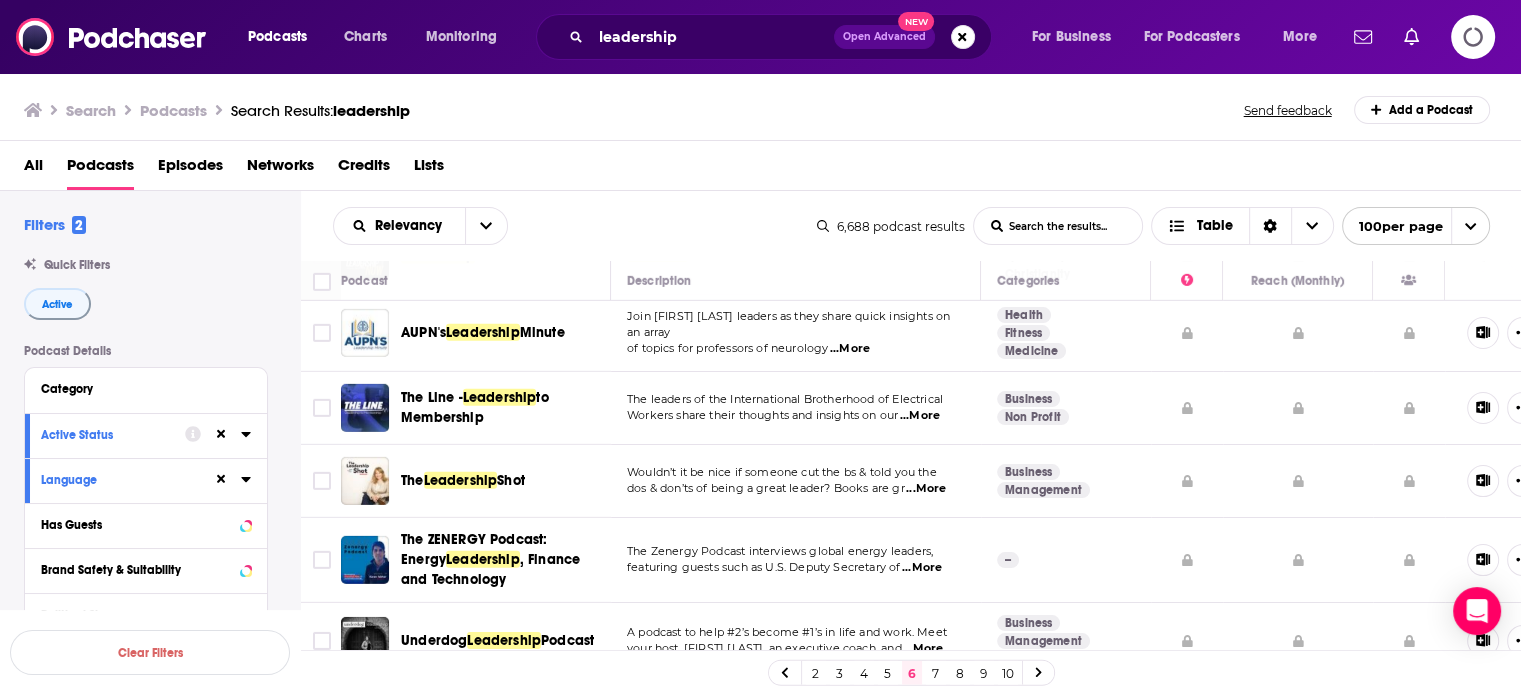 scroll, scrollTop: 6332, scrollLeft: 0, axis: vertical 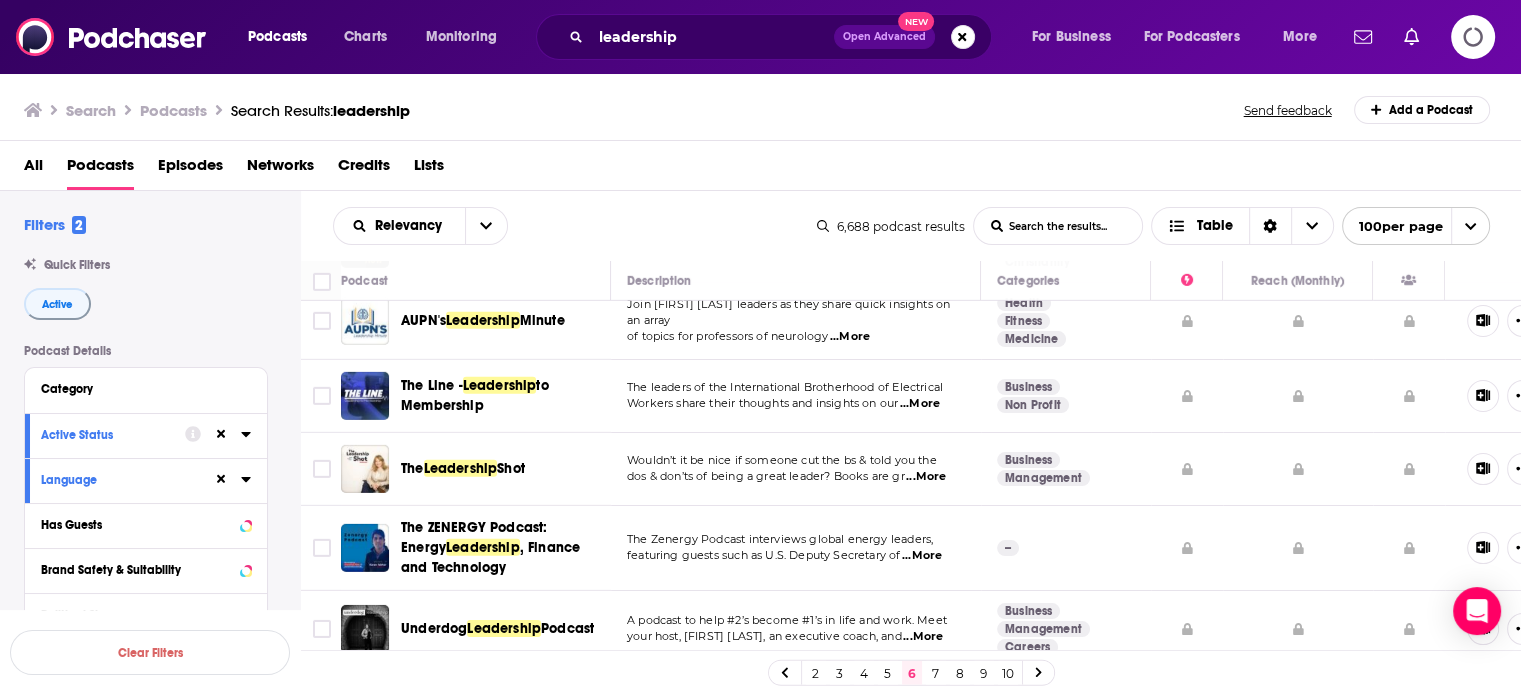 click on "...More" at bounding box center [926, 477] 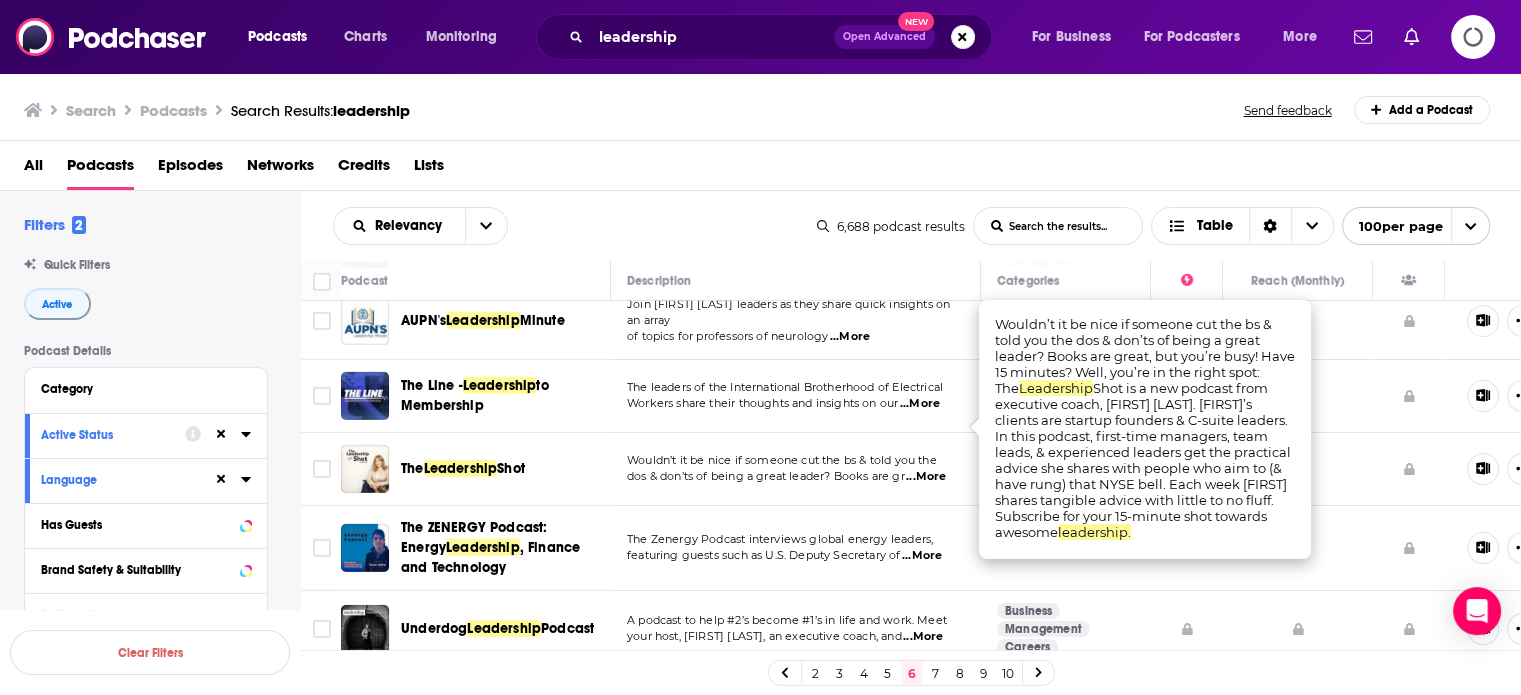 click on "...More" at bounding box center [926, 477] 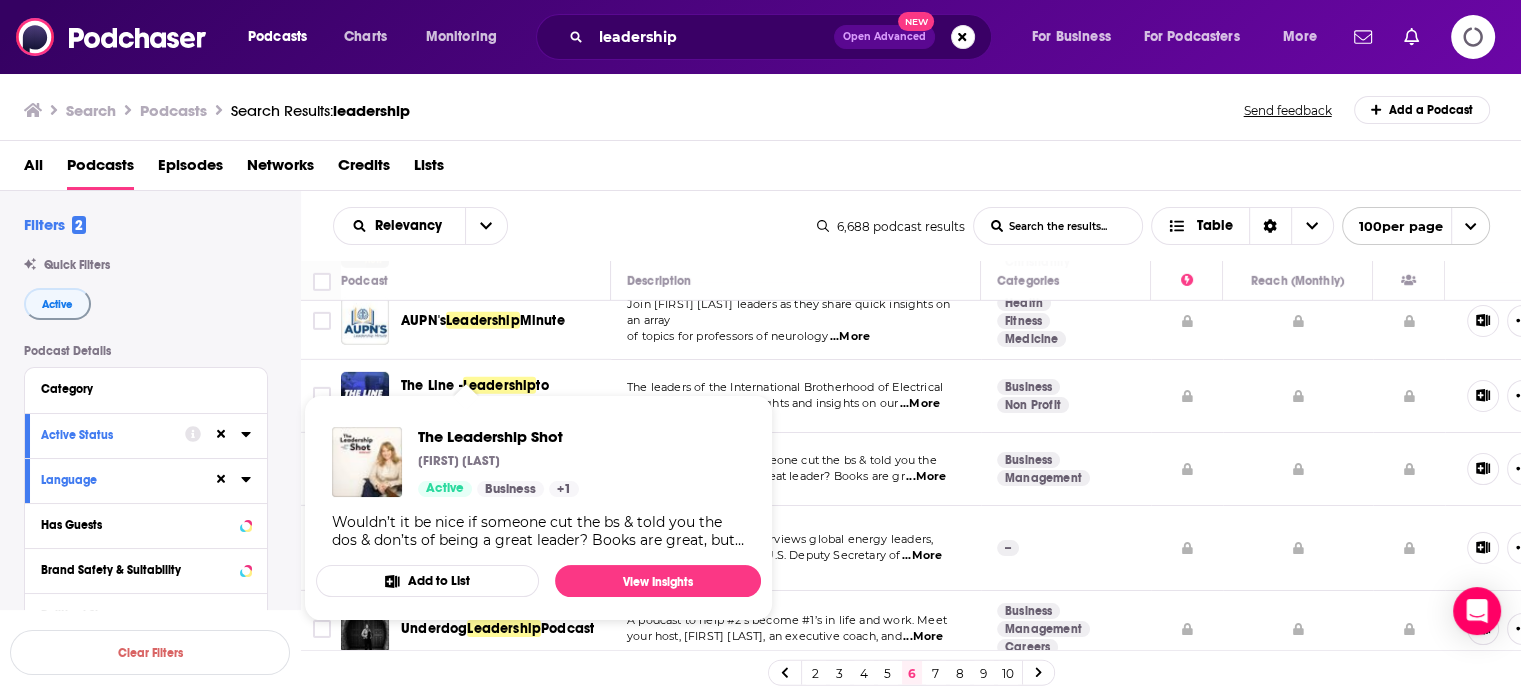 click on "The Leadership Shot Leila Bulling Towne Active Business + 1 Wouldn’t it be nice if someone cut the bs & told you the dos & don’ts of being a great leader? Books are great, but you’re busy! Have 15 minutes? Well, you’re in the right spot: The Leadership Shot is a new podcast from executive coach, Leila Bulling Towne. Leila’s clients are startup founders & C-suite leaders. In this podcast, first-time managers, team leads, & experienced leaders get the practical advice she shares with people who aim to (& have rung) that NYSE bell. Each week Leila shares tangible advice with little to no fluff. Subscribe for your 15-minute shot towards awesome leadership." at bounding box center (538, 488) 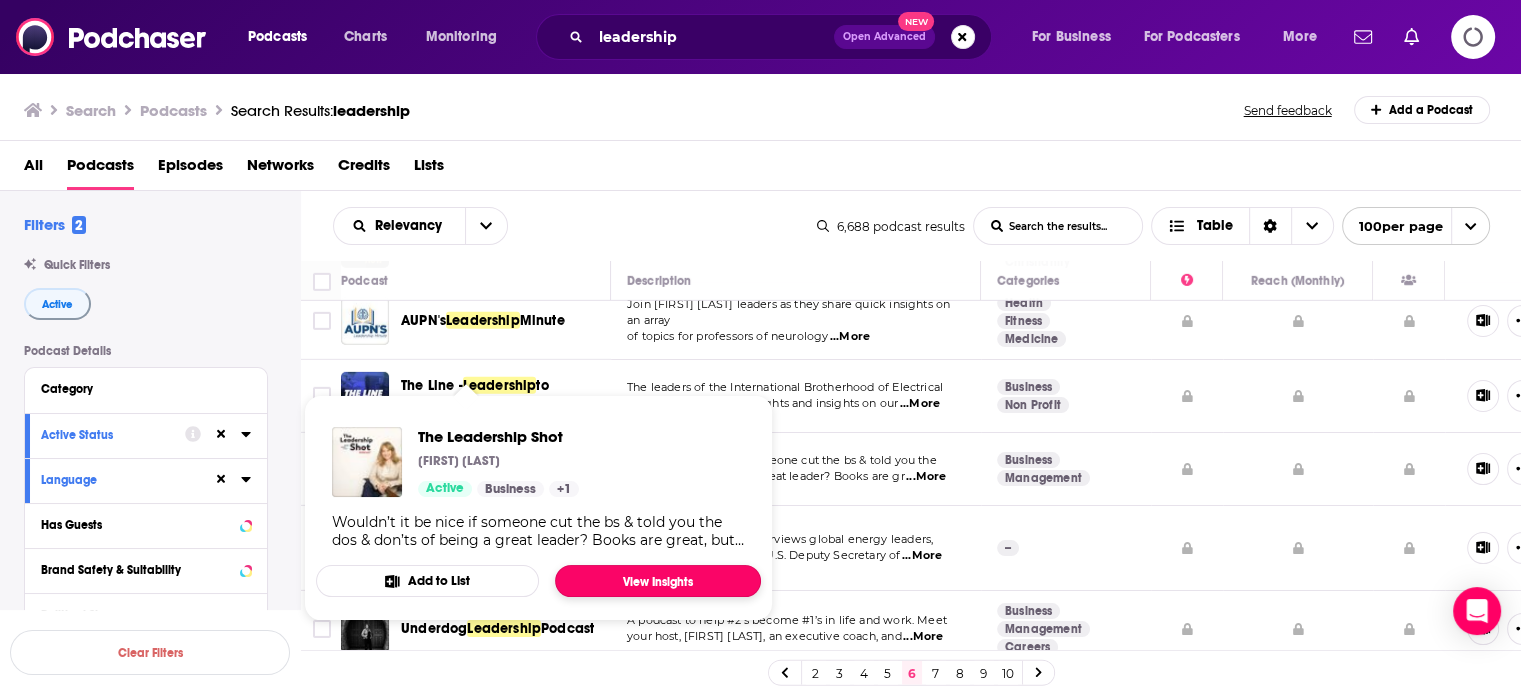 click on "View Insights" at bounding box center [658, 581] 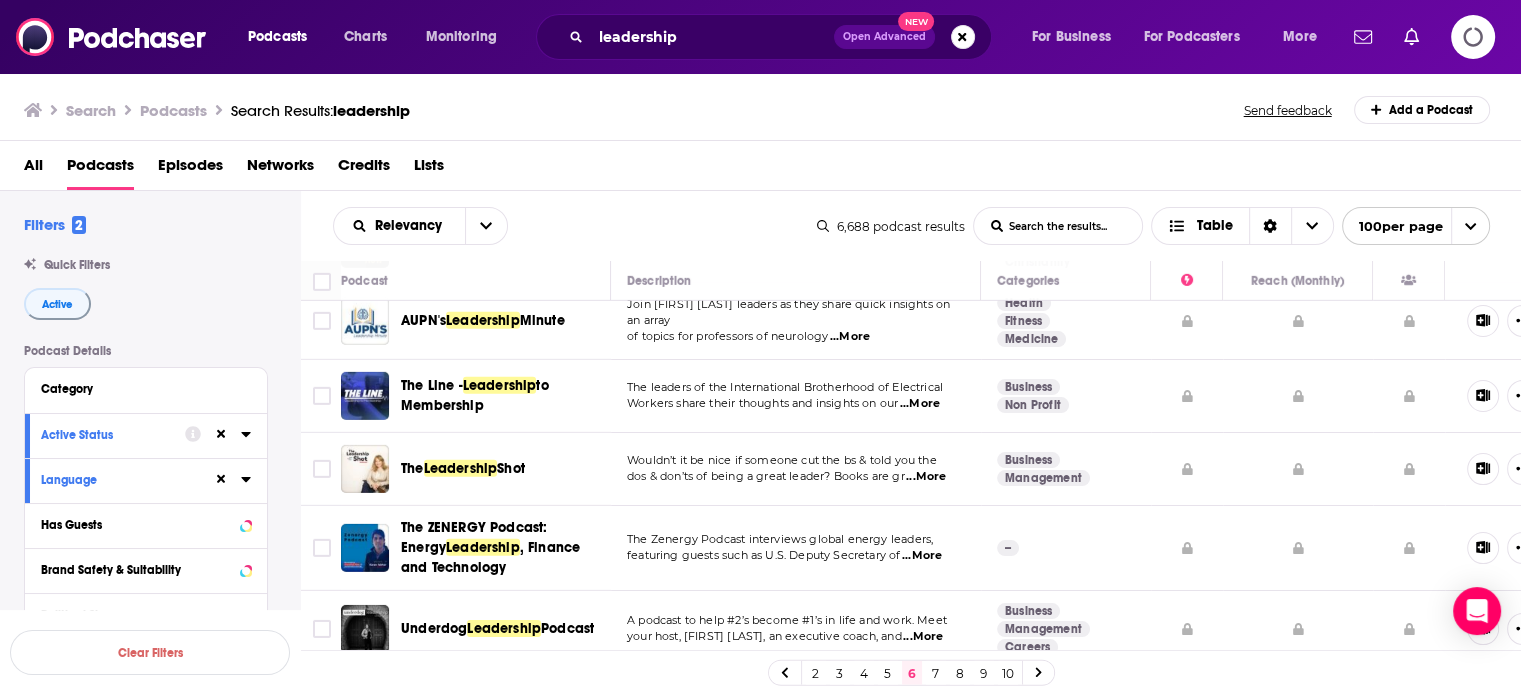 scroll, scrollTop: 6432, scrollLeft: 0, axis: vertical 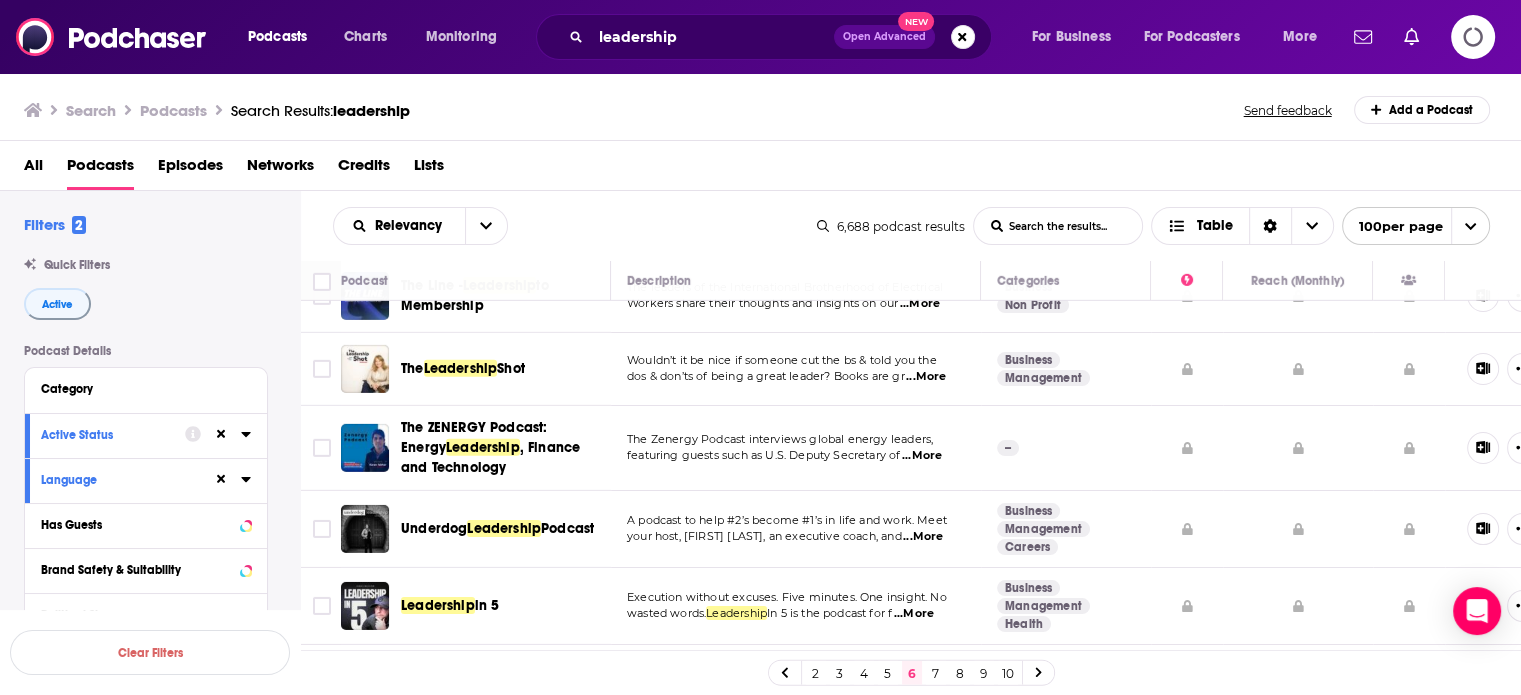 click on "...More" at bounding box center (923, 537) 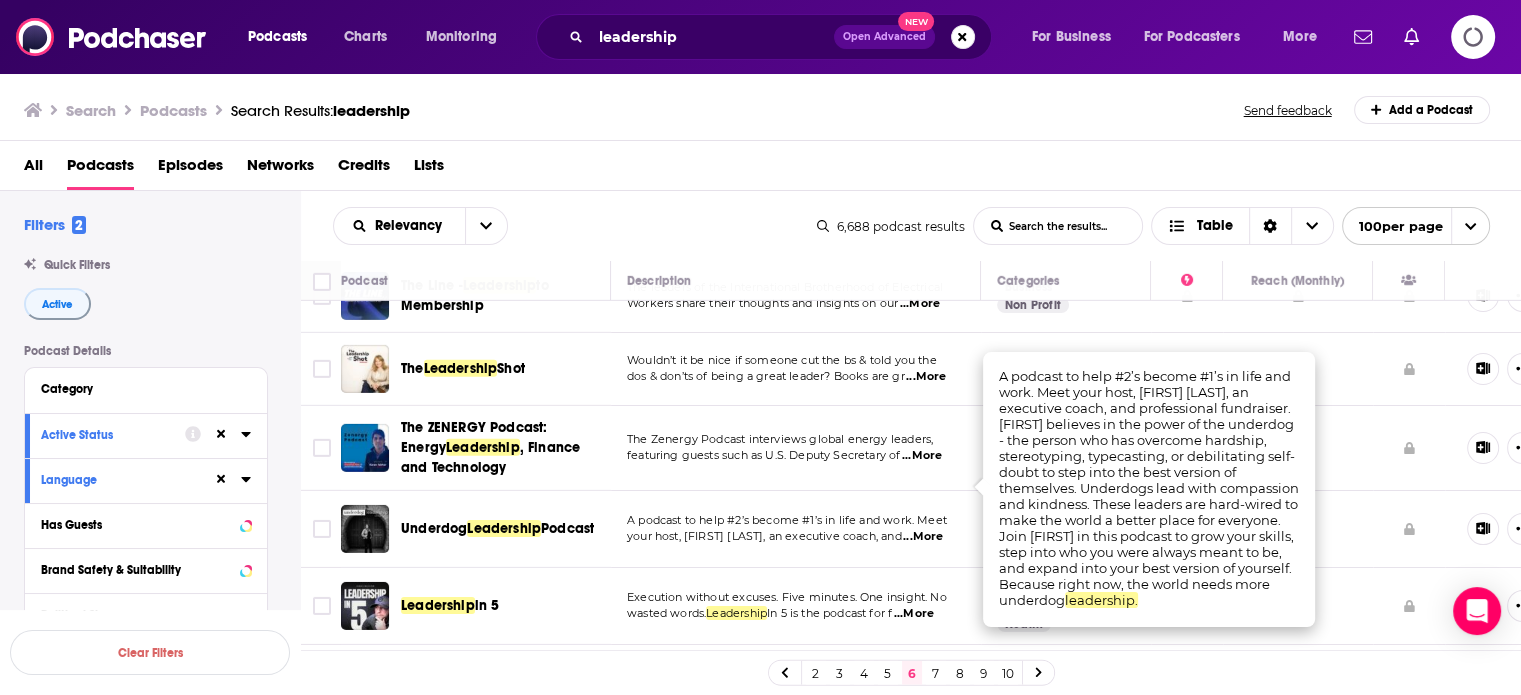 click on "...More" at bounding box center (923, 537) 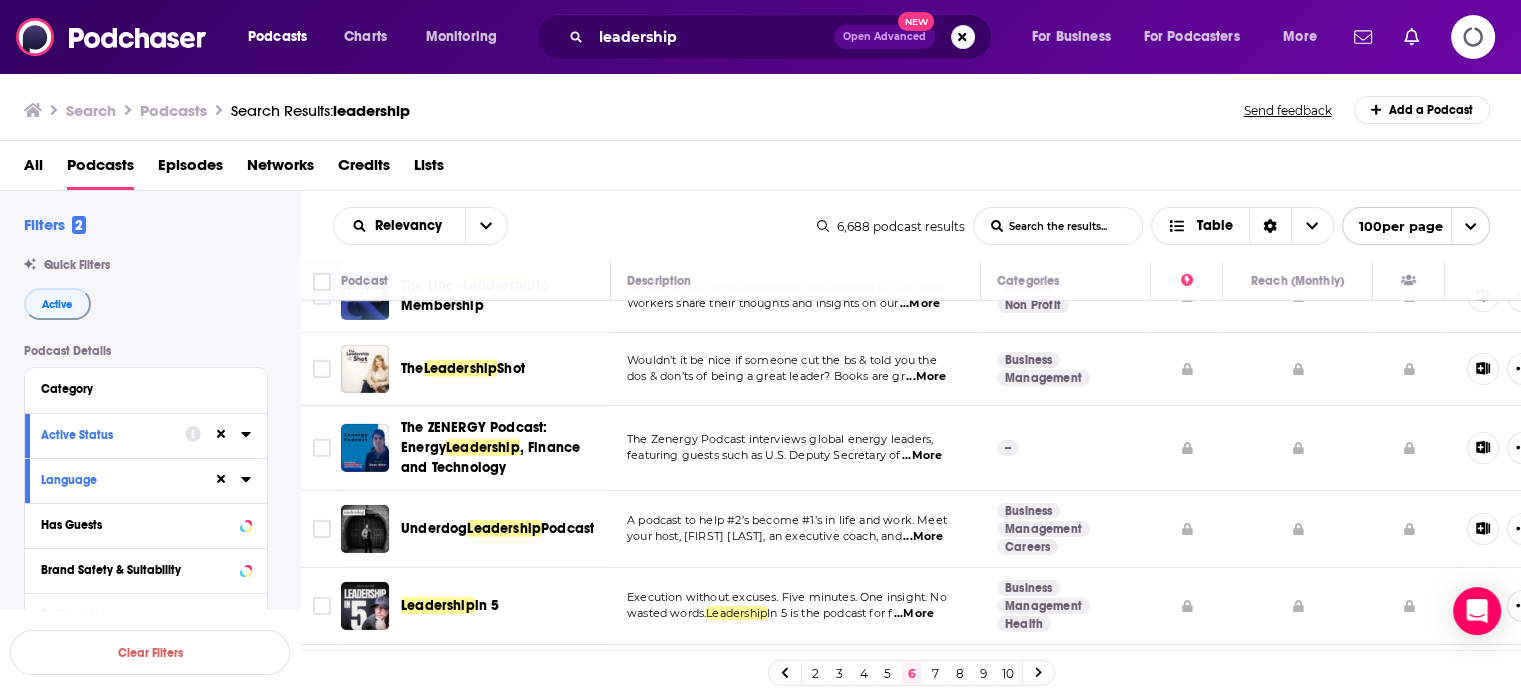 click on "...More" at bounding box center [914, 614] 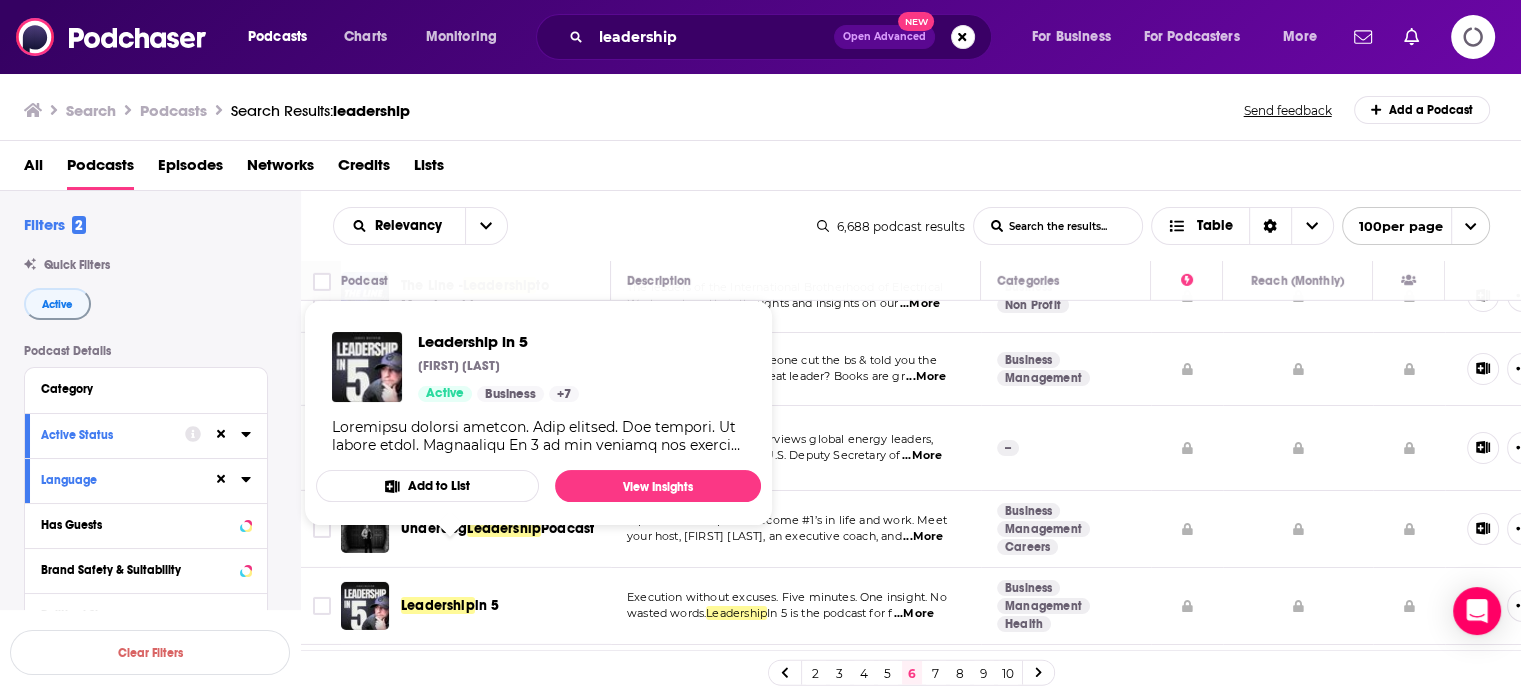 click on "Leadership" at bounding box center (438, 605) 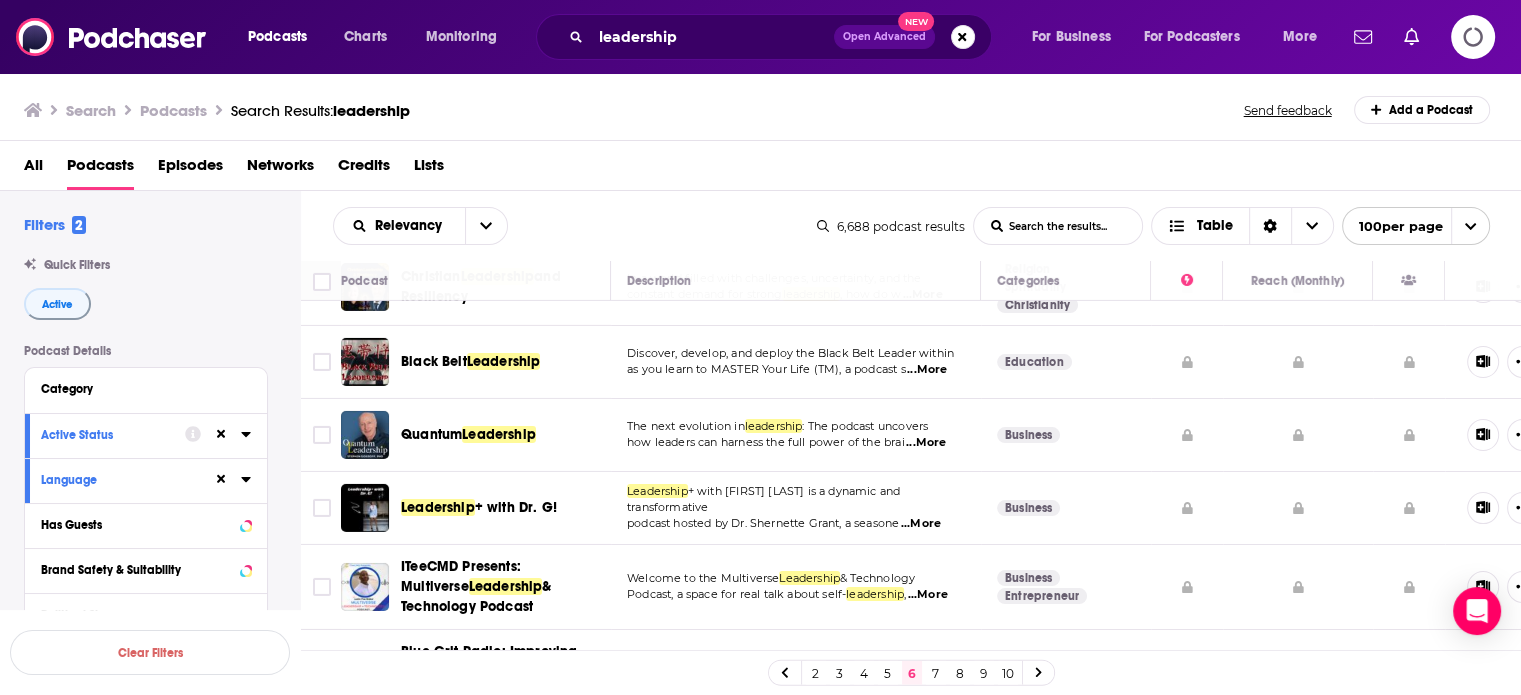scroll, scrollTop: 6832, scrollLeft: 0, axis: vertical 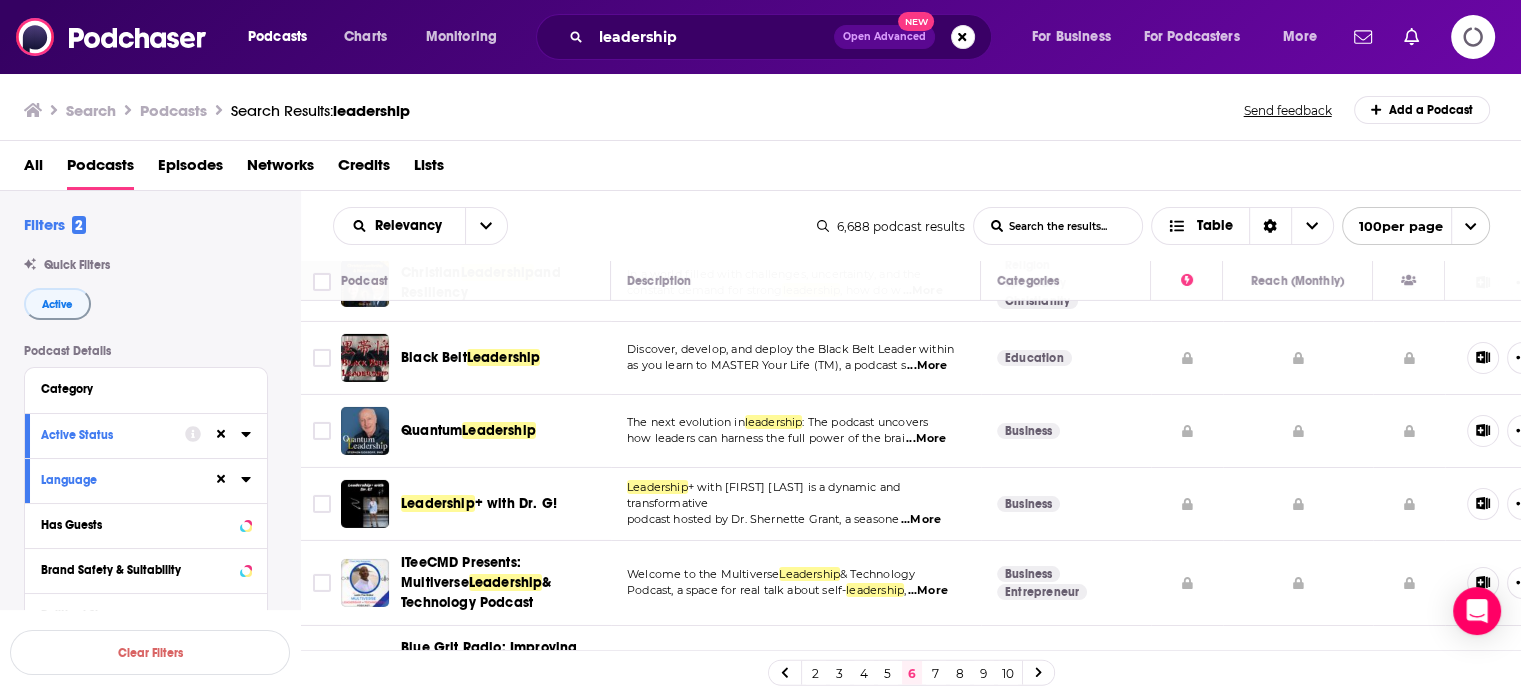 click on "...More" at bounding box center [926, 439] 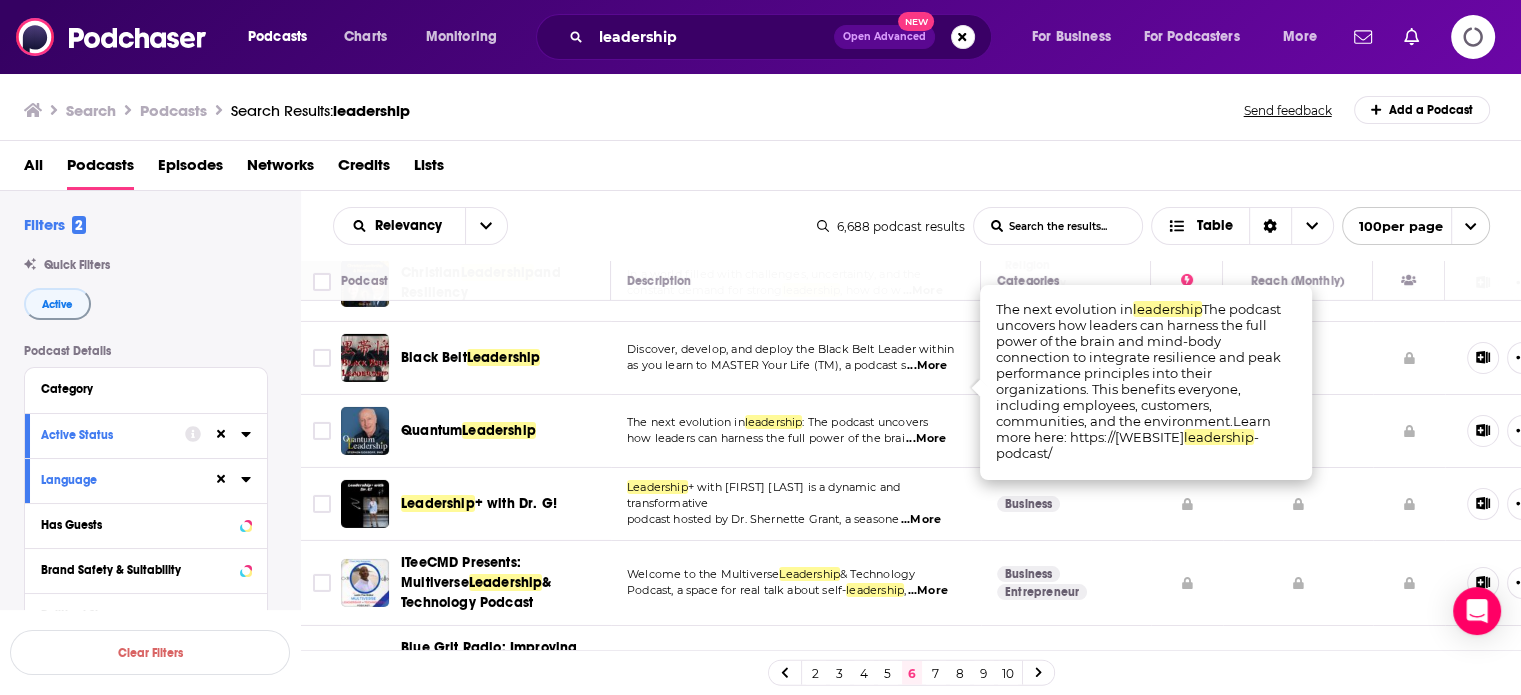 click on "...More" at bounding box center (926, 439) 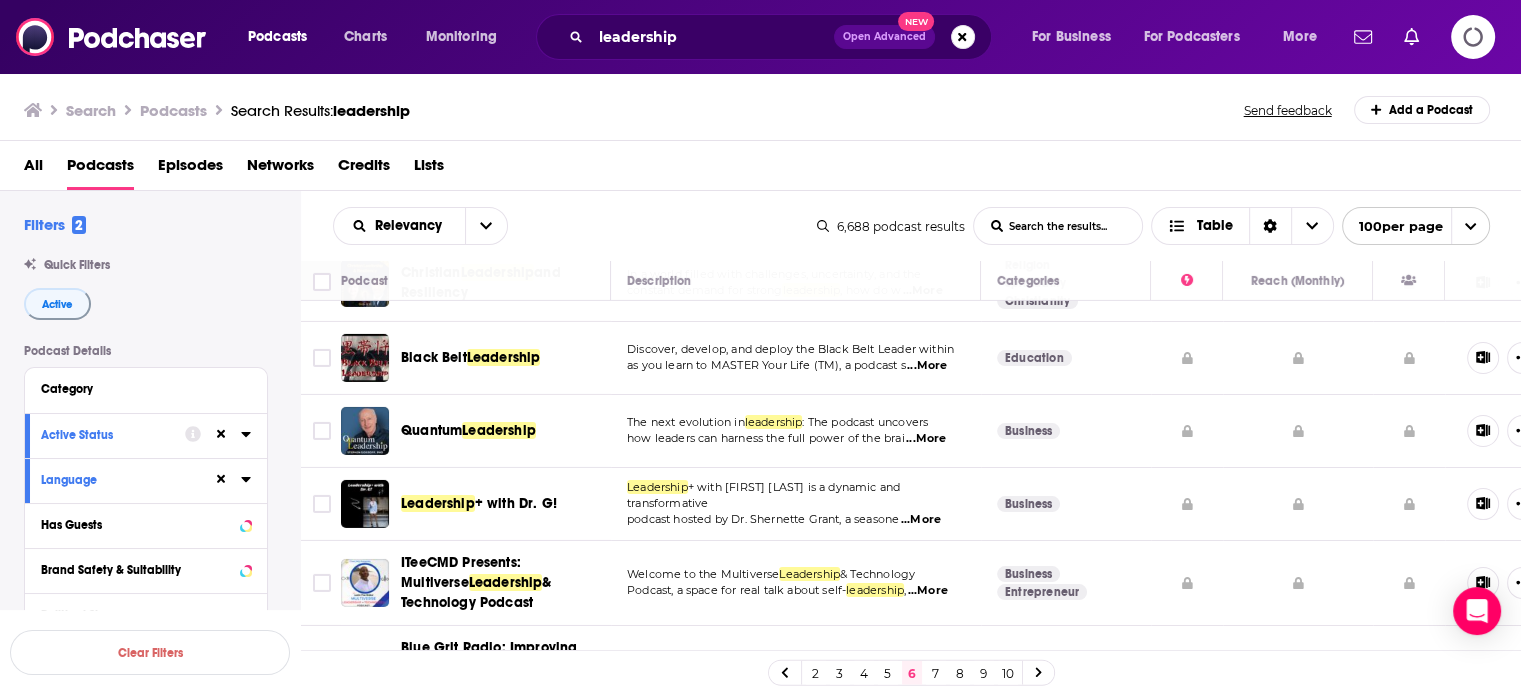 click on "...More" at bounding box center [921, 520] 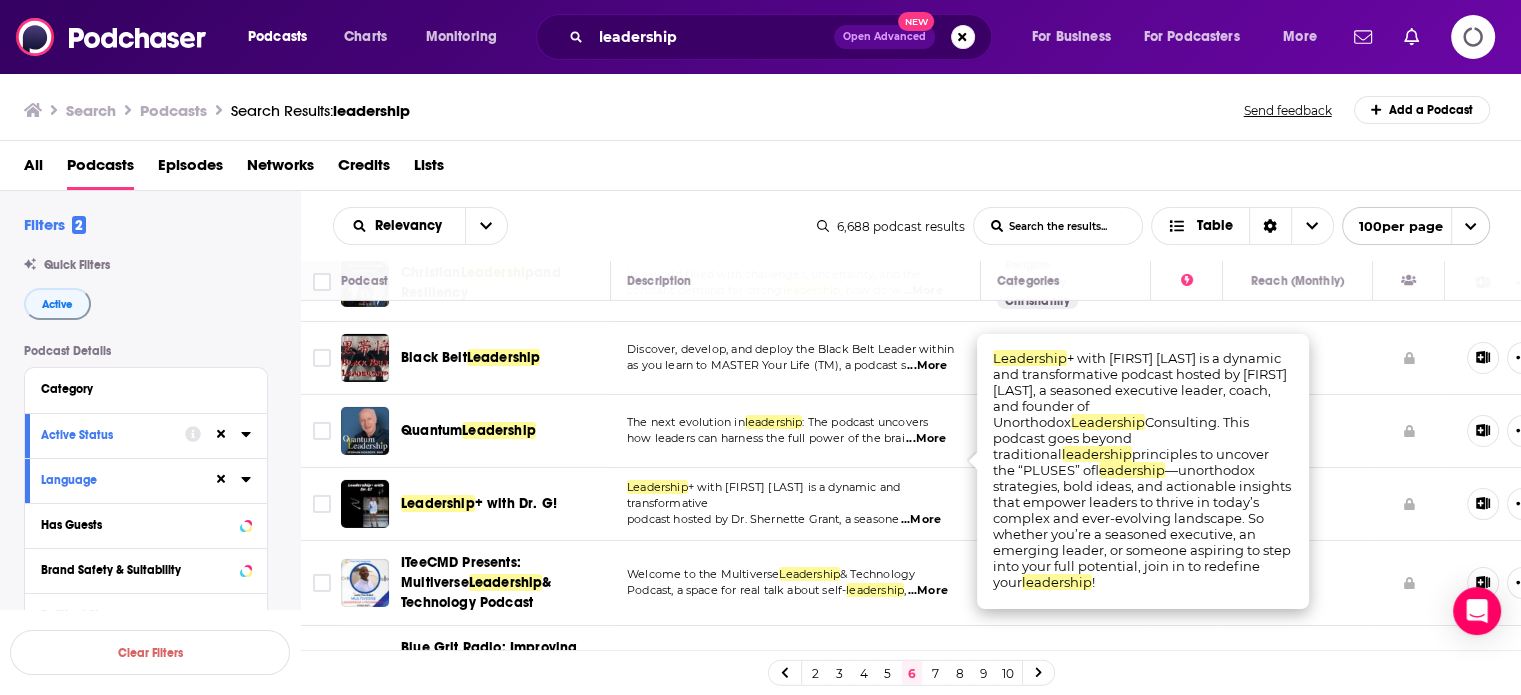 click on "...More" at bounding box center (921, 520) 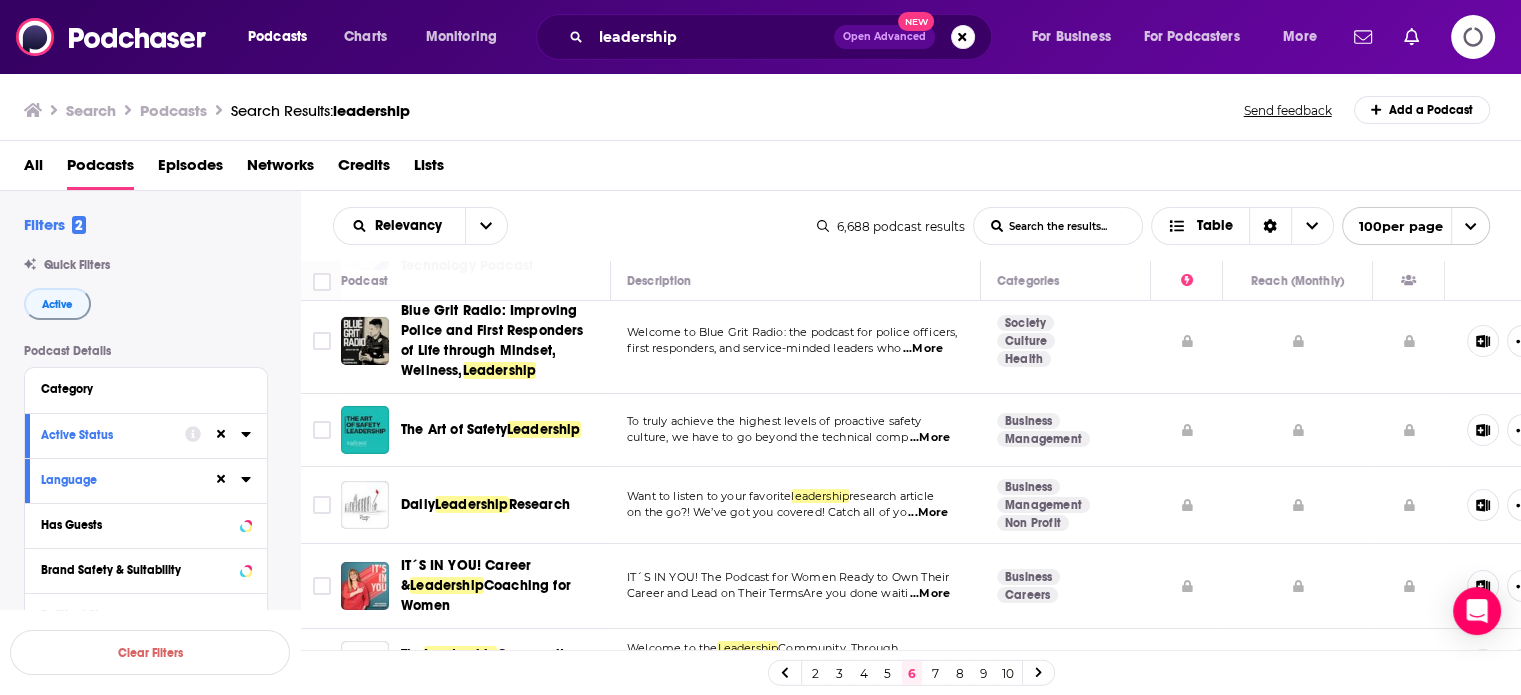 scroll, scrollTop: 7232, scrollLeft: 0, axis: vertical 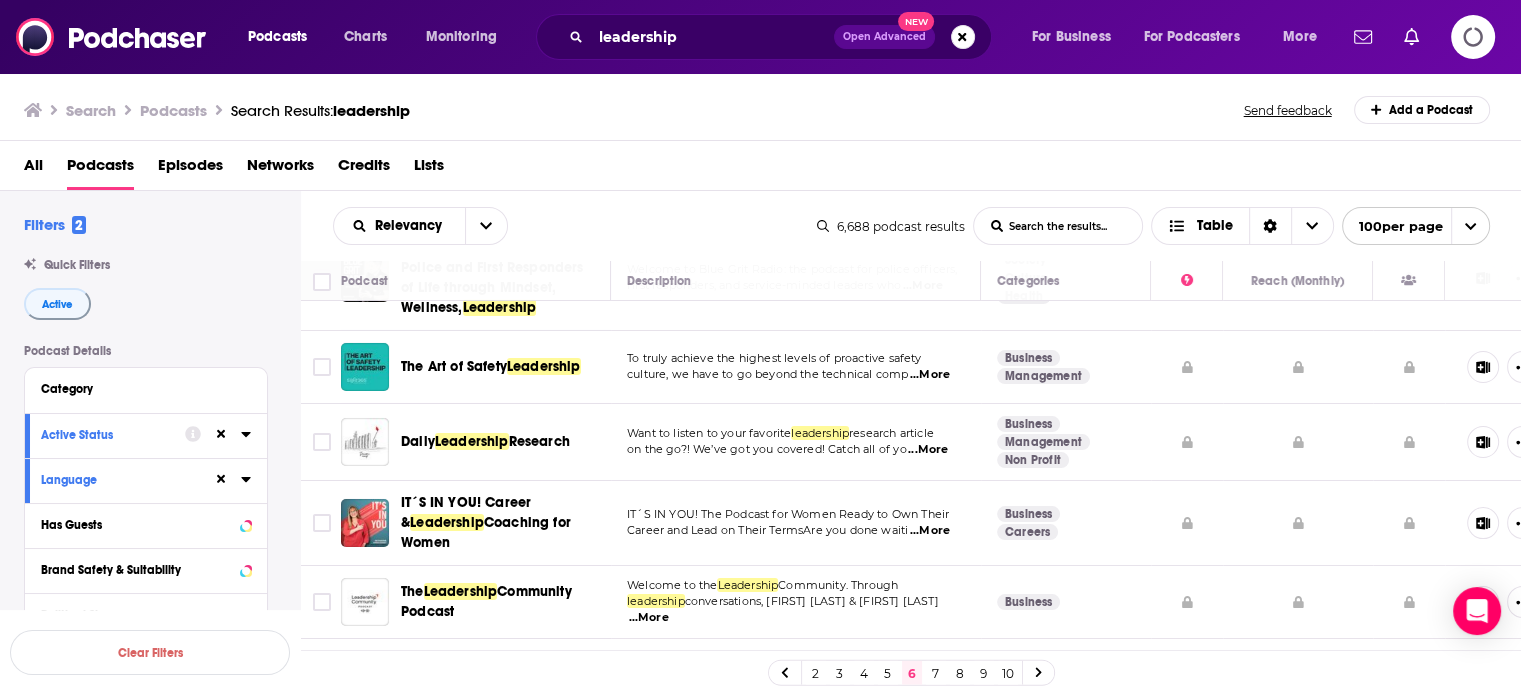 click on "...More" at bounding box center (928, 450) 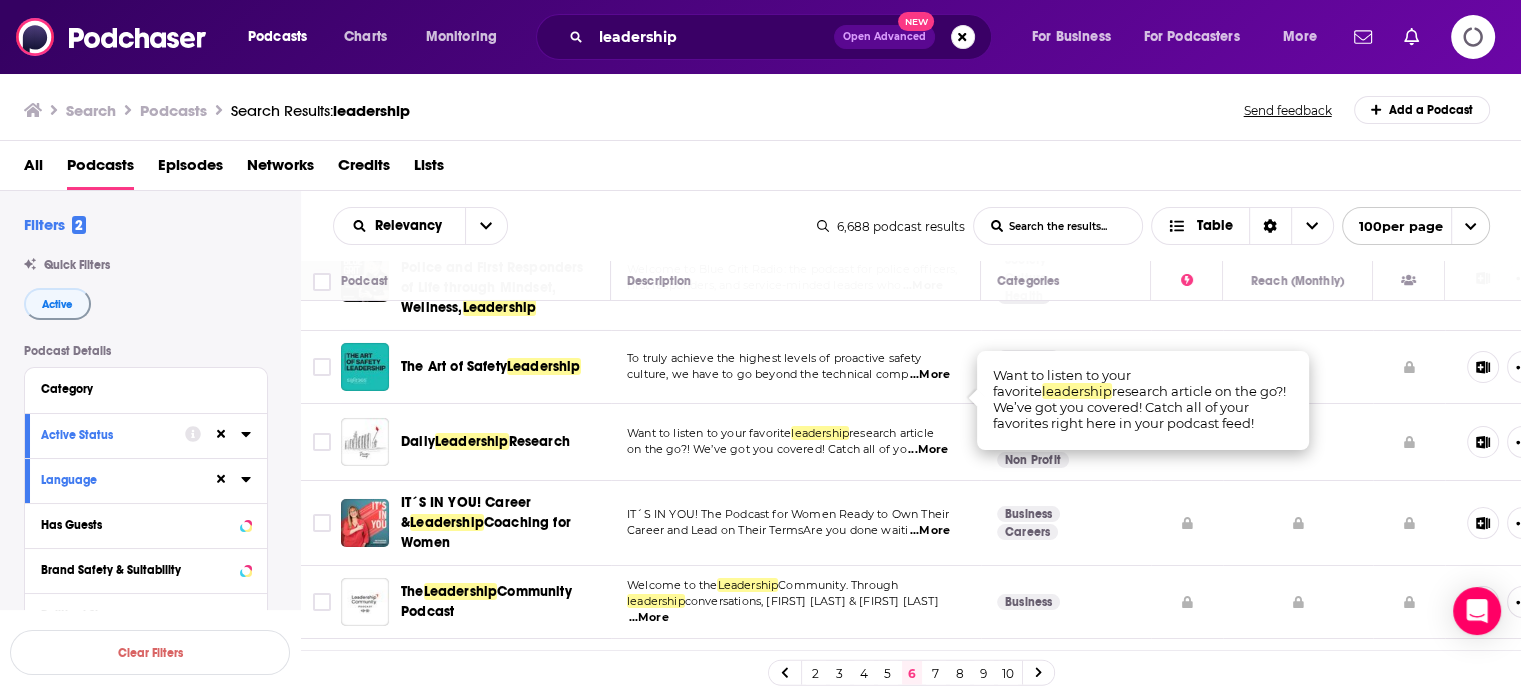 click on "...More" at bounding box center (928, 450) 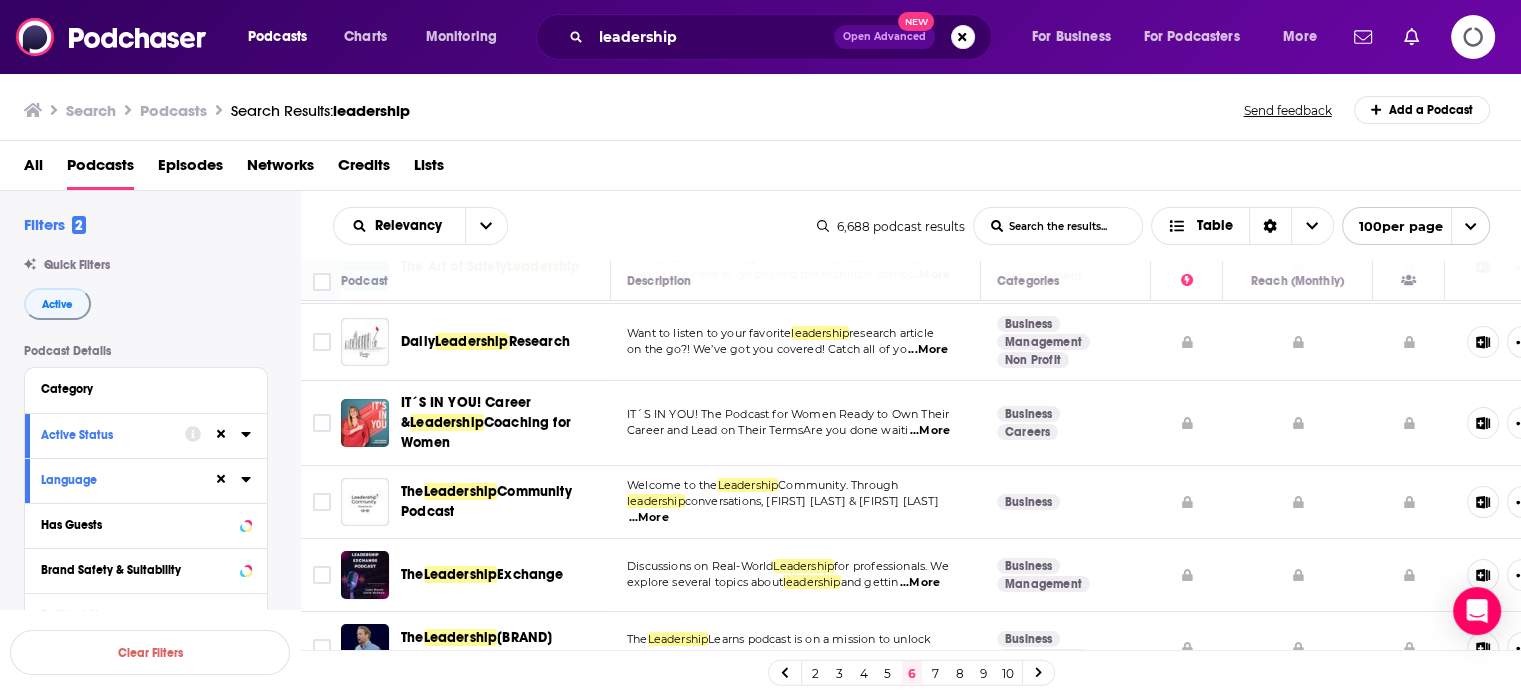 scroll, scrollTop: 7432, scrollLeft: 0, axis: vertical 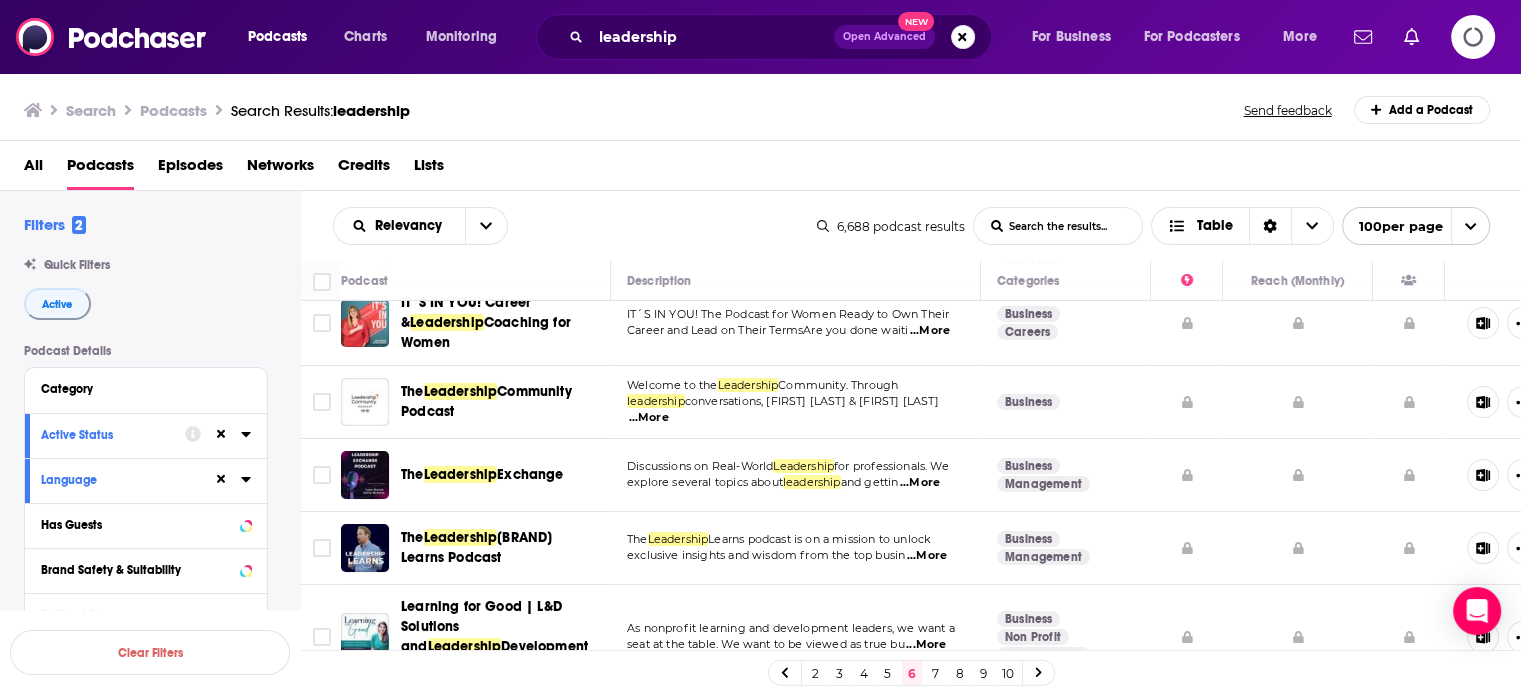 click on "...More" at bounding box center (927, 556) 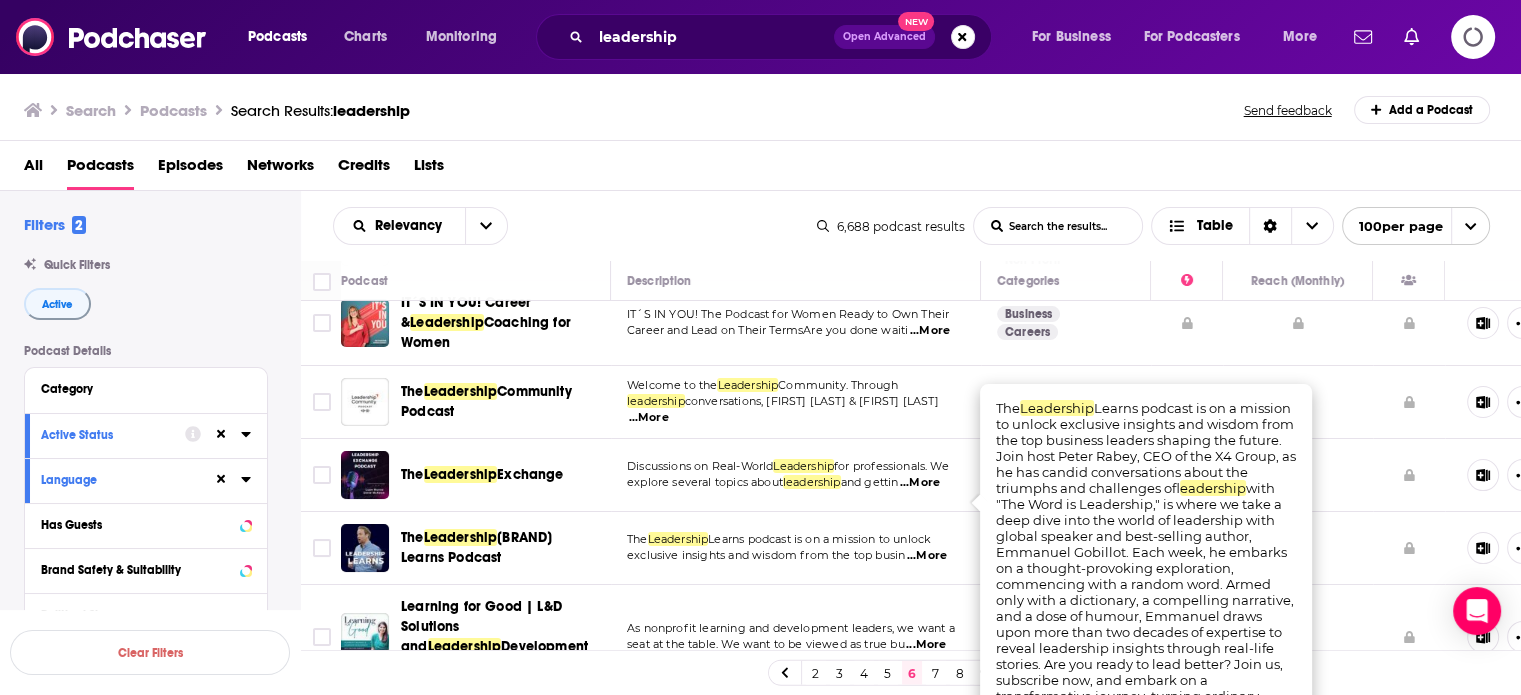 click on "...More" at bounding box center (927, 556) 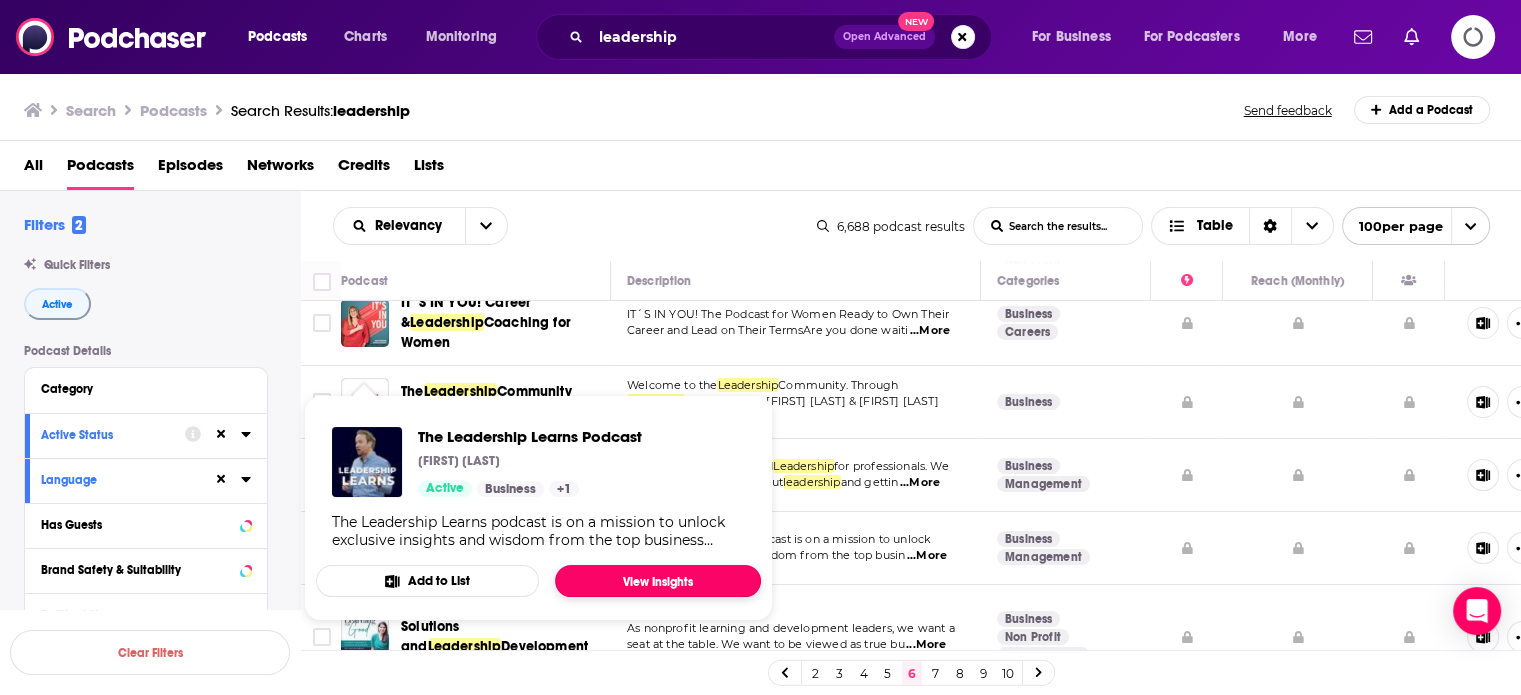 click on "View Insights" at bounding box center (658, 581) 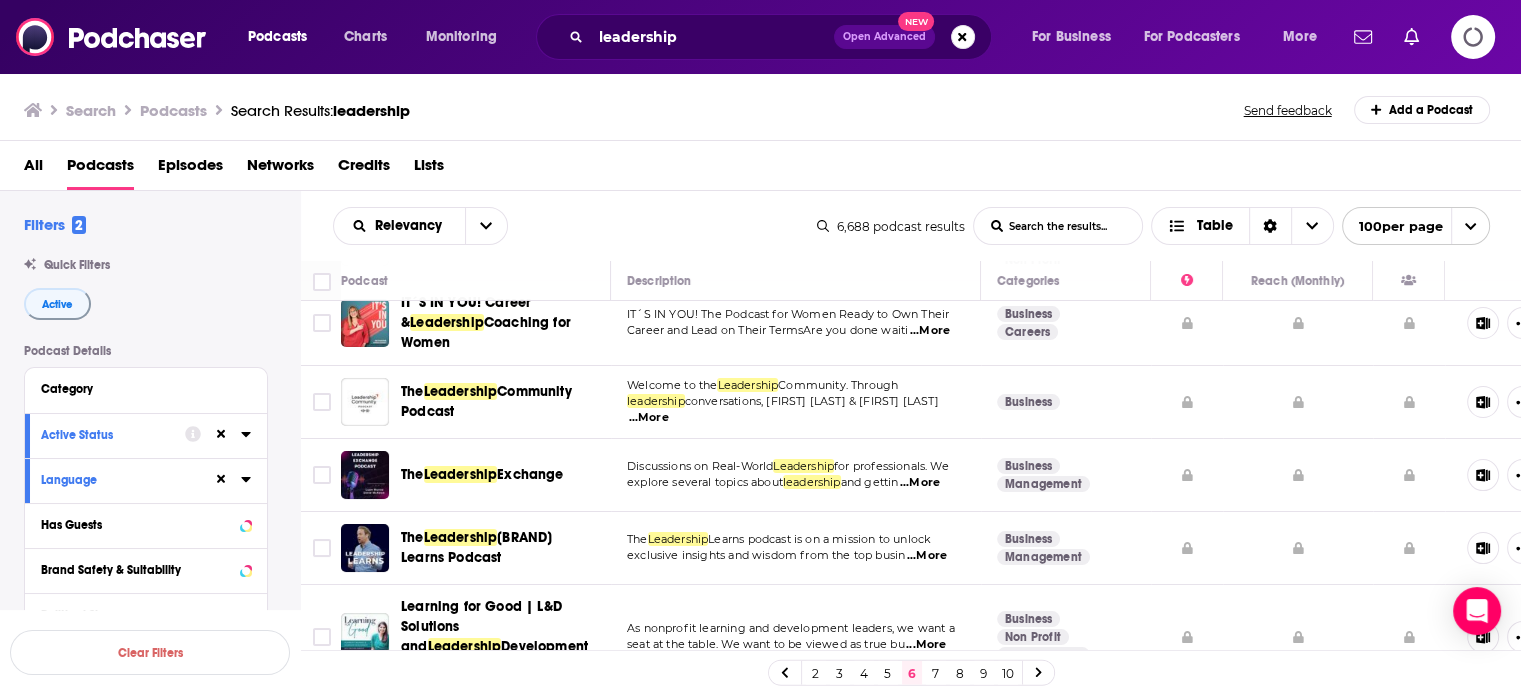 scroll, scrollTop: 60, scrollLeft: 0, axis: vertical 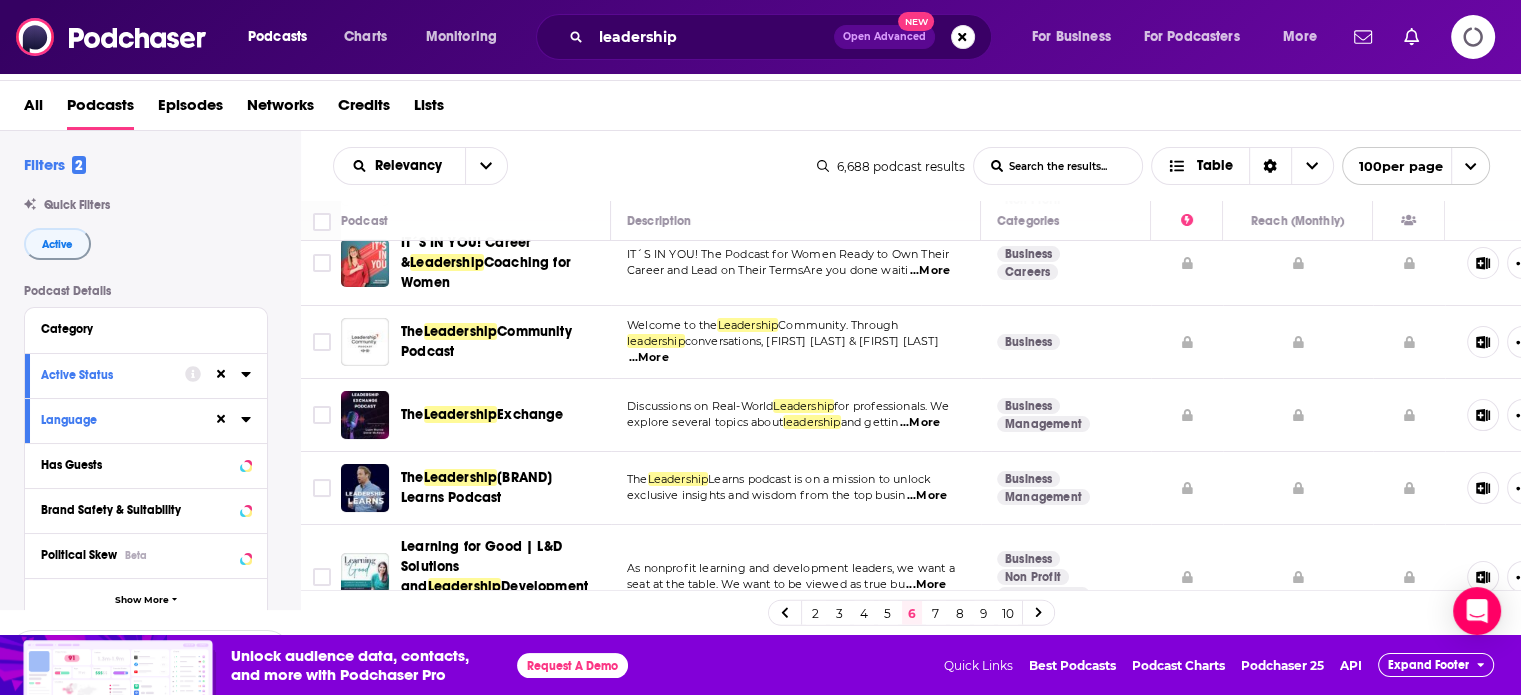 click on "7" at bounding box center [936, 613] 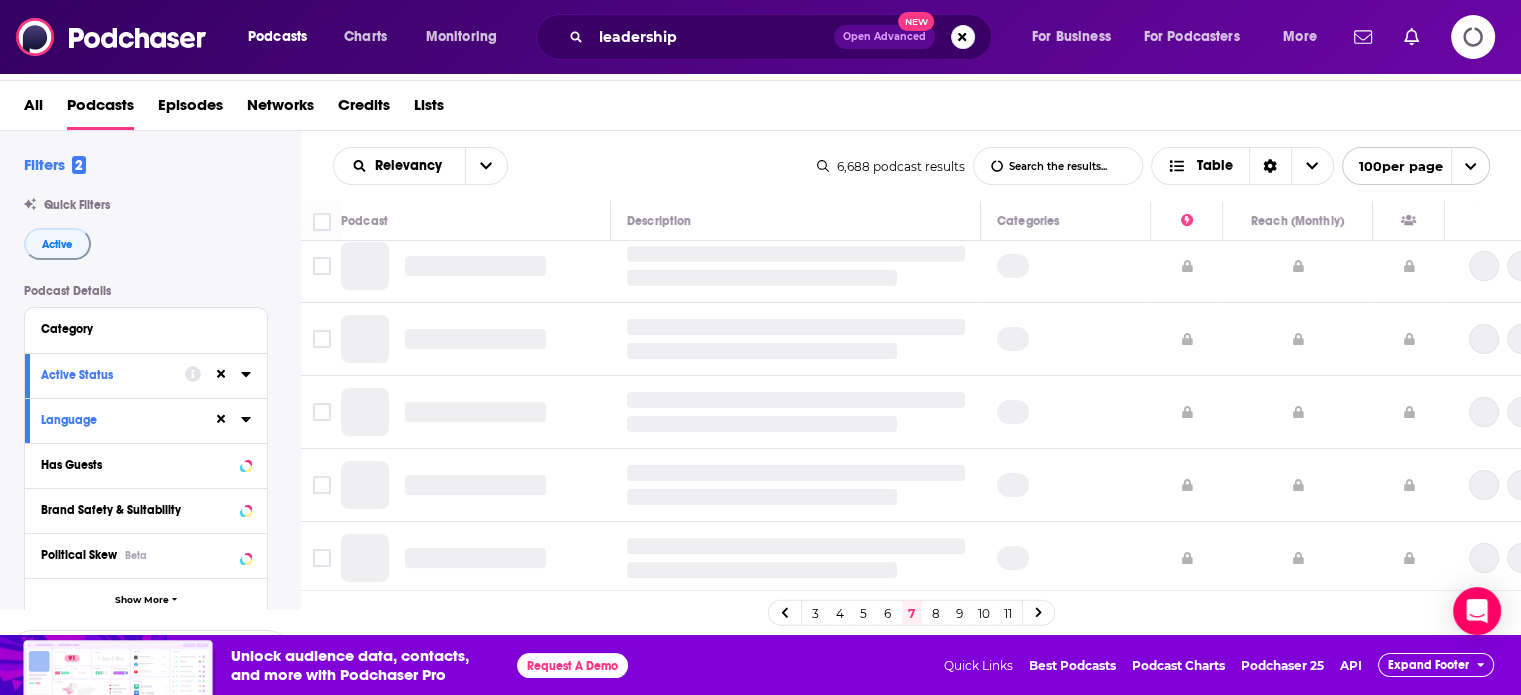 scroll, scrollTop: 0, scrollLeft: 0, axis: both 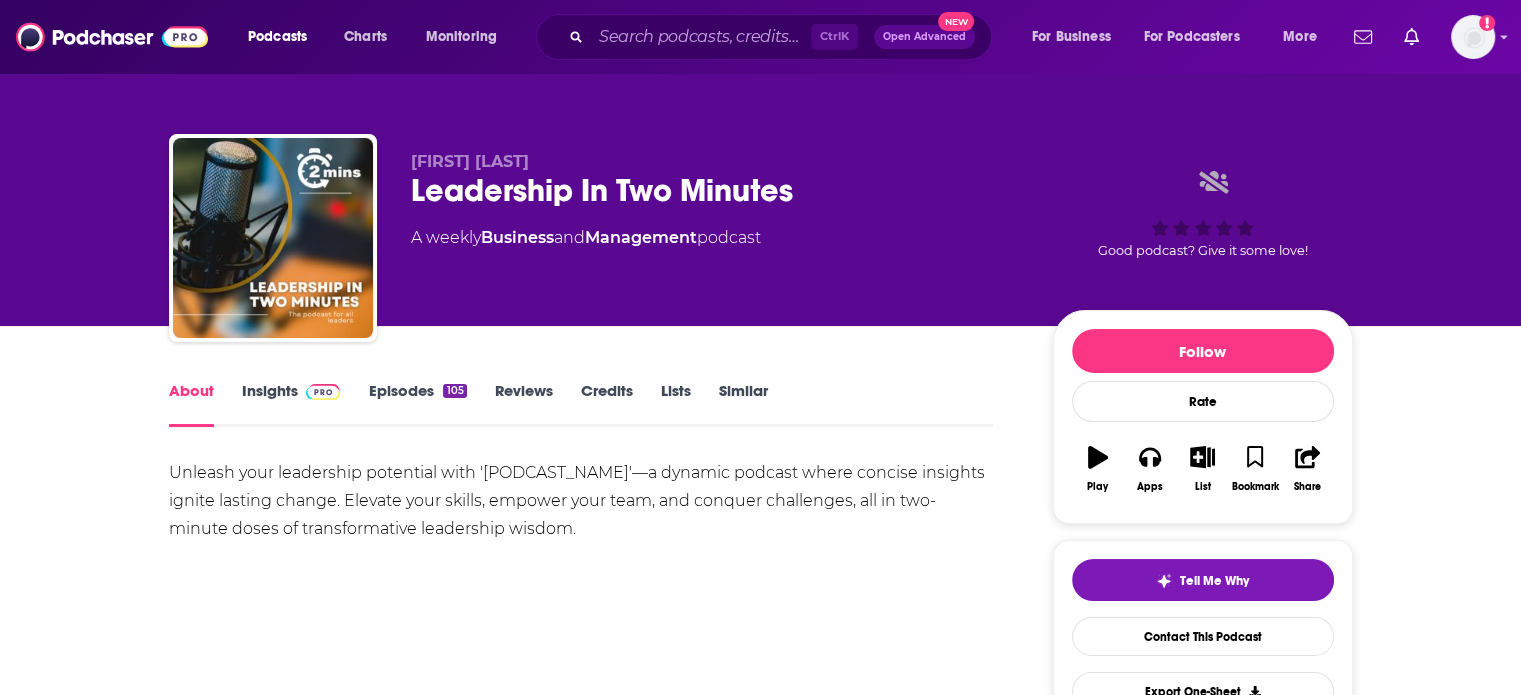 click at bounding box center [319, 390] 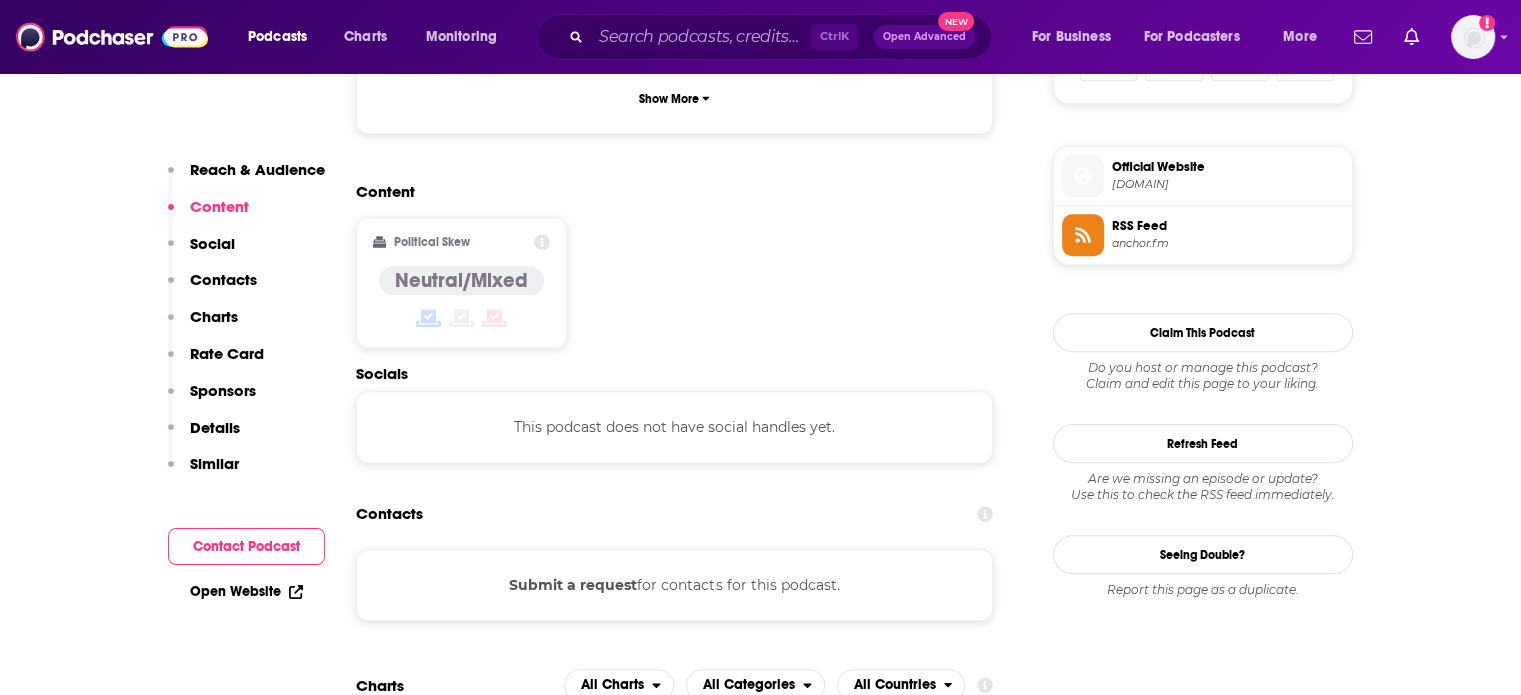 scroll, scrollTop: 1500, scrollLeft: 0, axis: vertical 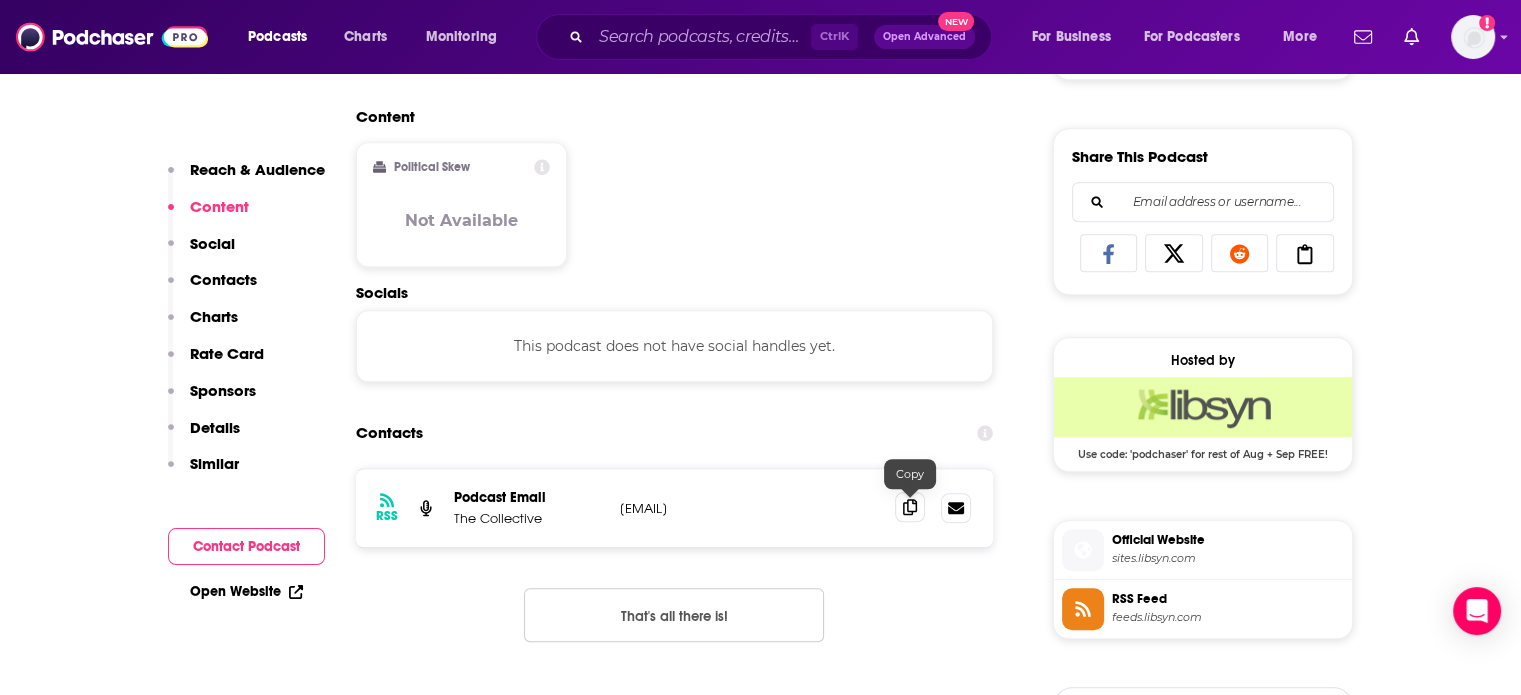 click 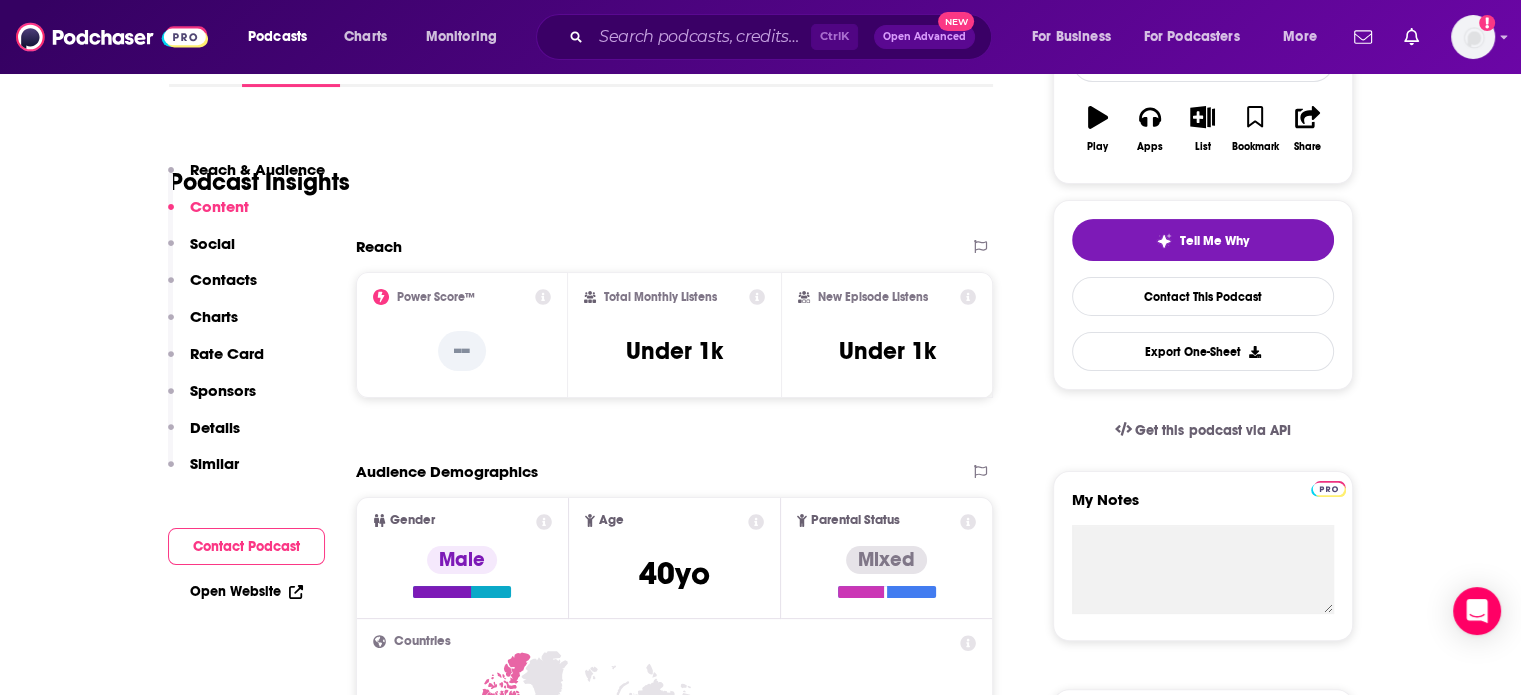 scroll, scrollTop: 0, scrollLeft: 0, axis: both 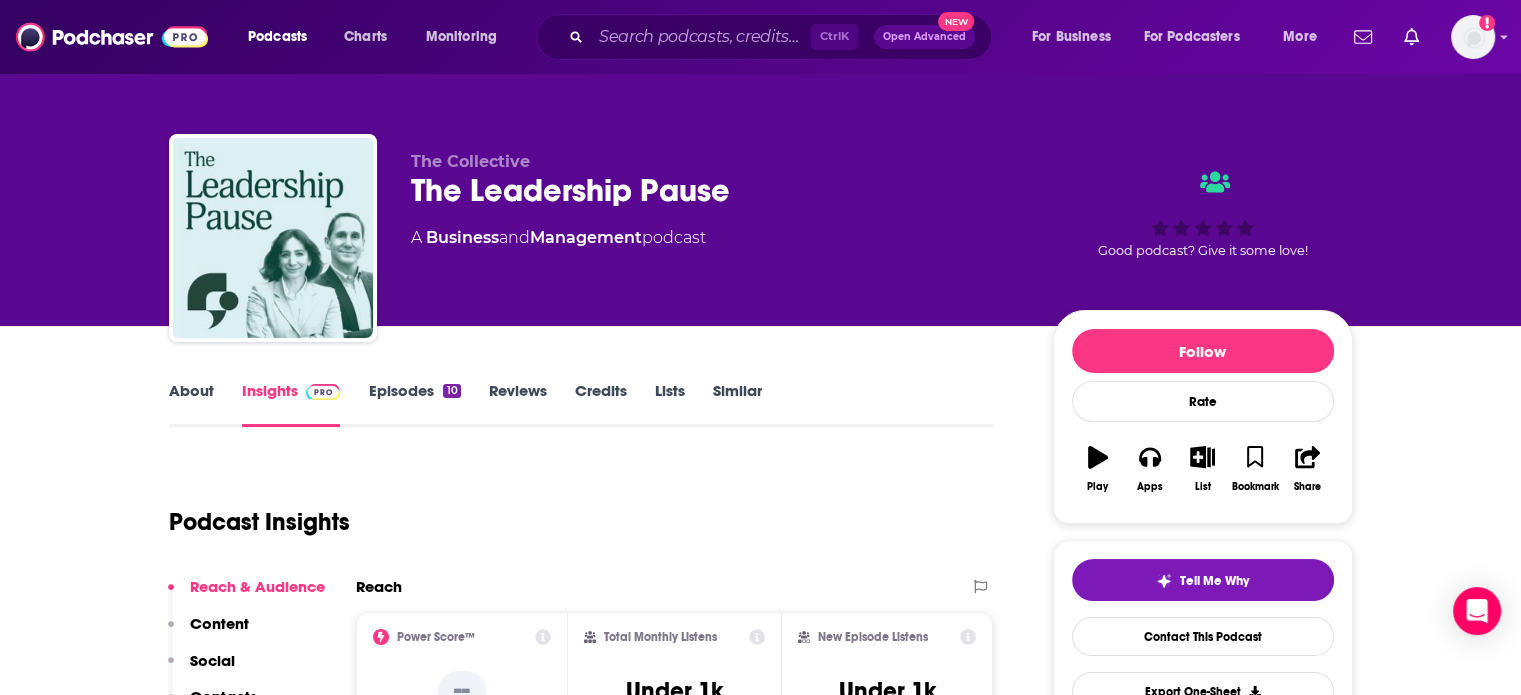 click on "About" at bounding box center [191, 404] 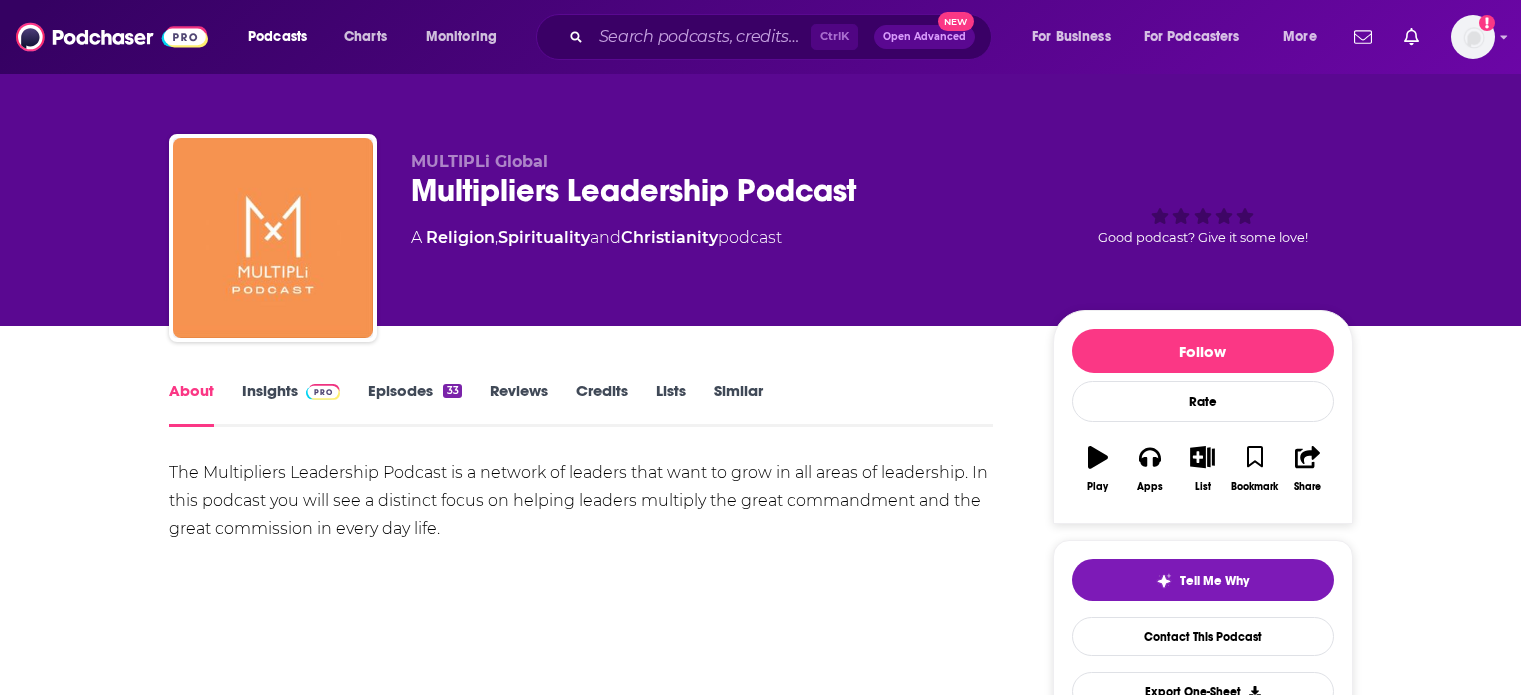 scroll, scrollTop: 0, scrollLeft: 0, axis: both 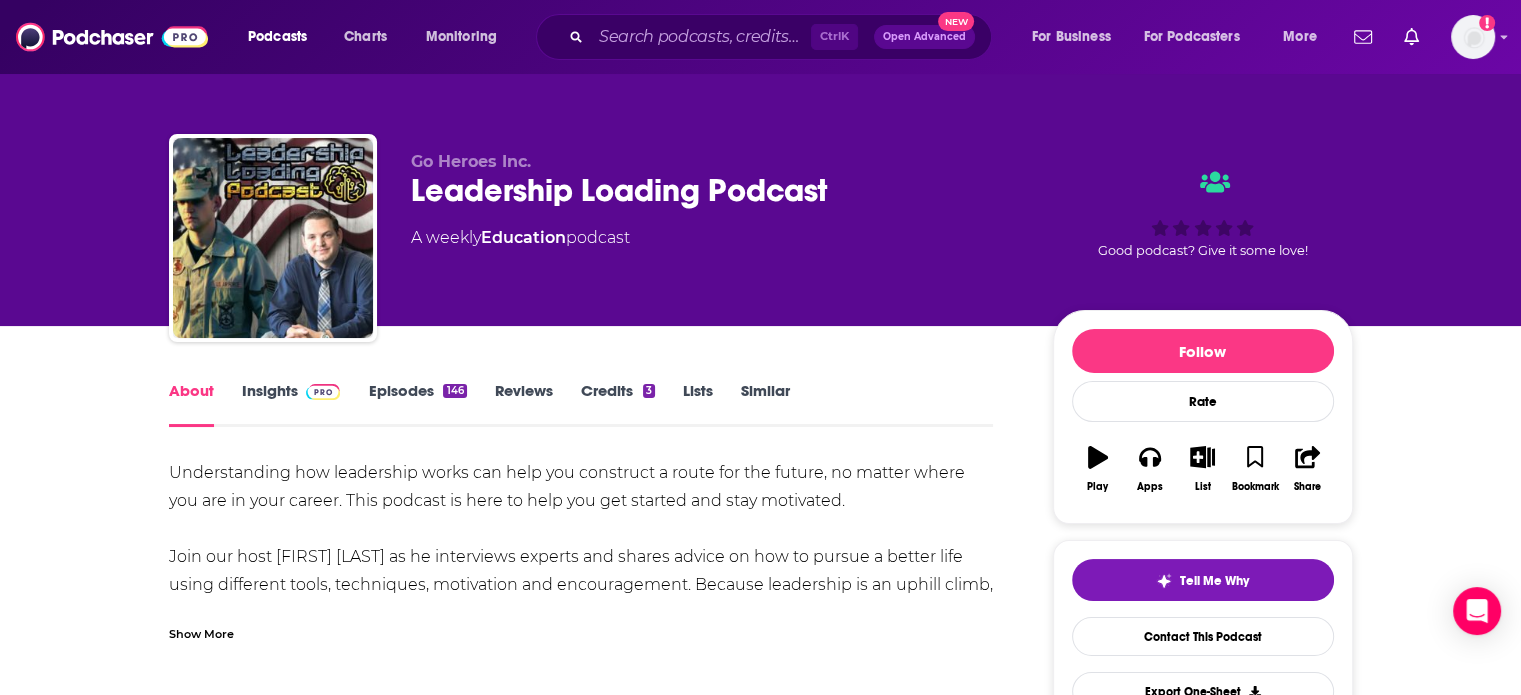 click on "Insights" at bounding box center (291, 404) 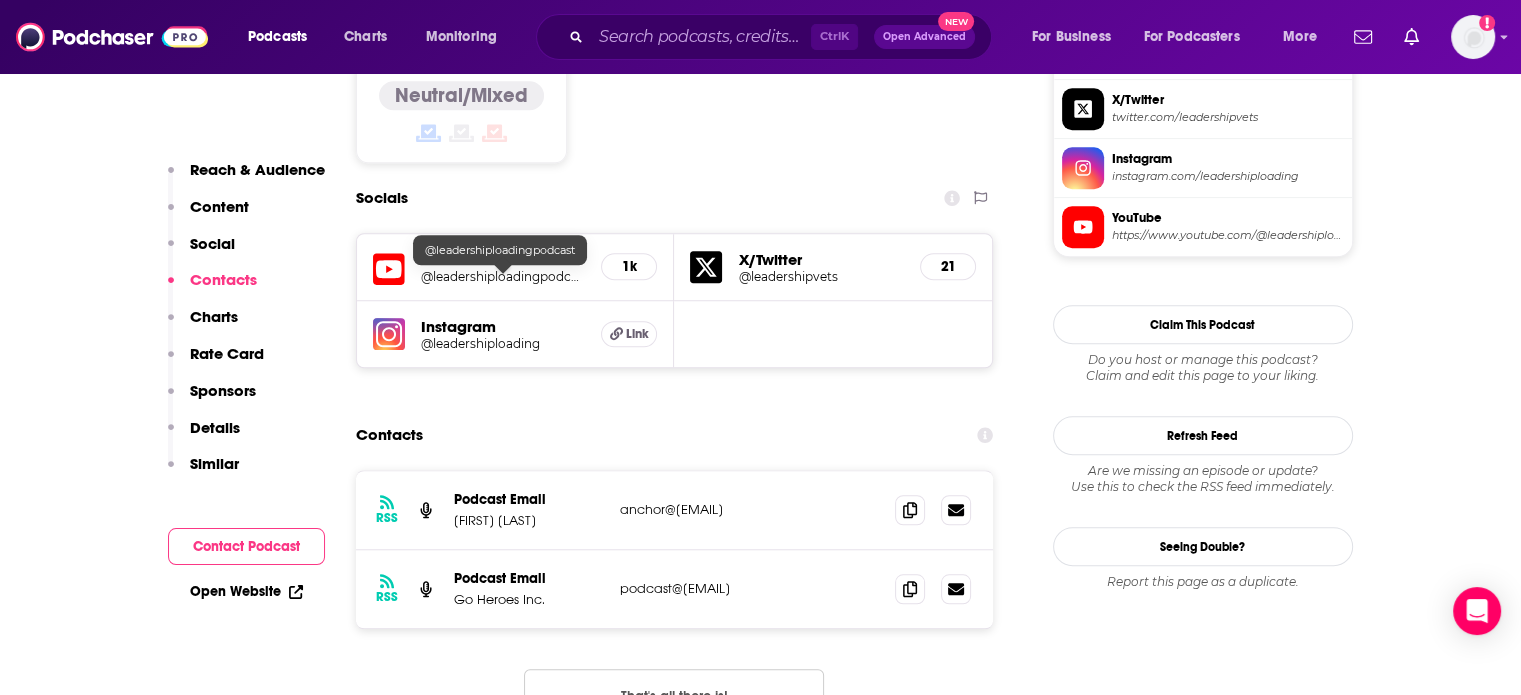 scroll, scrollTop: 1700, scrollLeft: 0, axis: vertical 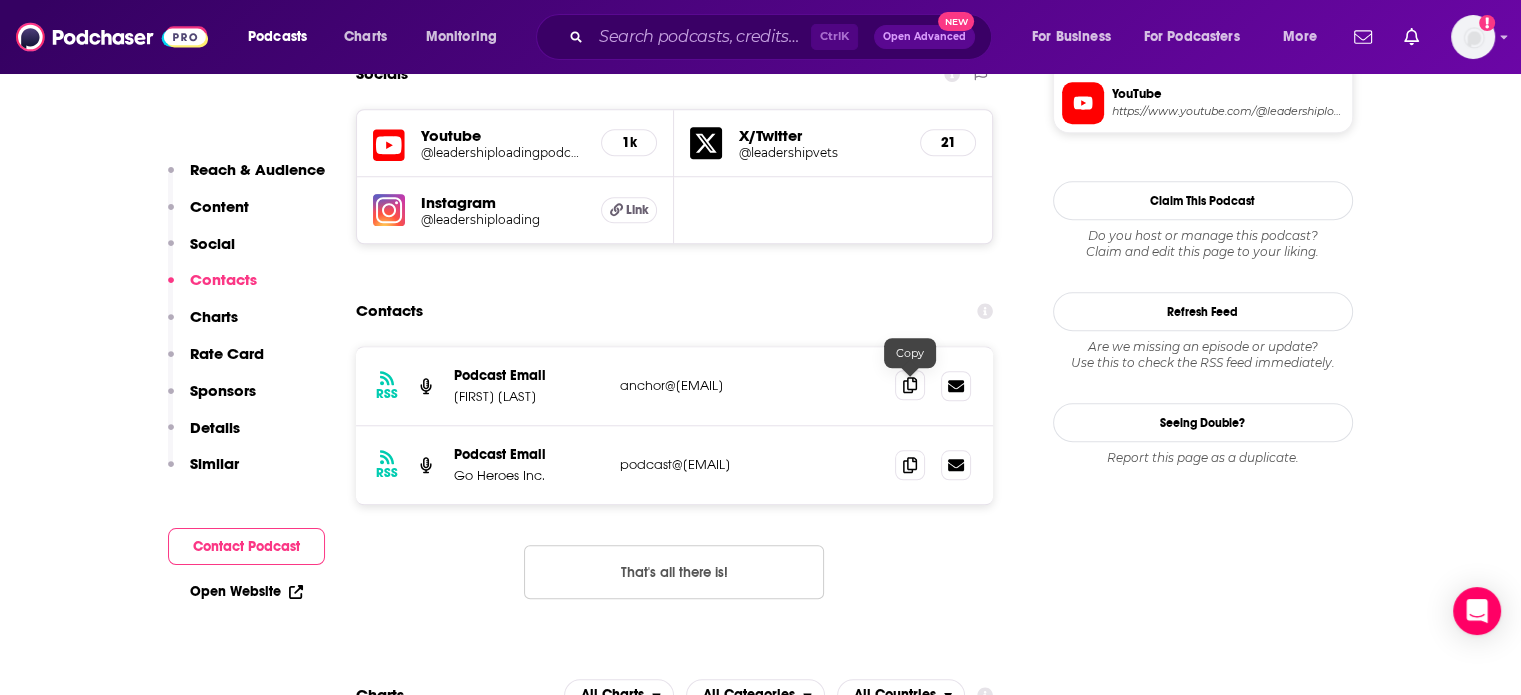 click 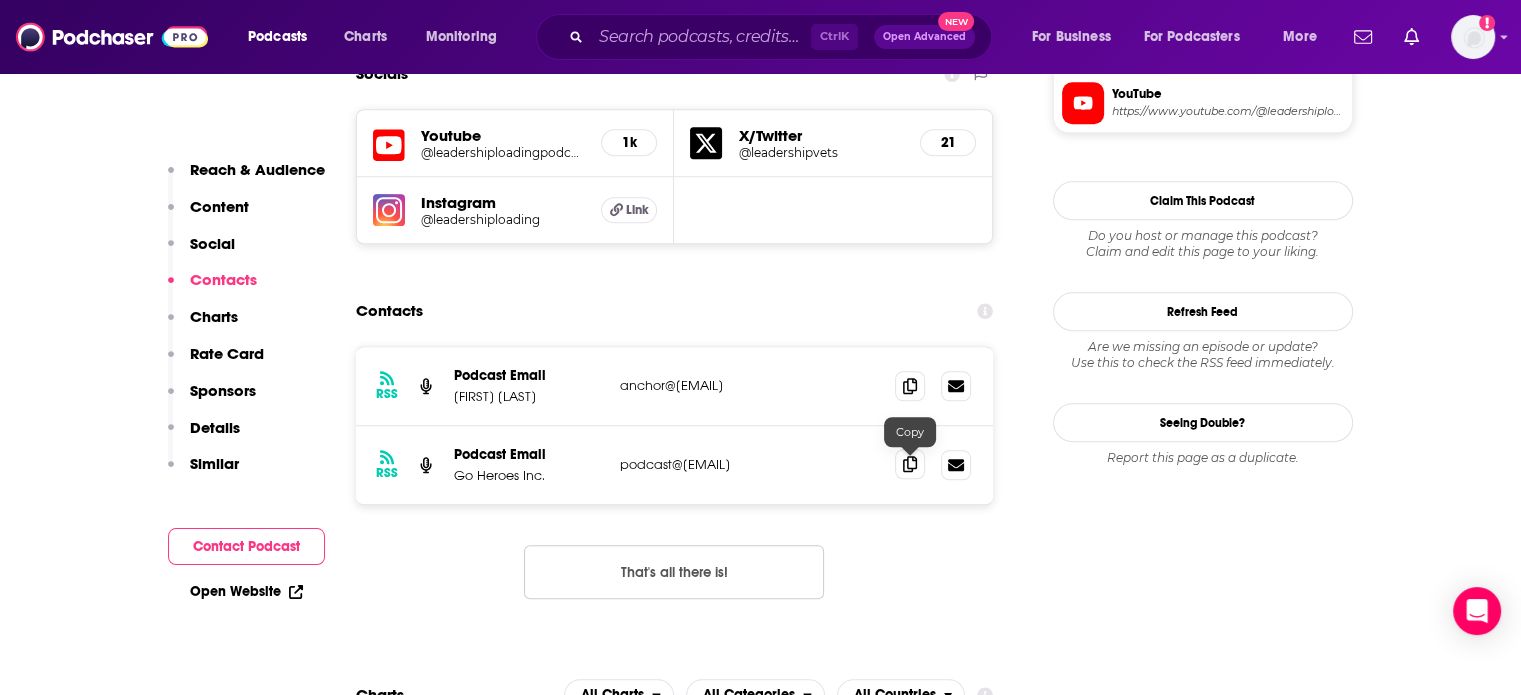 click 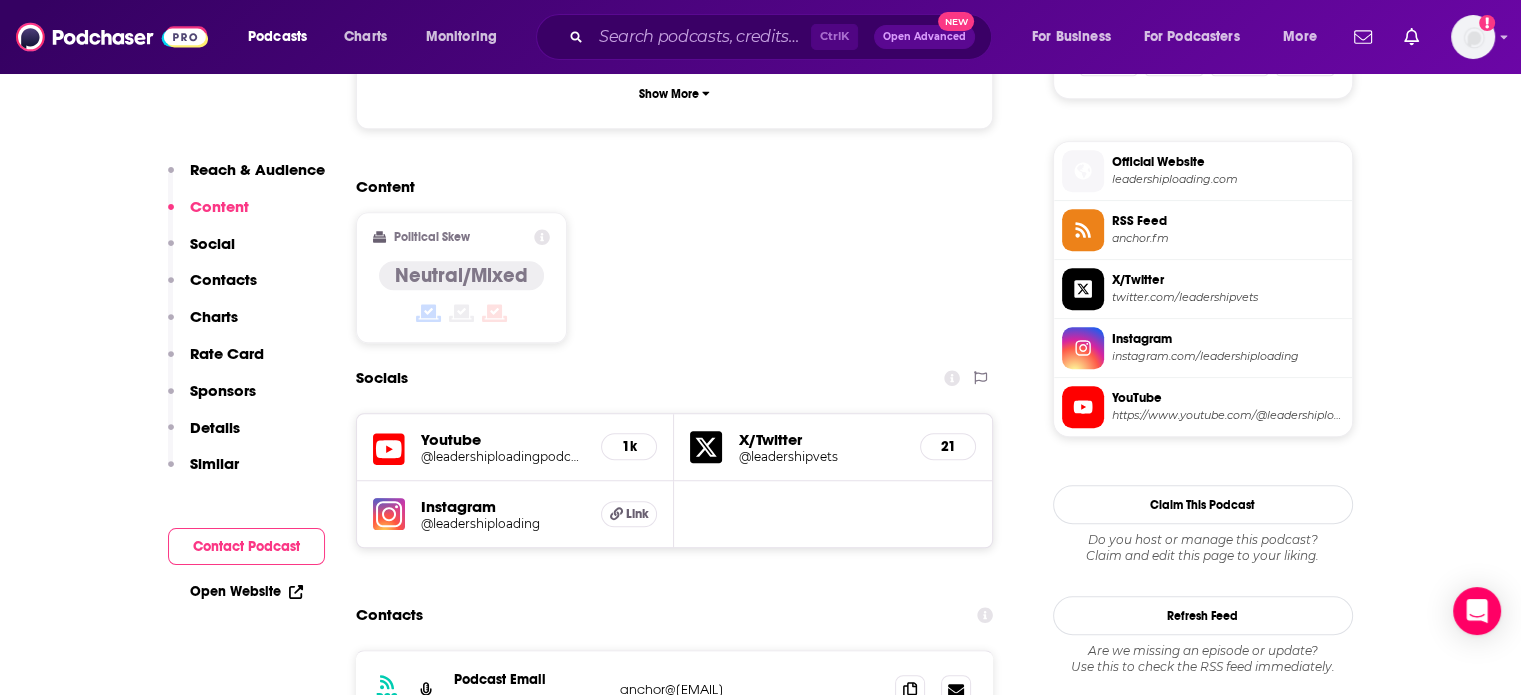scroll, scrollTop: 1700, scrollLeft: 0, axis: vertical 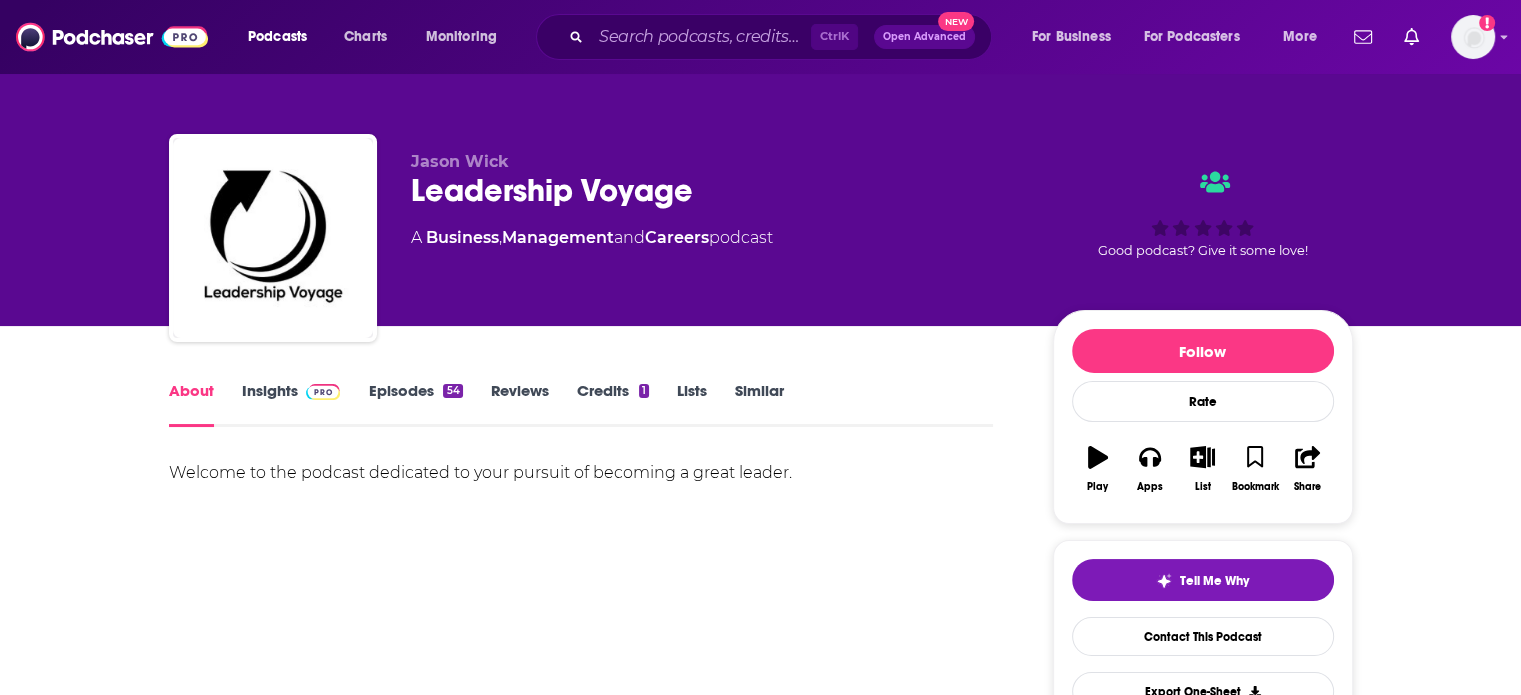 click on "Insights" at bounding box center (291, 404) 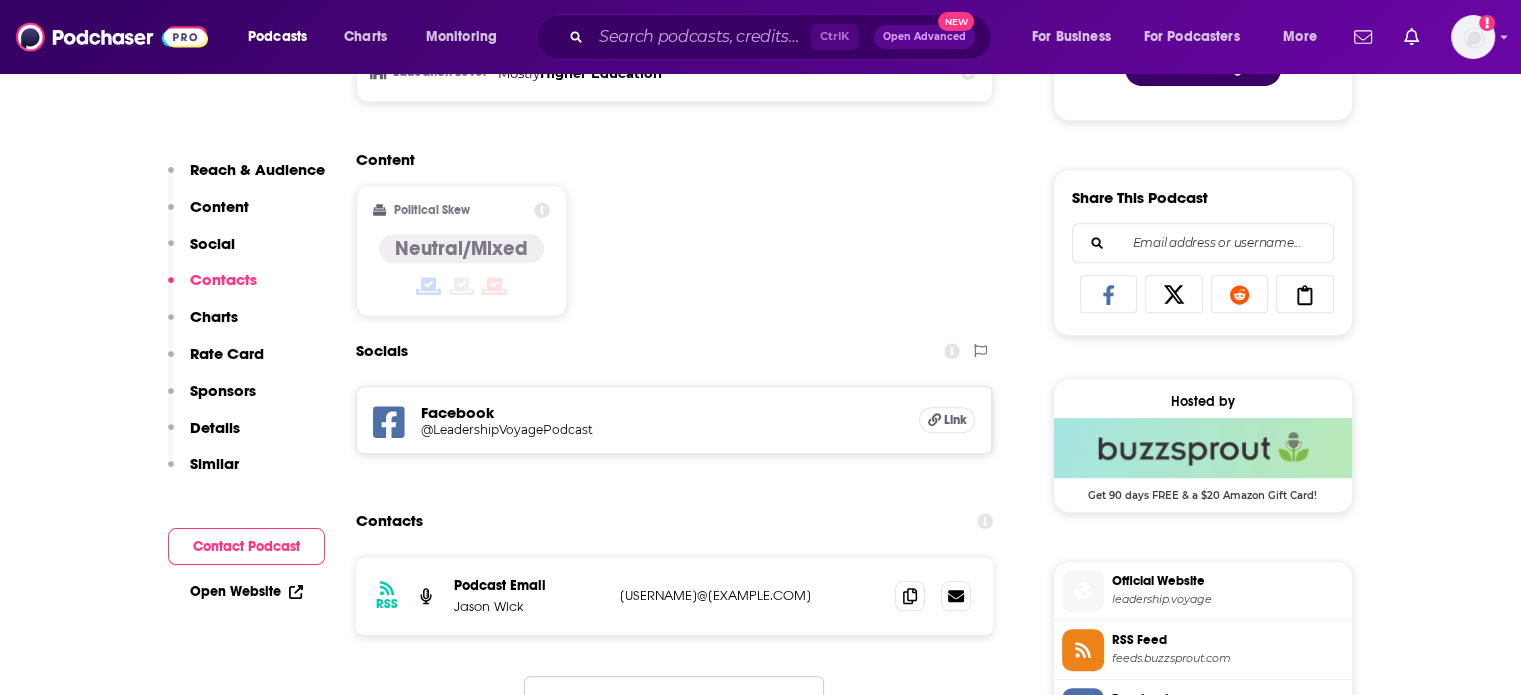 scroll, scrollTop: 1300, scrollLeft: 0, axis: vertical 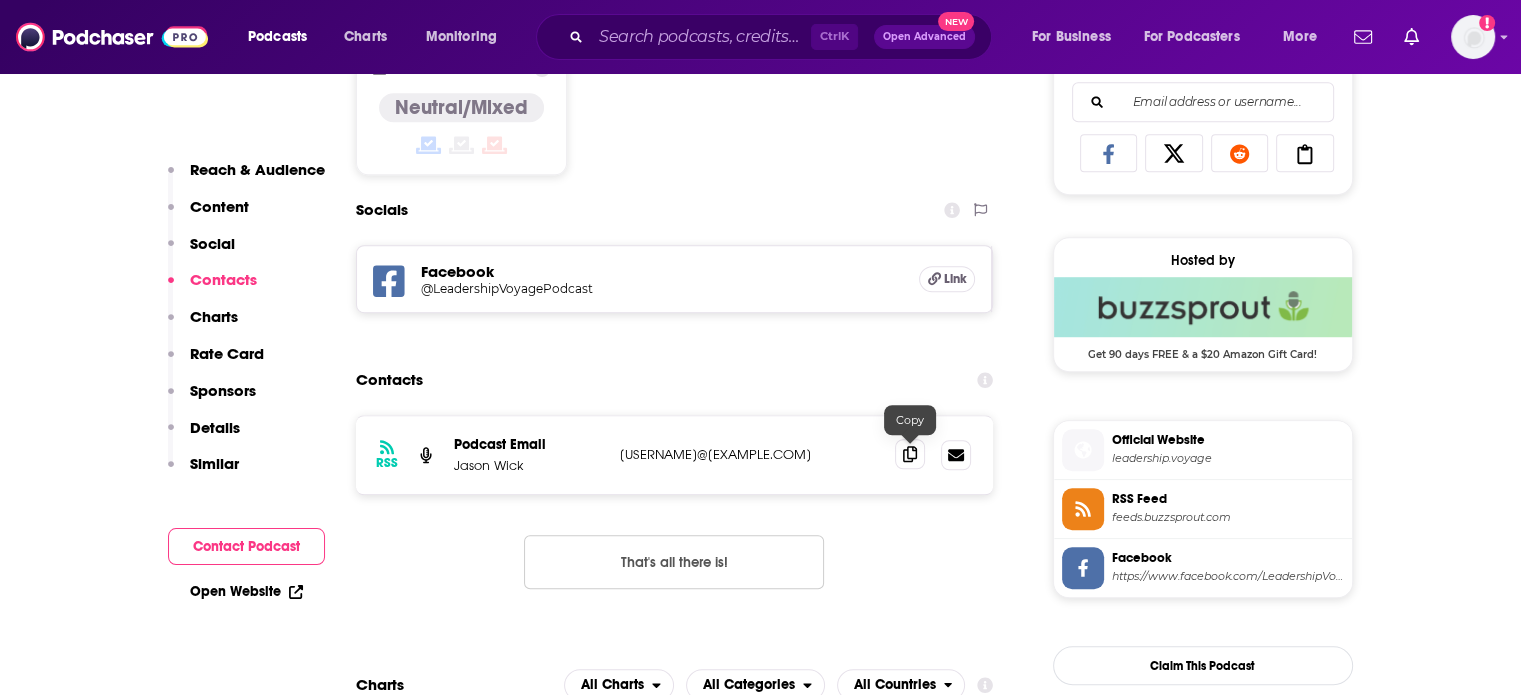 click 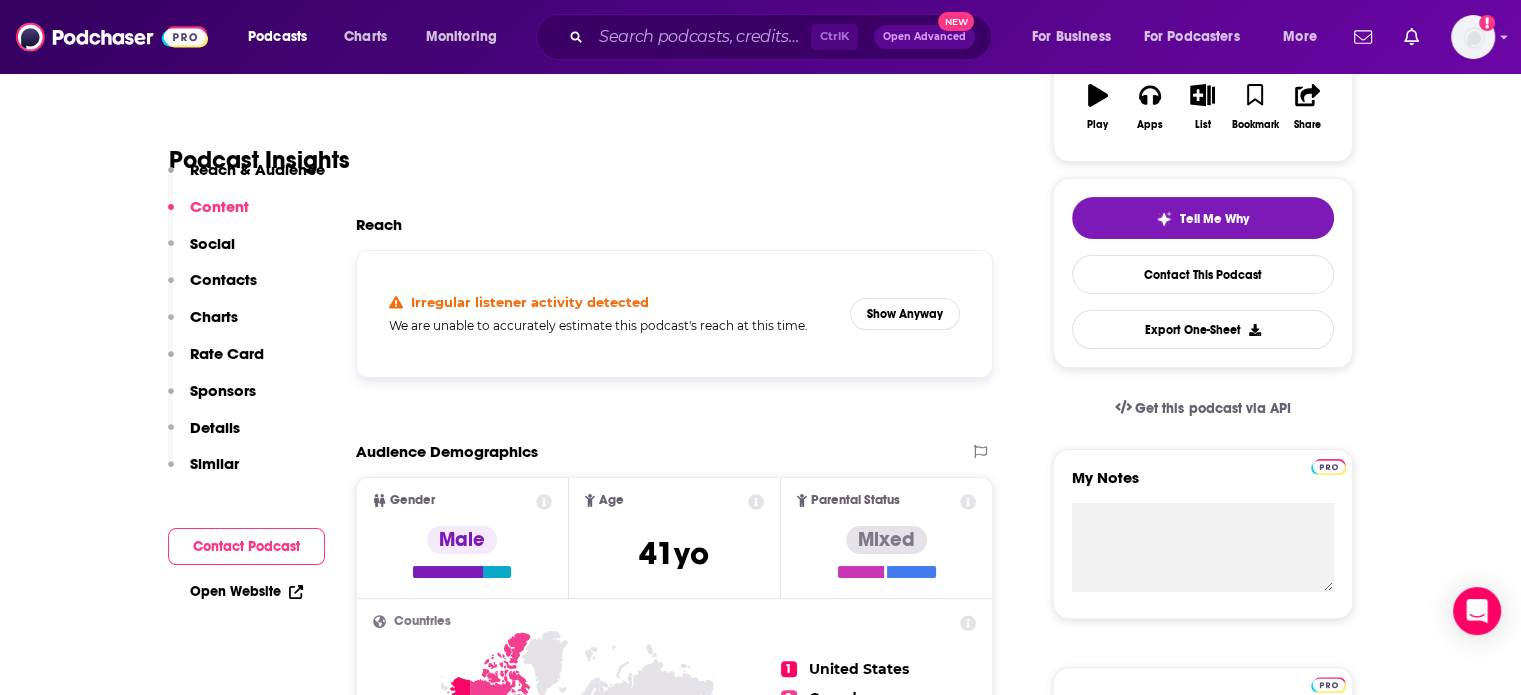 scroll, scrollTop: 0, scrollLeft: 0, axis: both 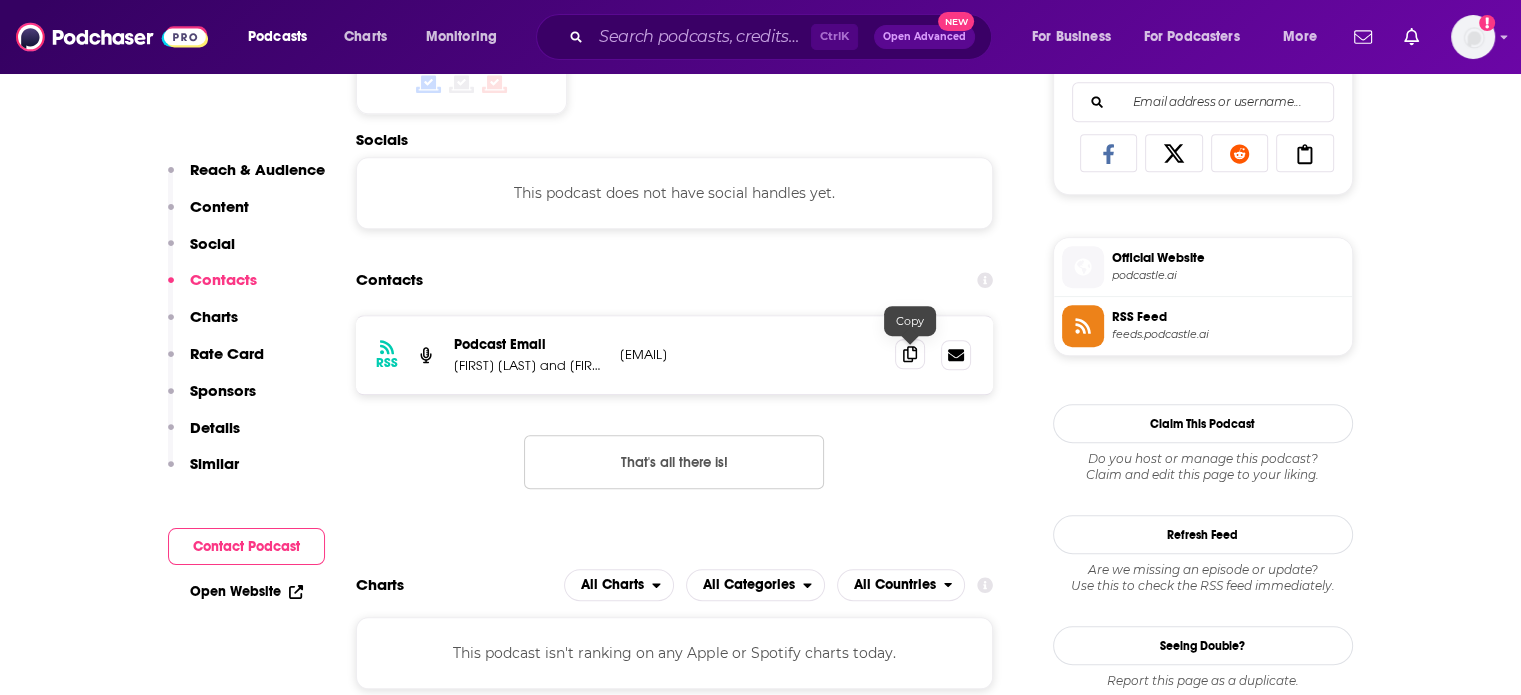 click 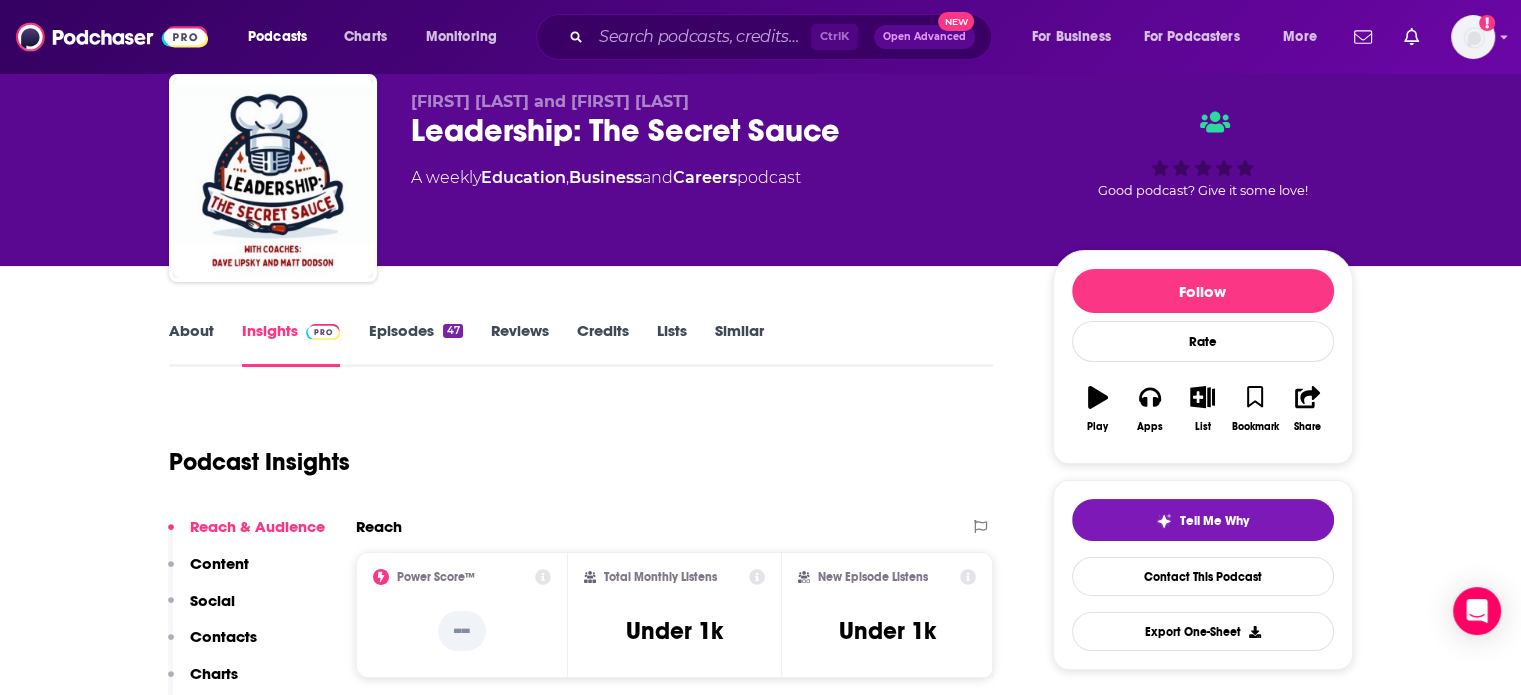 scroll, scrollTop: 0, scrollLeft: 0, axis: both 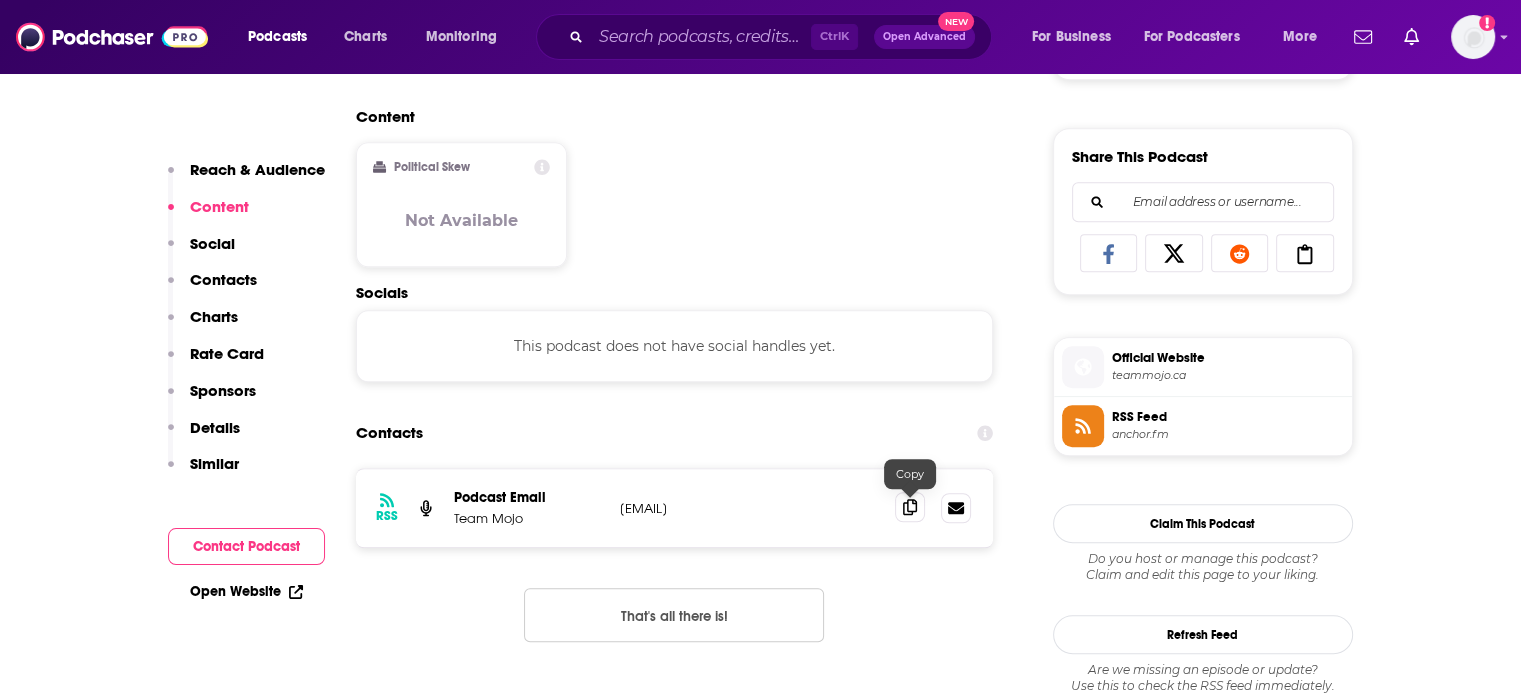 click 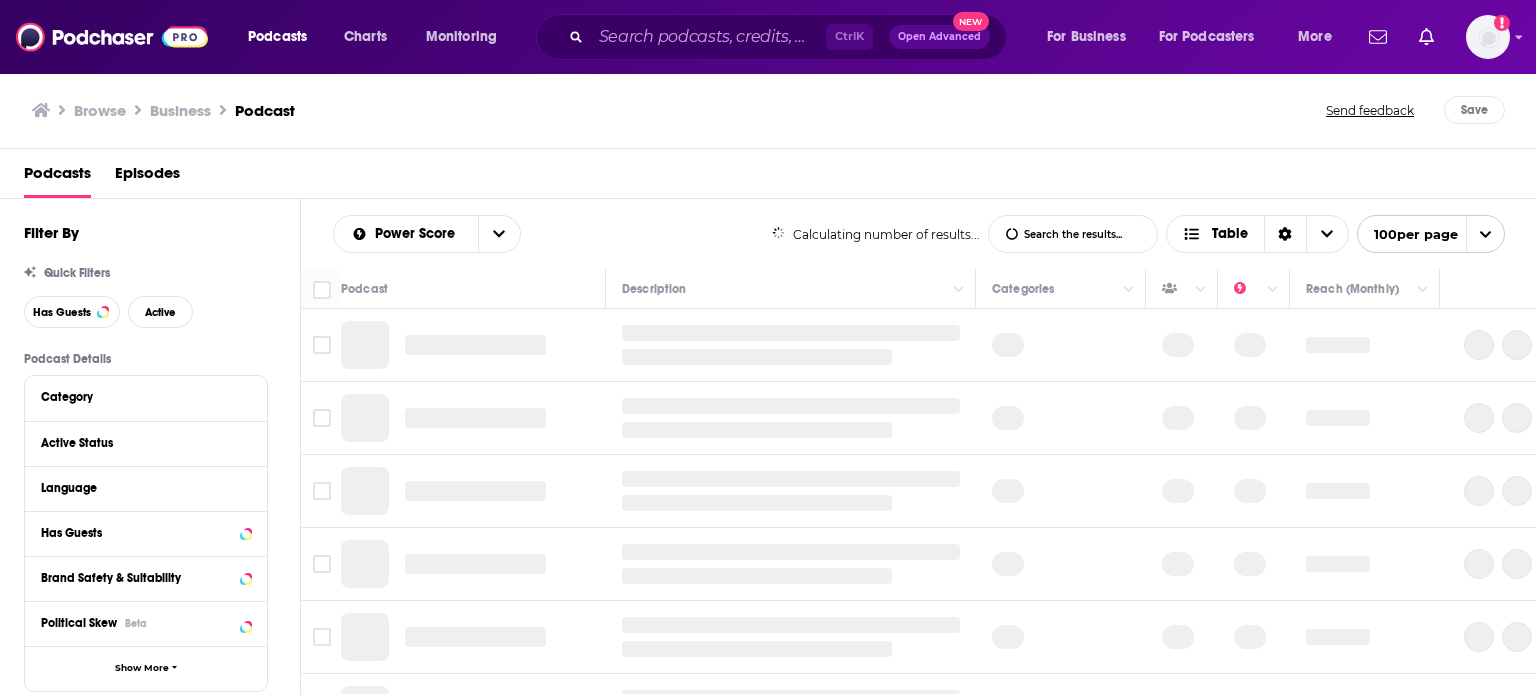 scroll, scrollTop: 0, scrollLeft: 0, axis: both 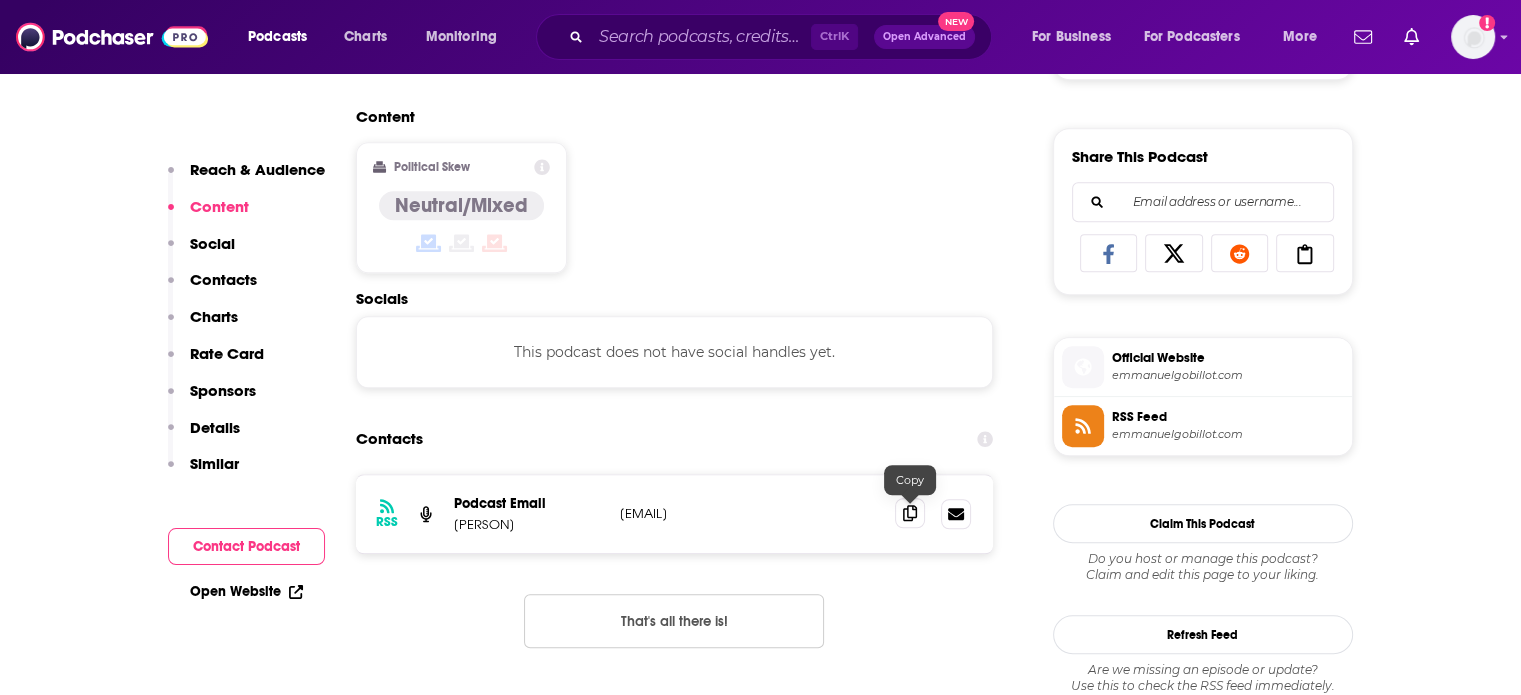 click 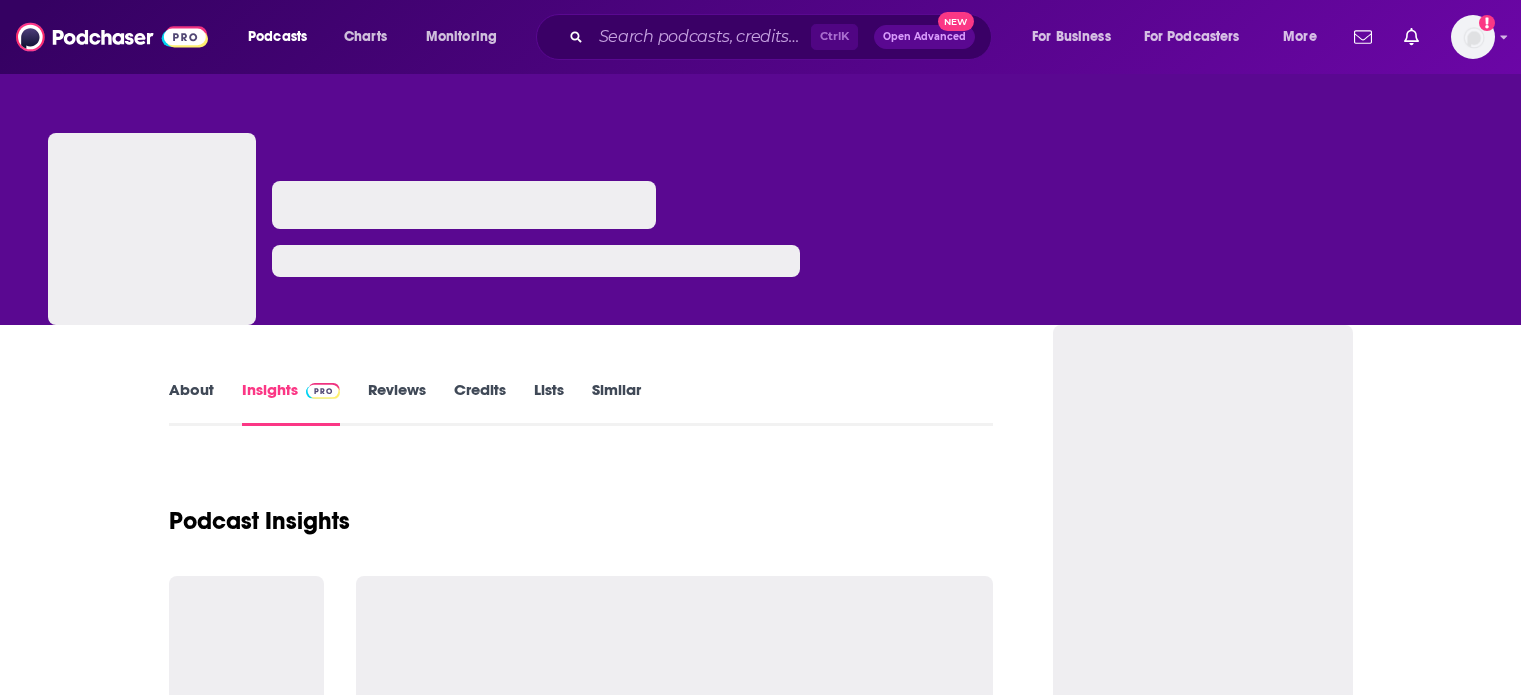 scroll, scrollTop: 0, scrollLeft: 0, axis: both 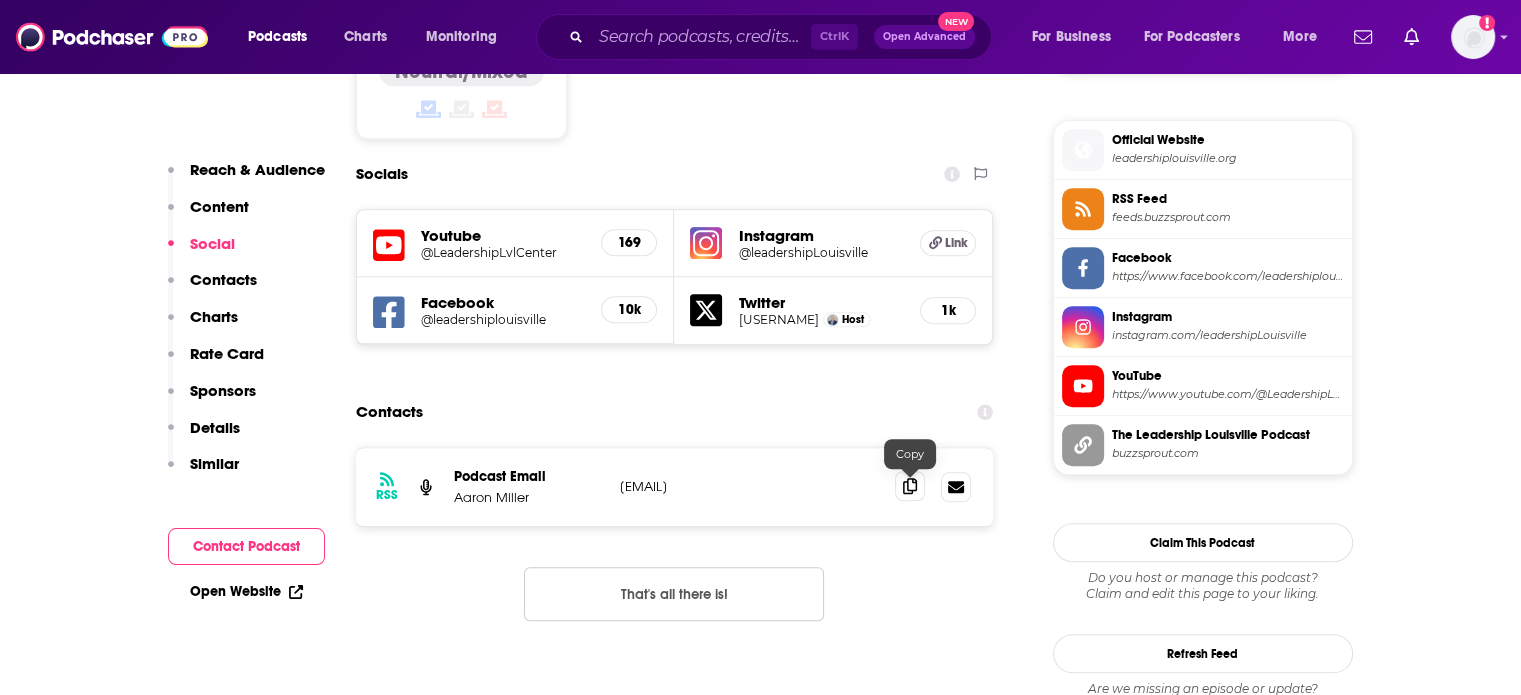 click 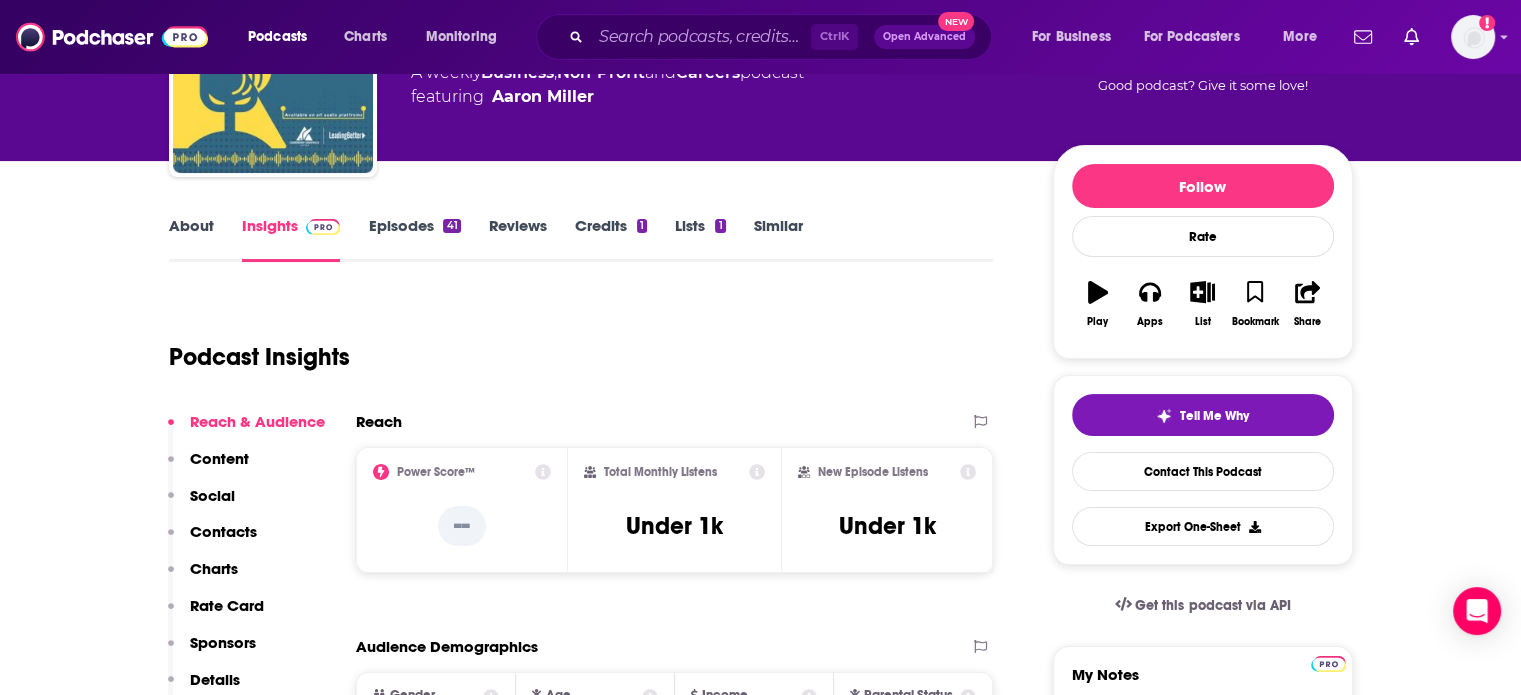 scroll, scrollTop: 0, scrollLeft: 0, axis: both 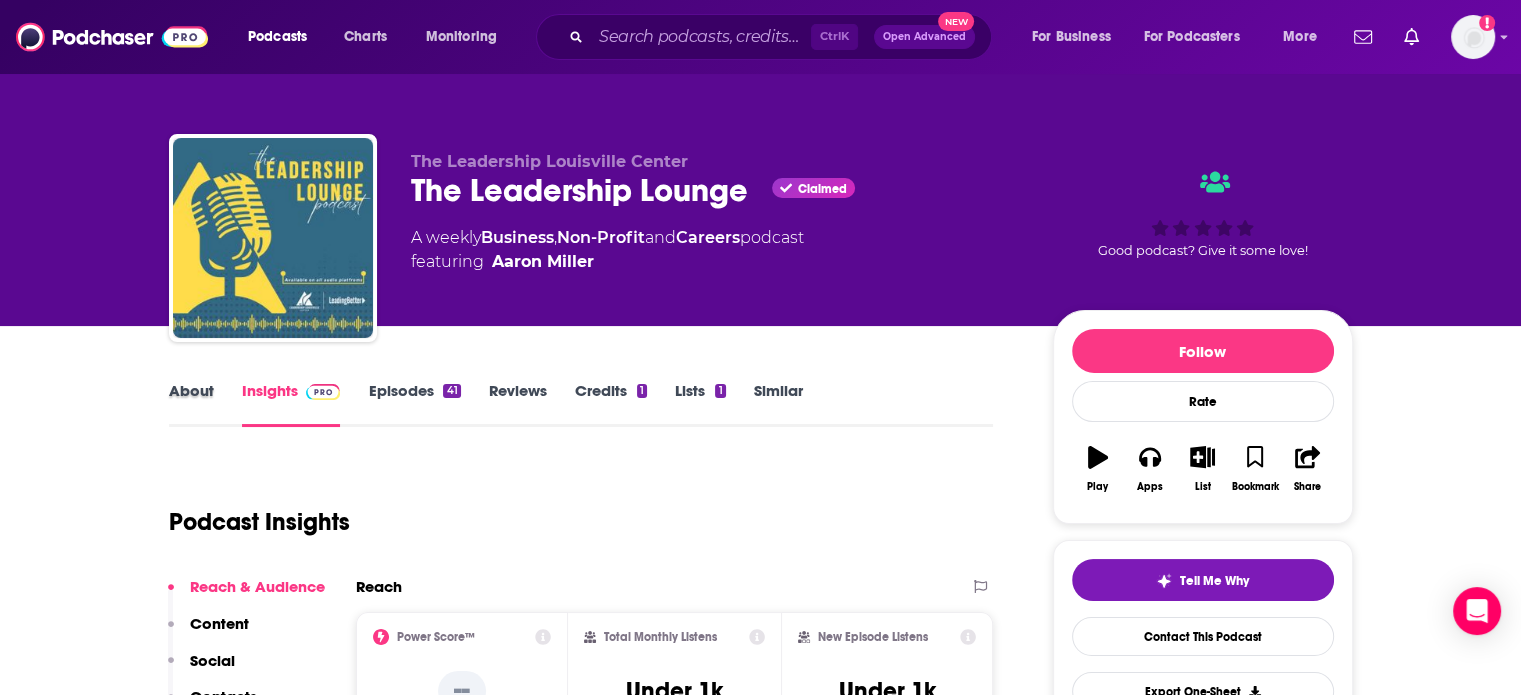click on "About" at bounding box center [205, 404] 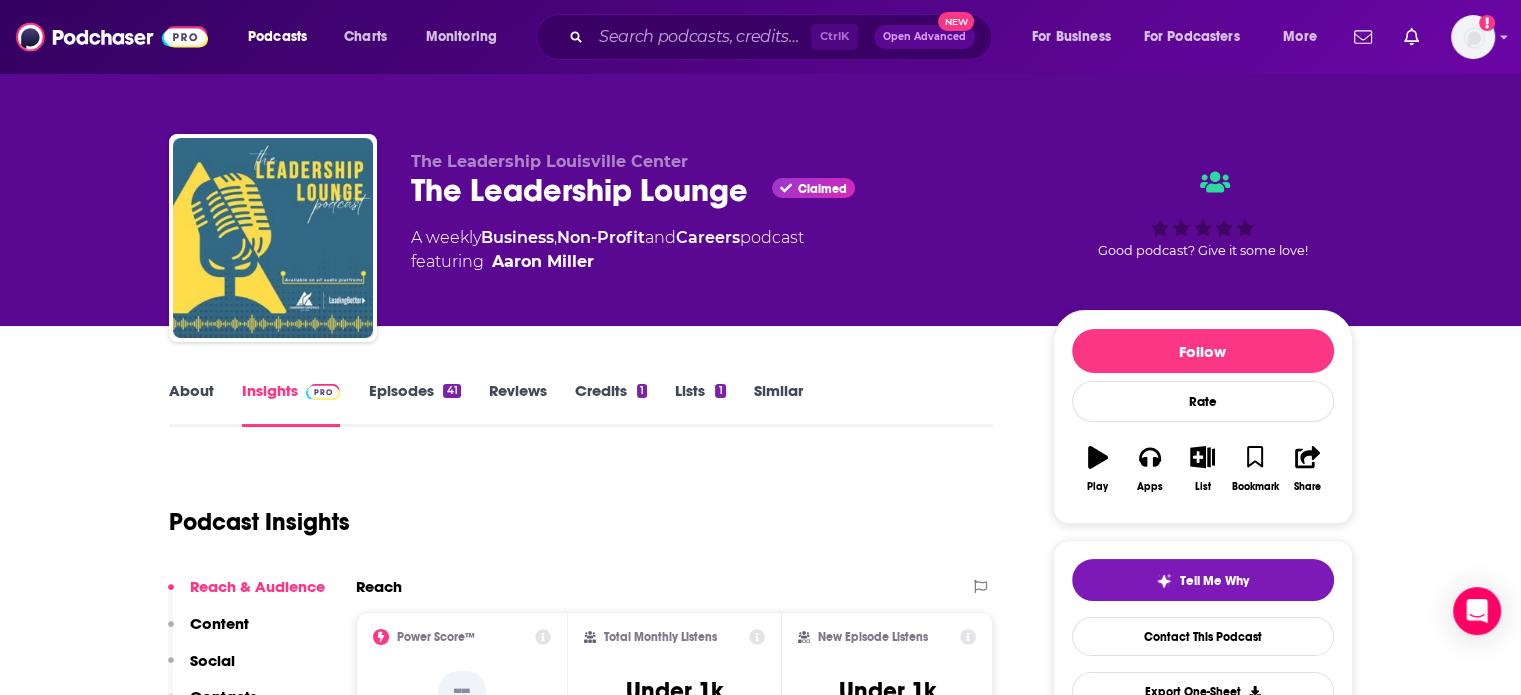 click on "About" at bounding box center [191, 404] 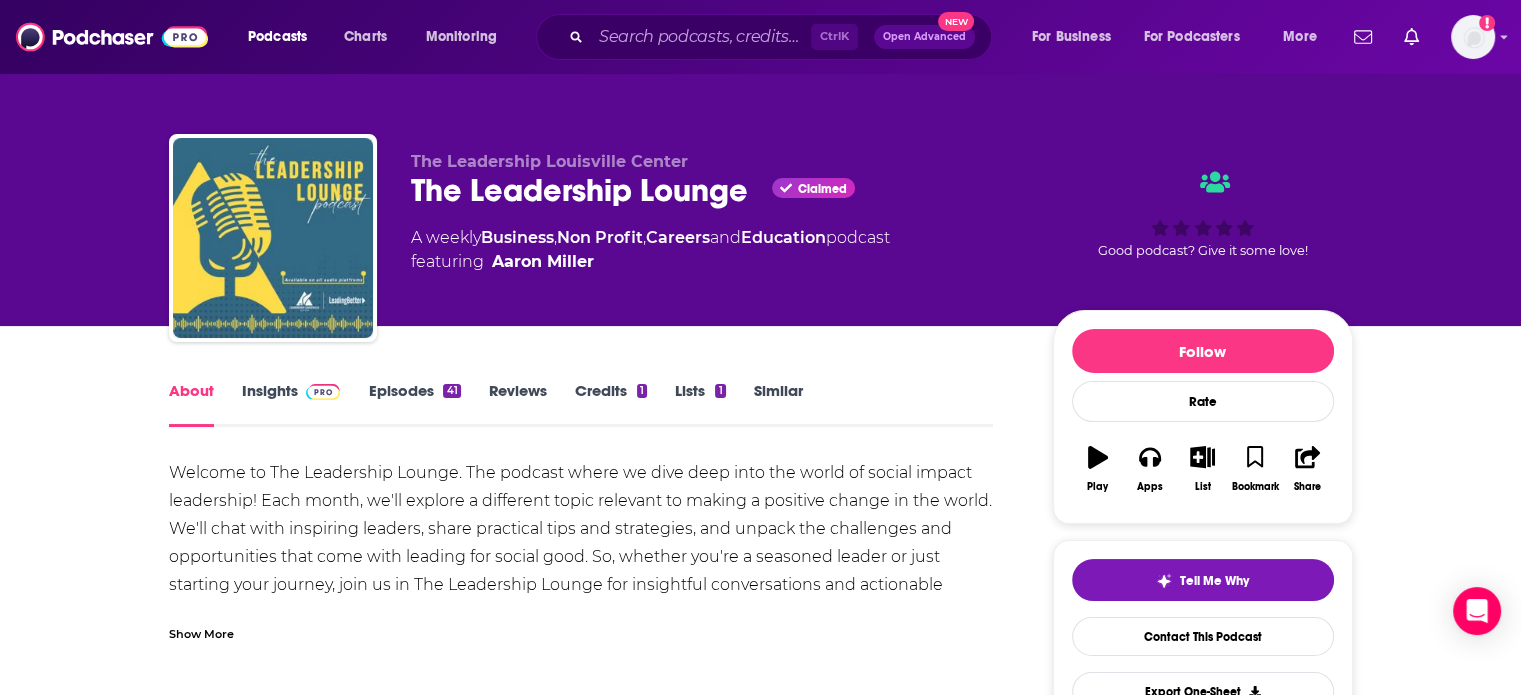 click on "Insights" at bounding box center [291, 404] 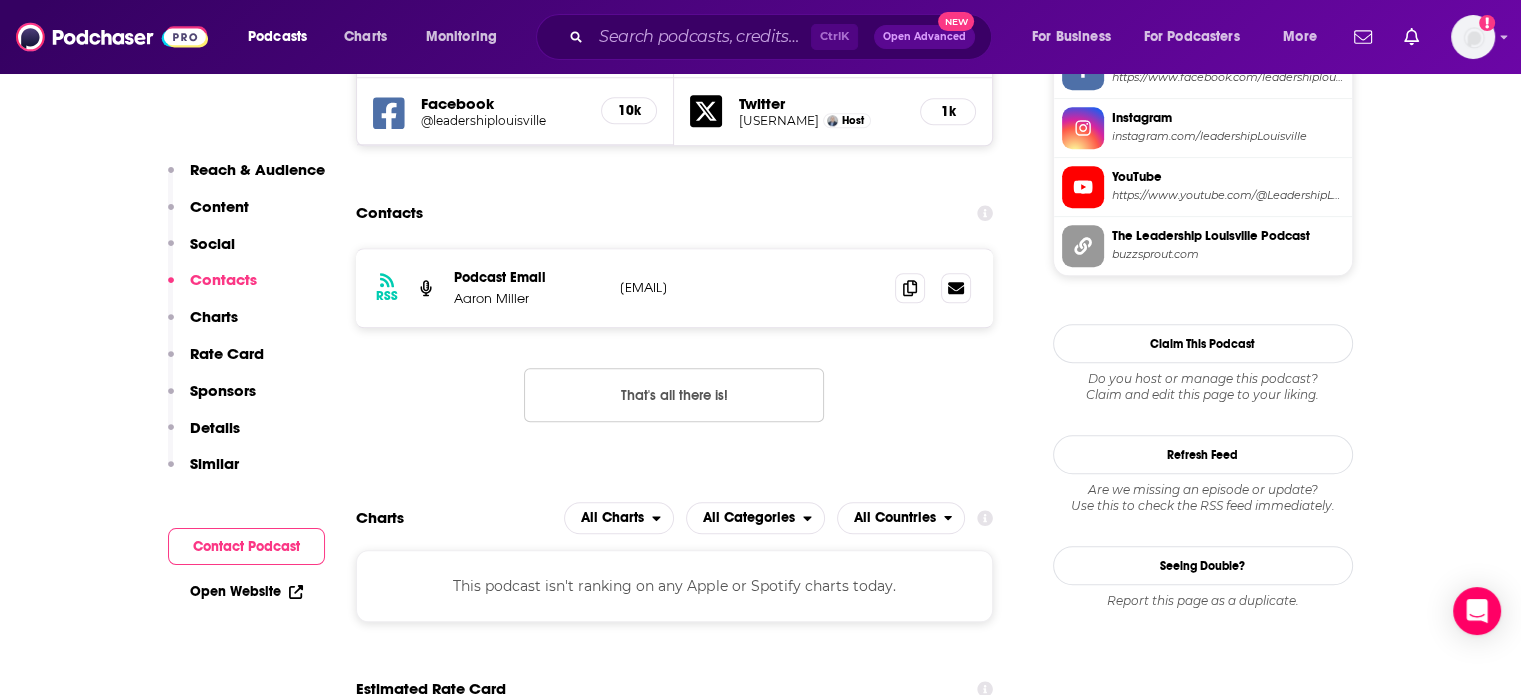 scroll, scrollTop: 1800, scrollLeft: 0, axis: vertical 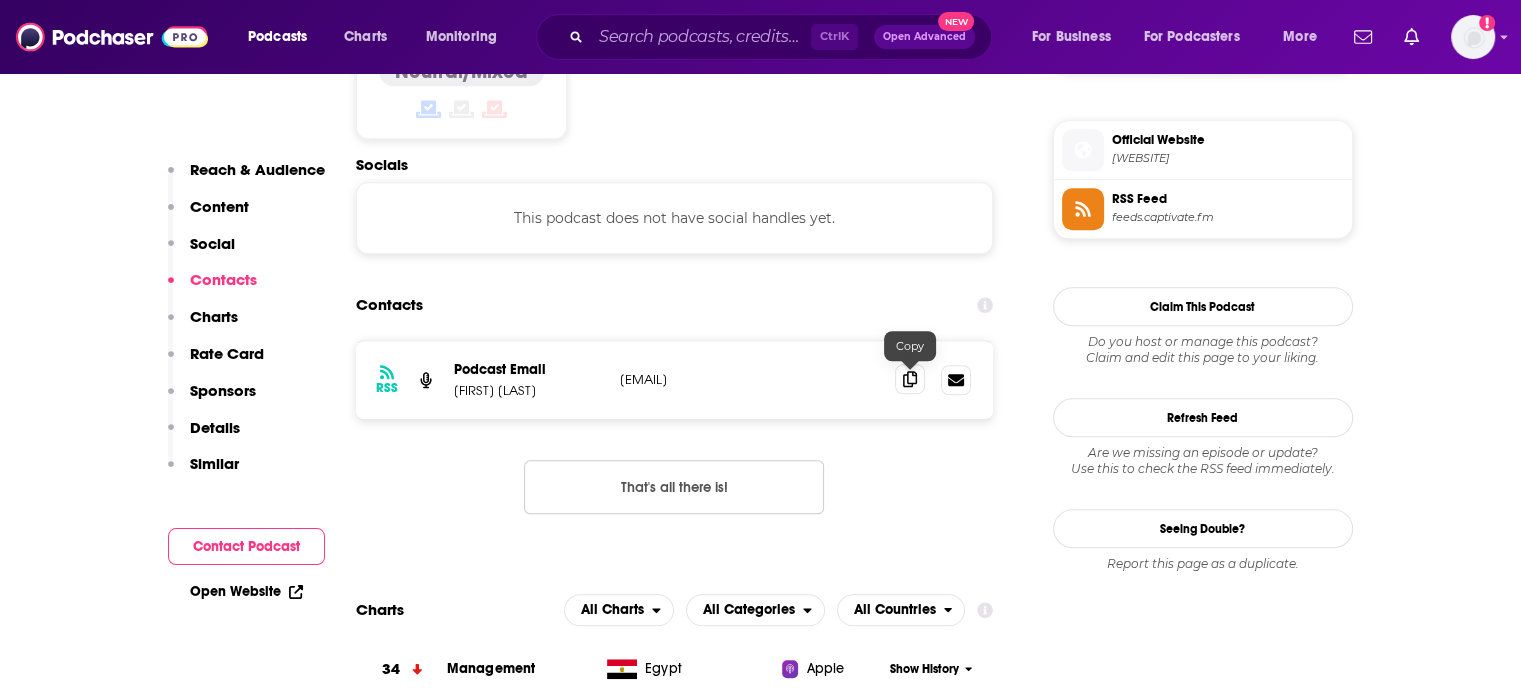 click at bounding box center [910, 379] 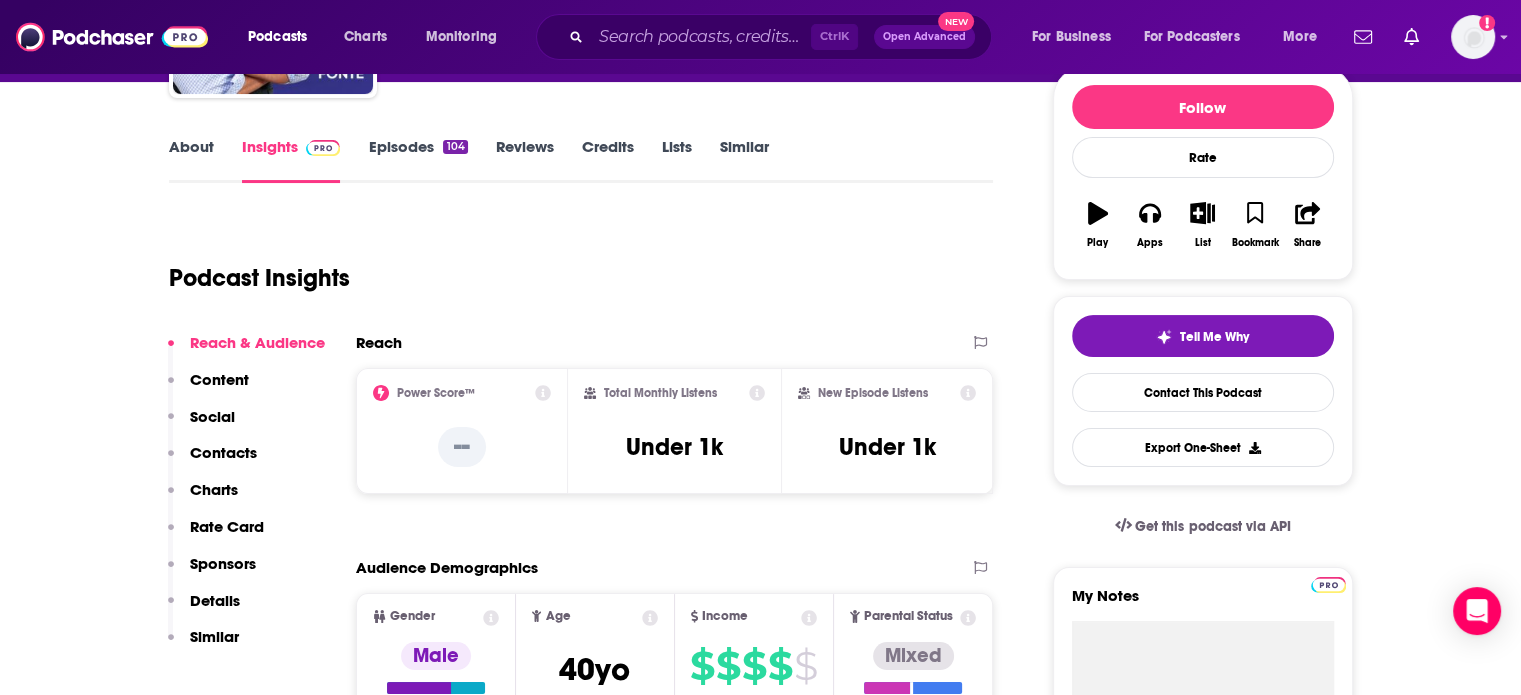 scroll, scrollTop: 0, scrollLeft: 0, axis: both 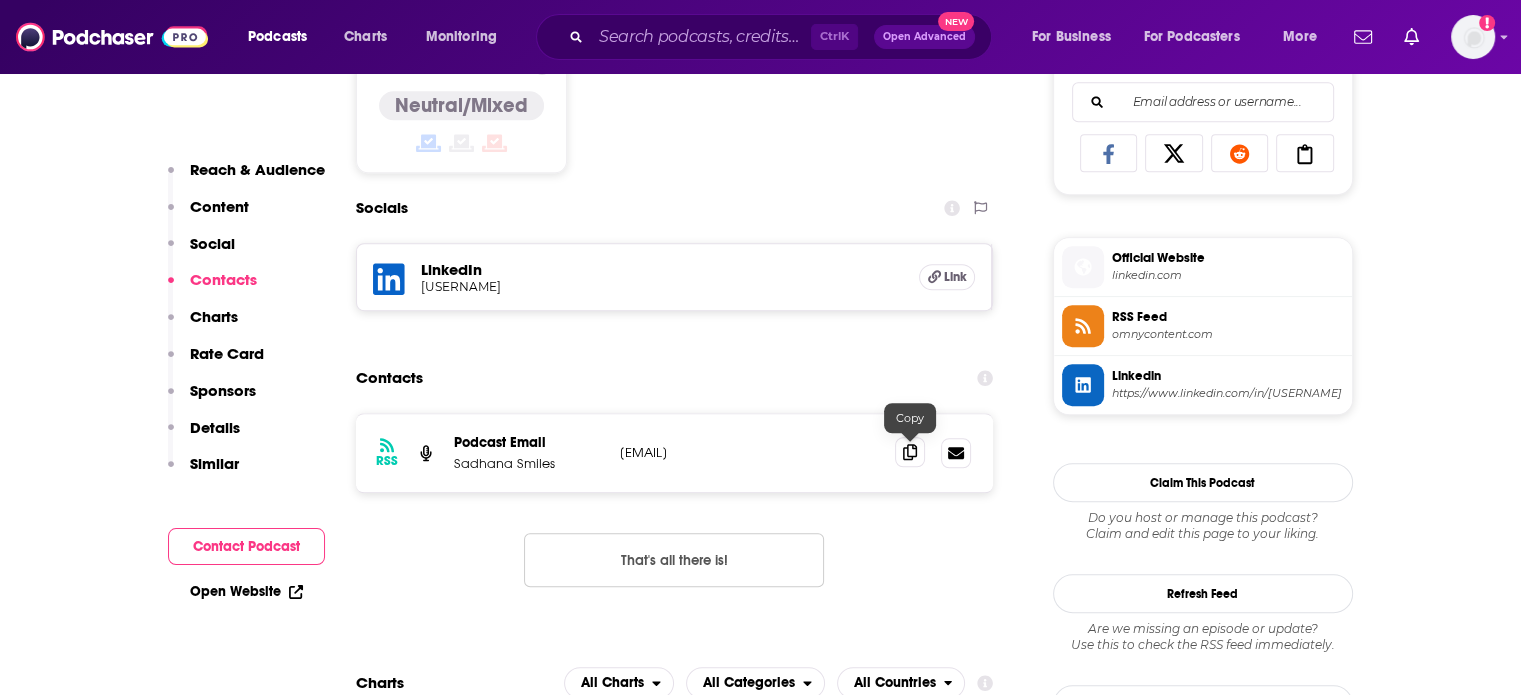 click 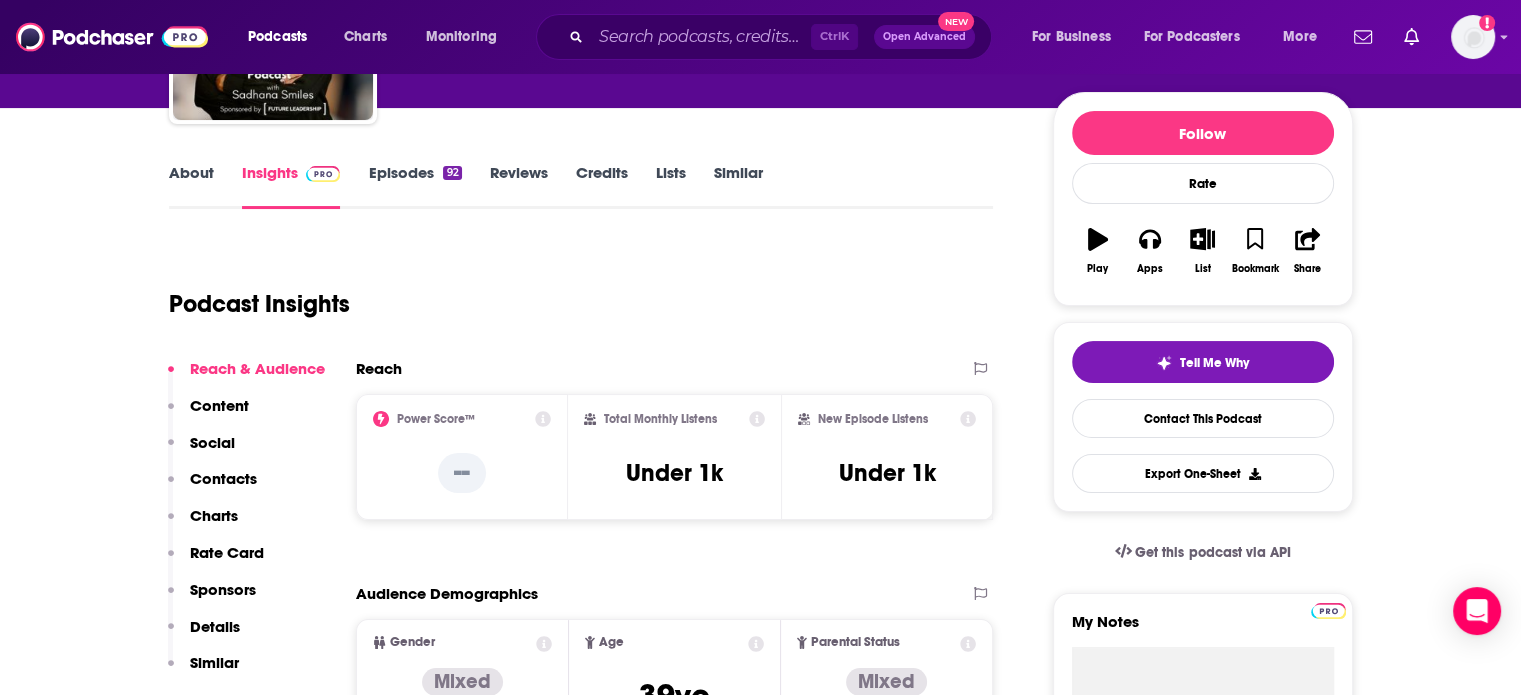 scroll, scrollTop: 0, scrollLeft: 0, axis: both 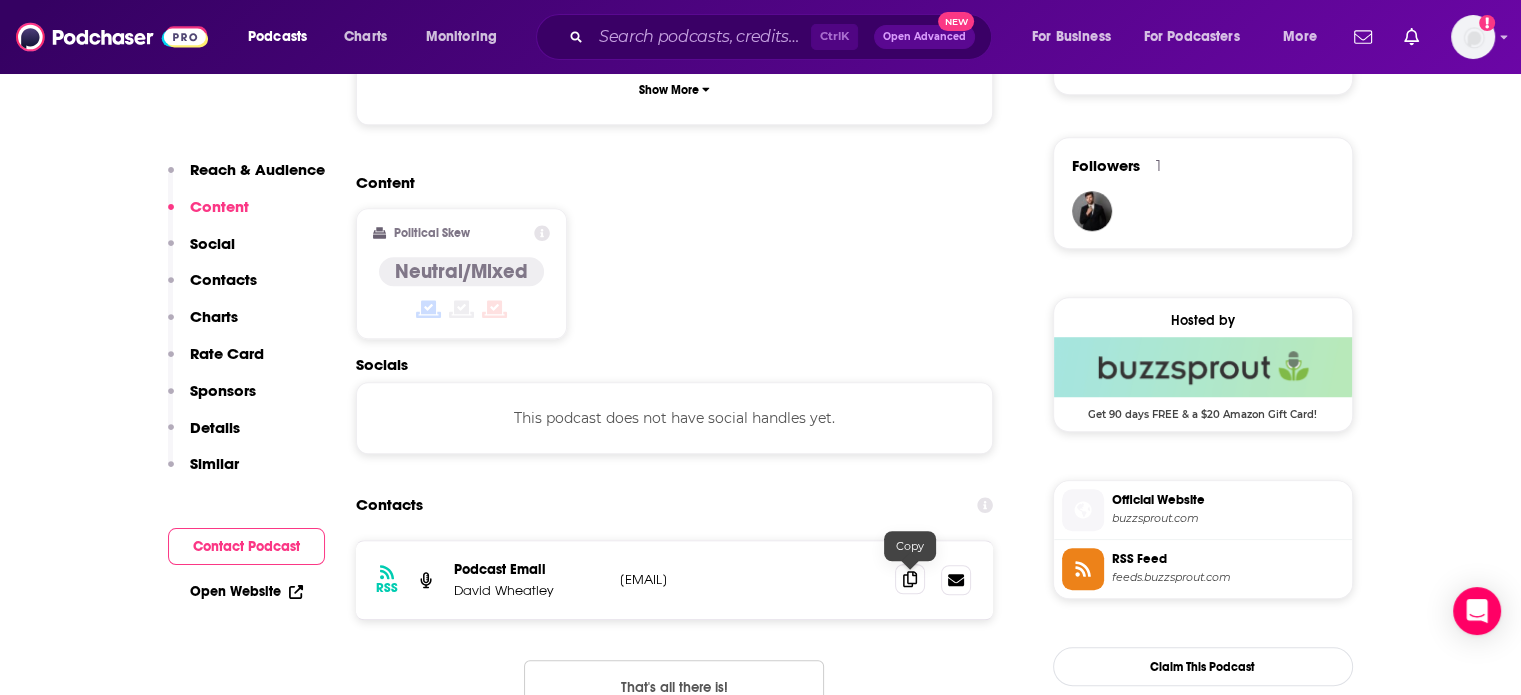 click at bounding box center [910, 579] 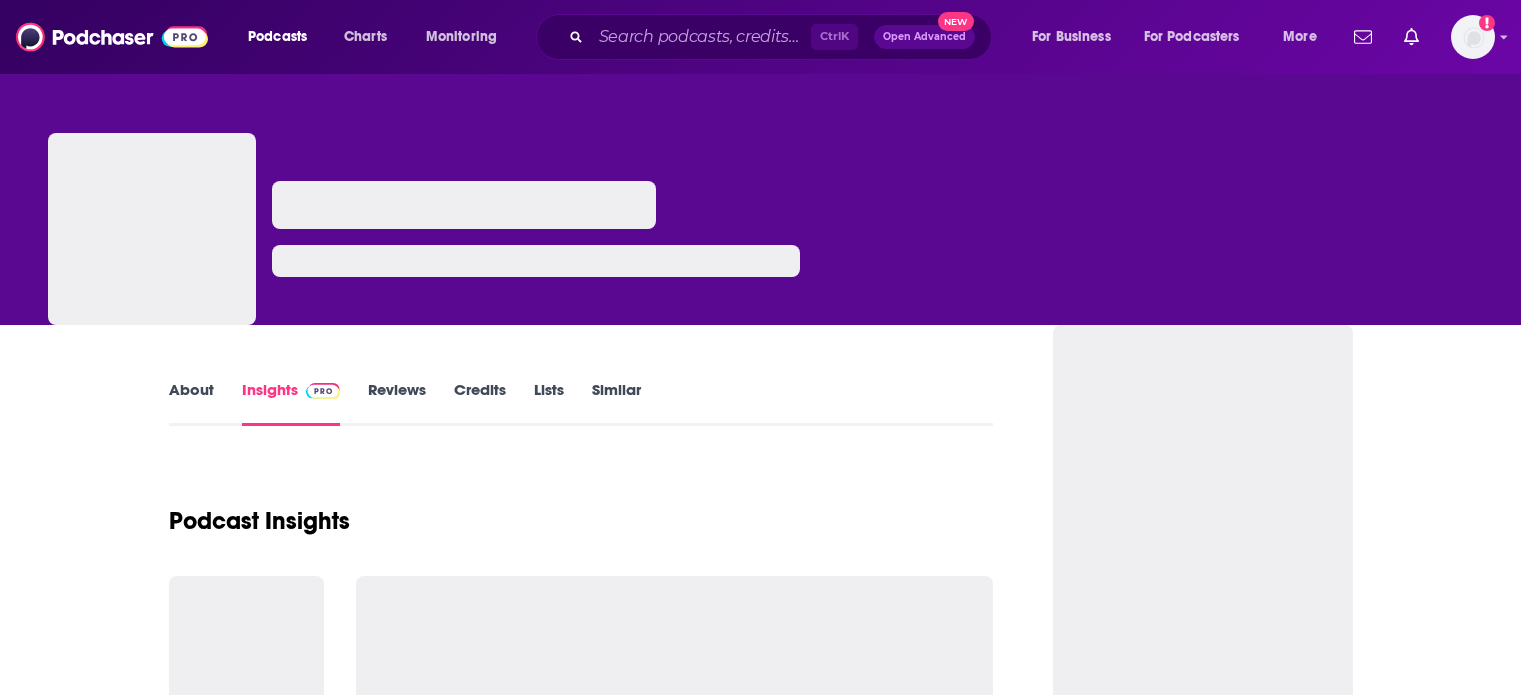 scroll, scrollTop: 0, scrollLeft: 0, axis: both 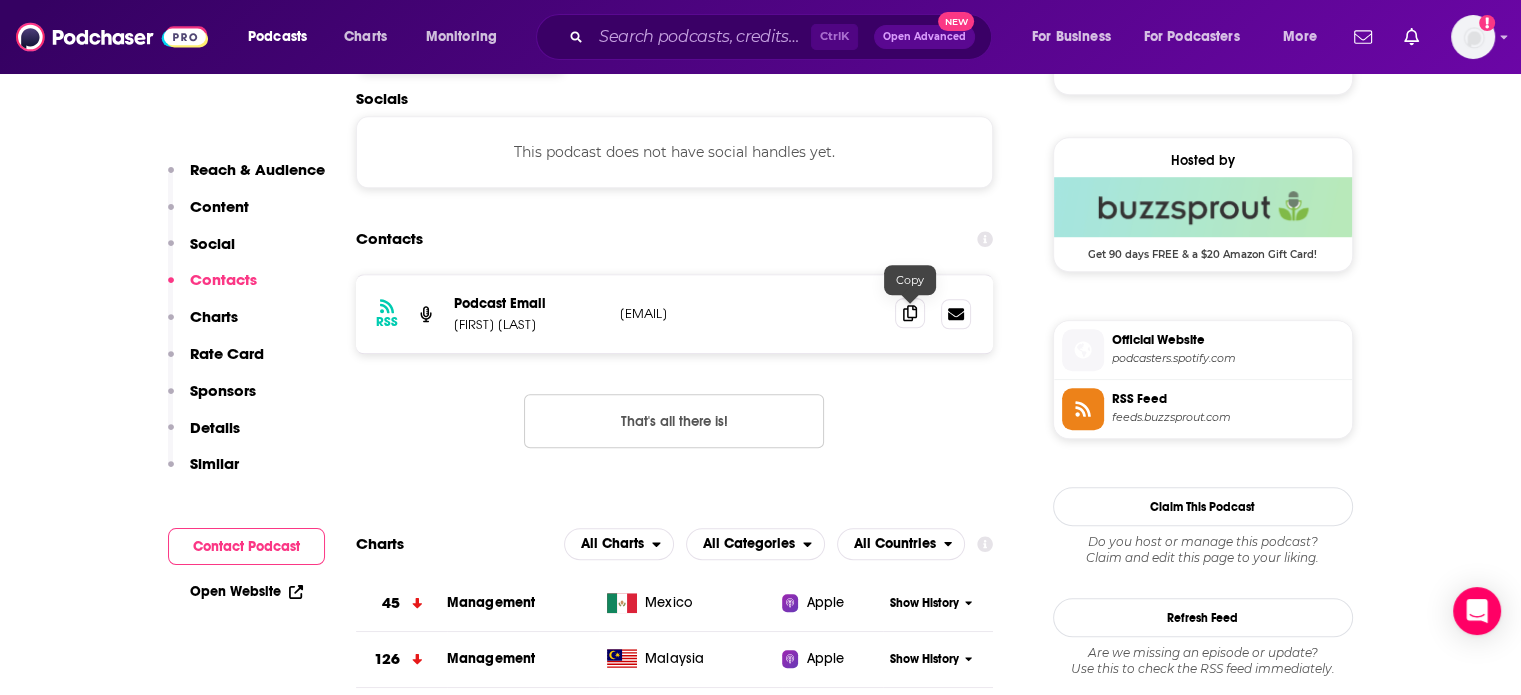 click 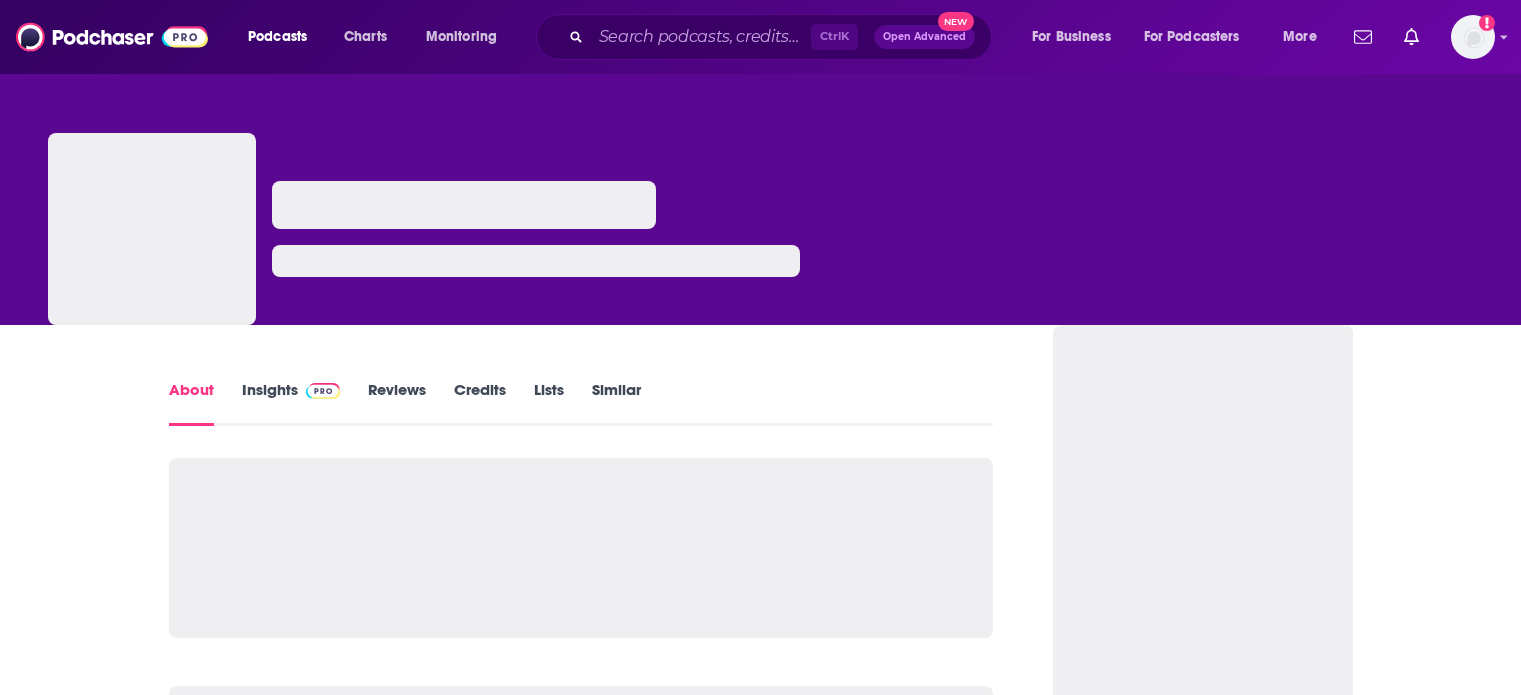 scroll, scrollTop: 0, scrollLeft: 0, axis: both 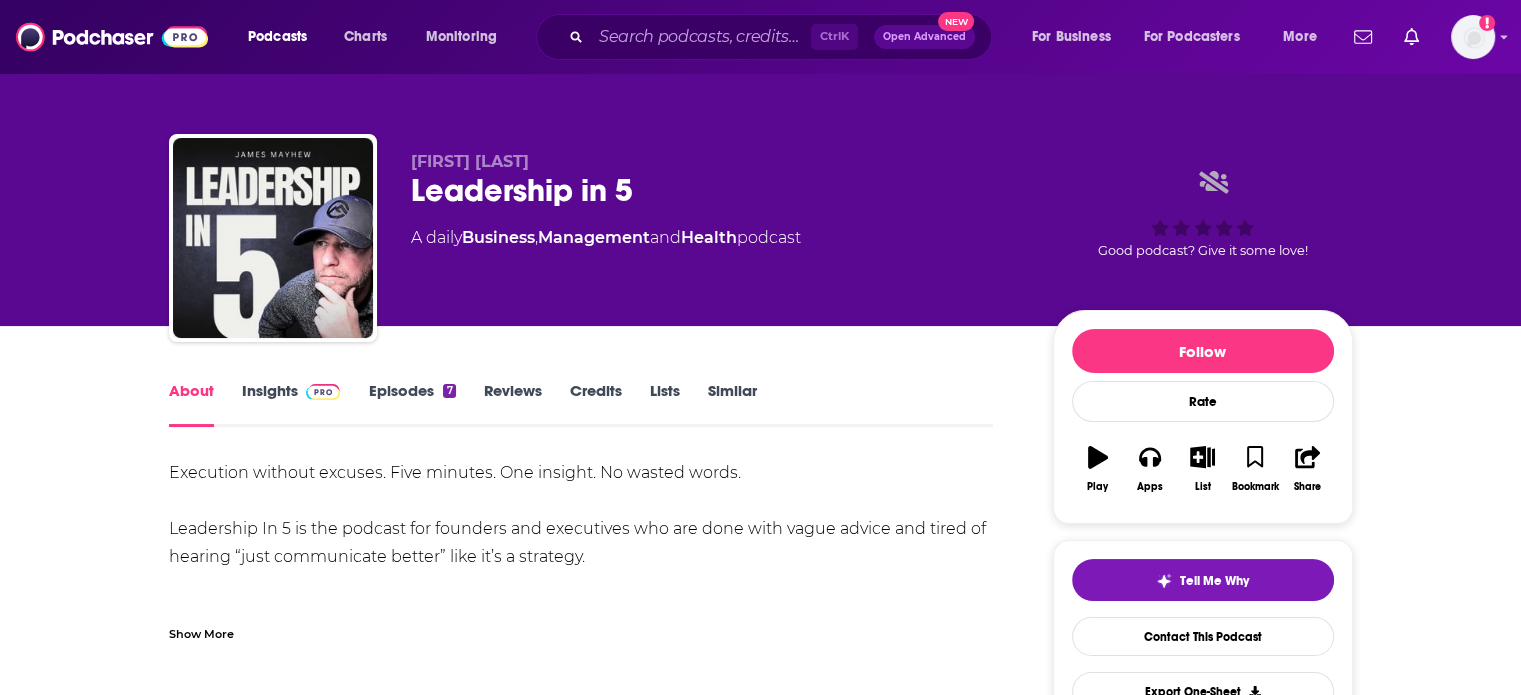 click on "Insights" at bounding box center [291, 404] 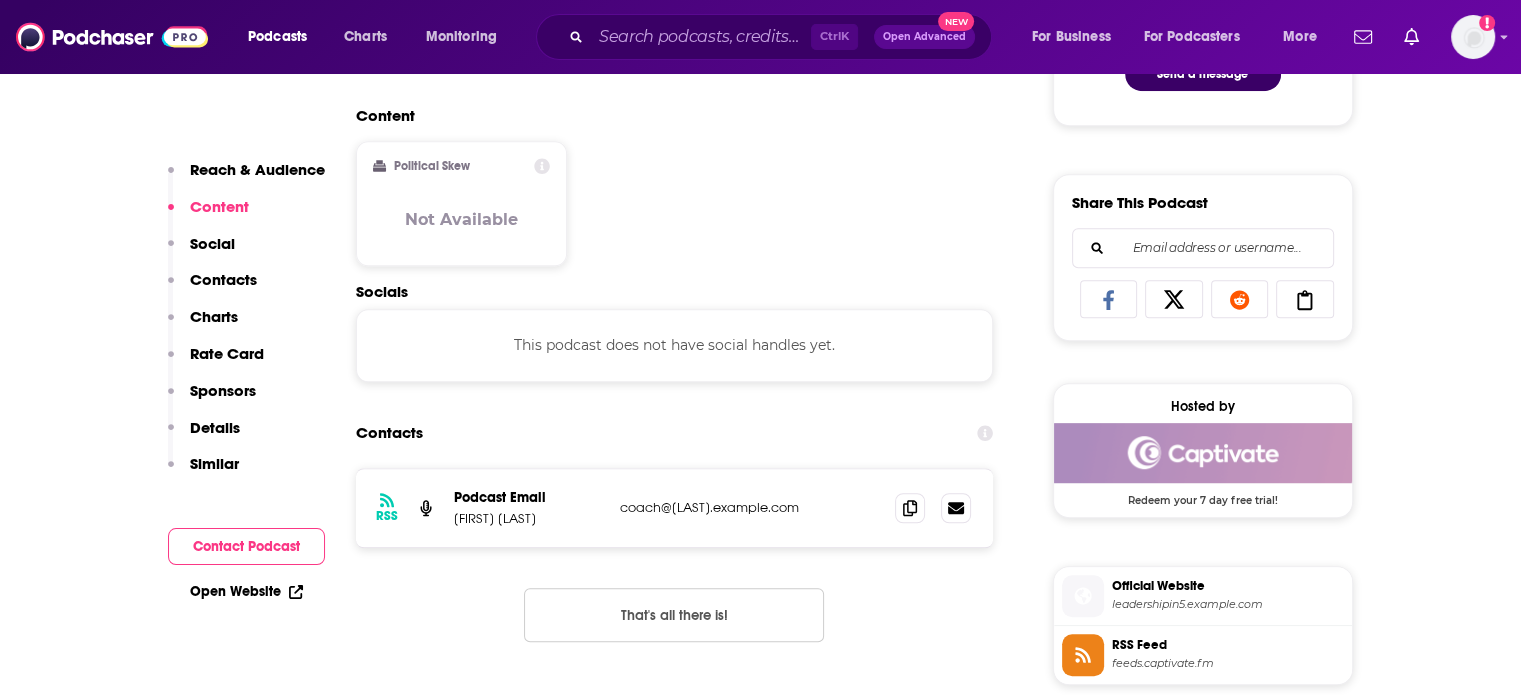 scroll, scrollTop: 1200, scrollLeft: 0, axis: vertical 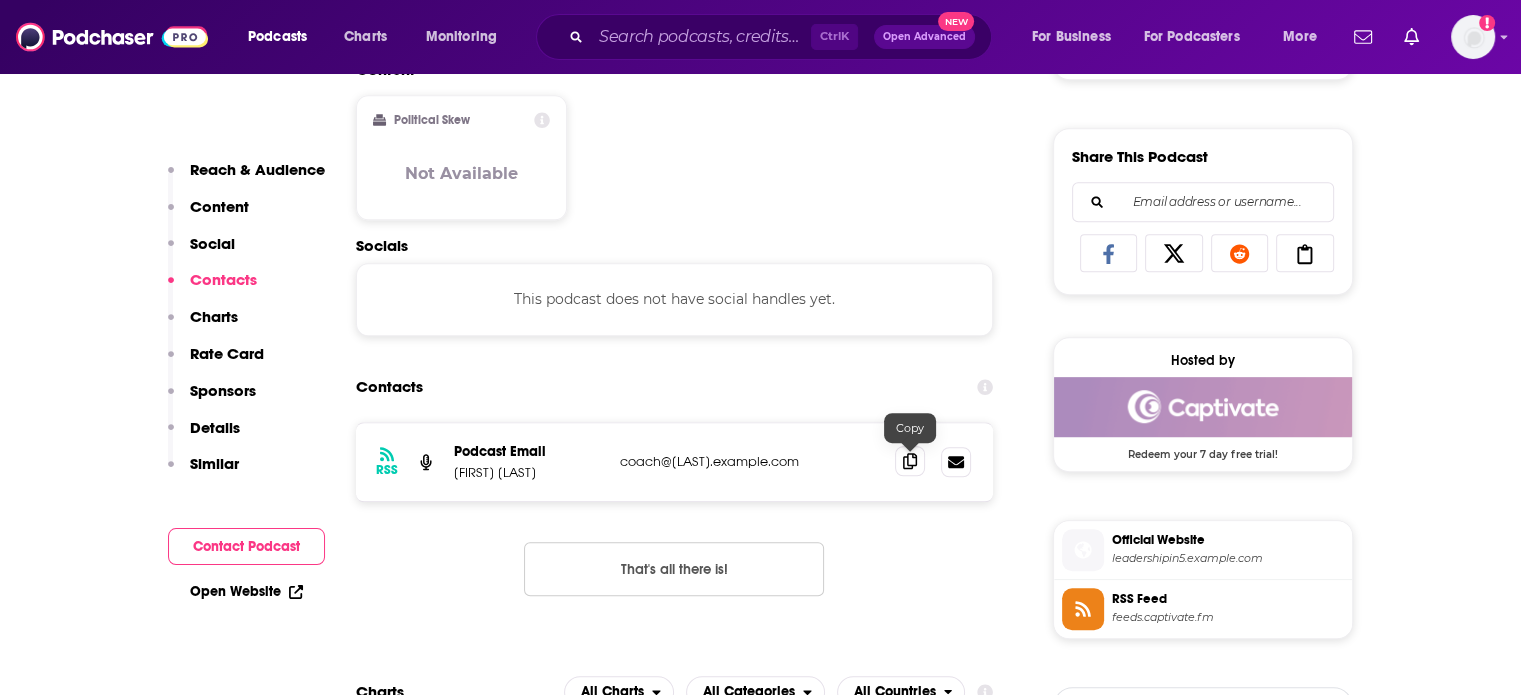 click 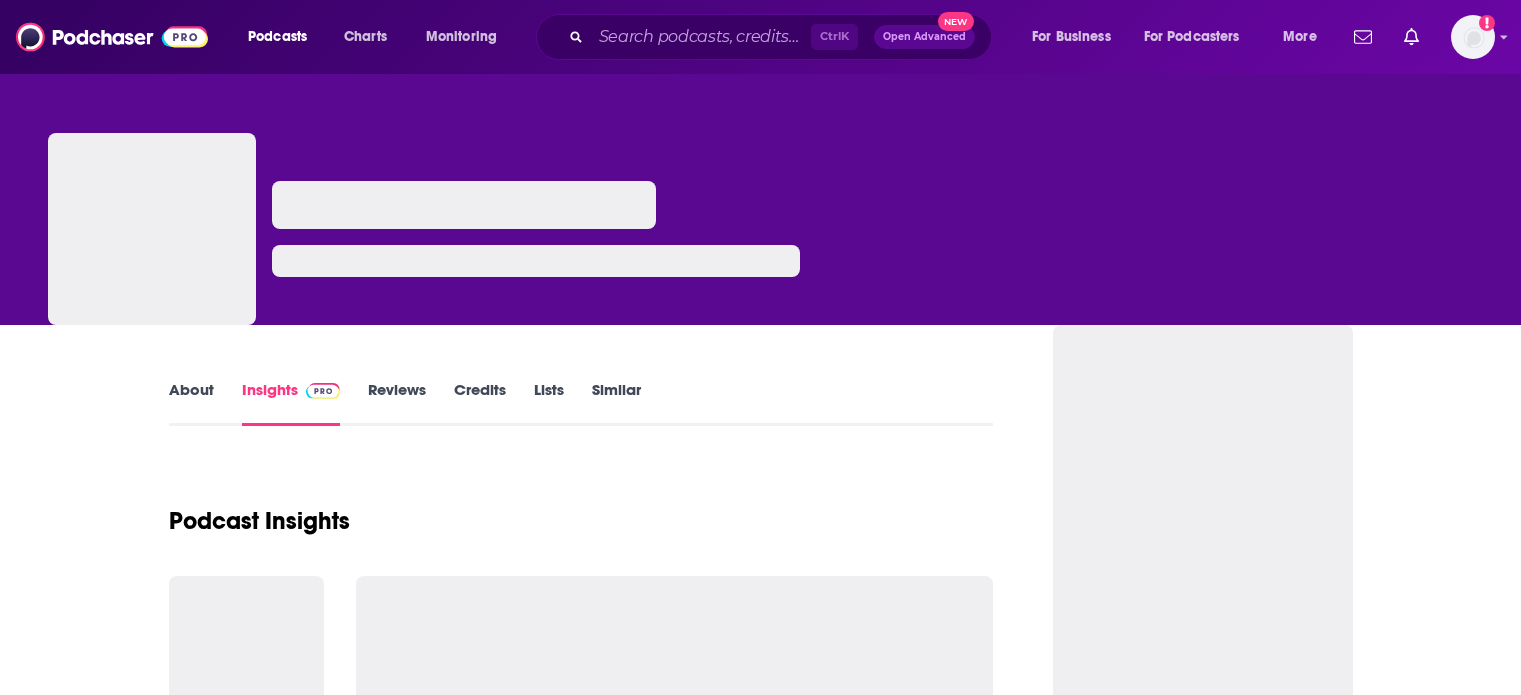 scroll, scrollTop: 0, scrollLeft: 0, axis: both 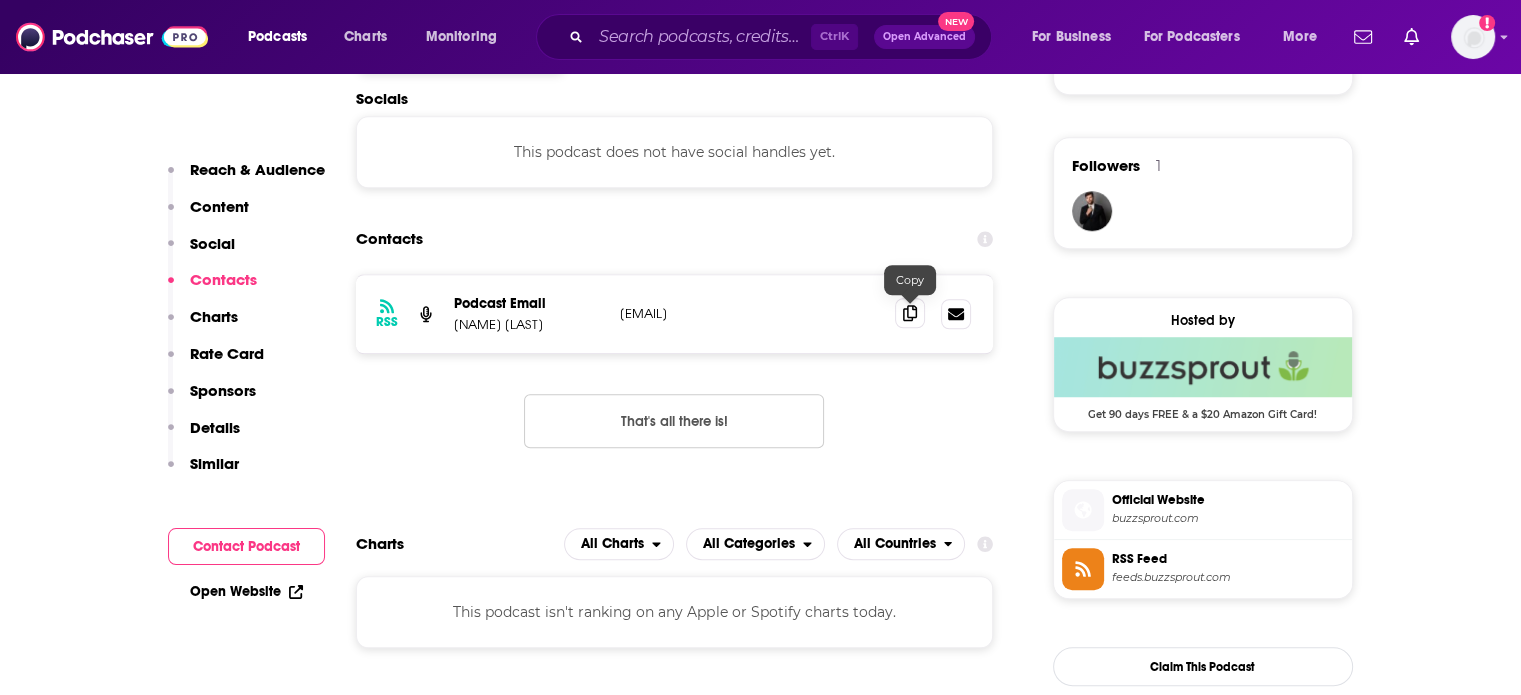 click 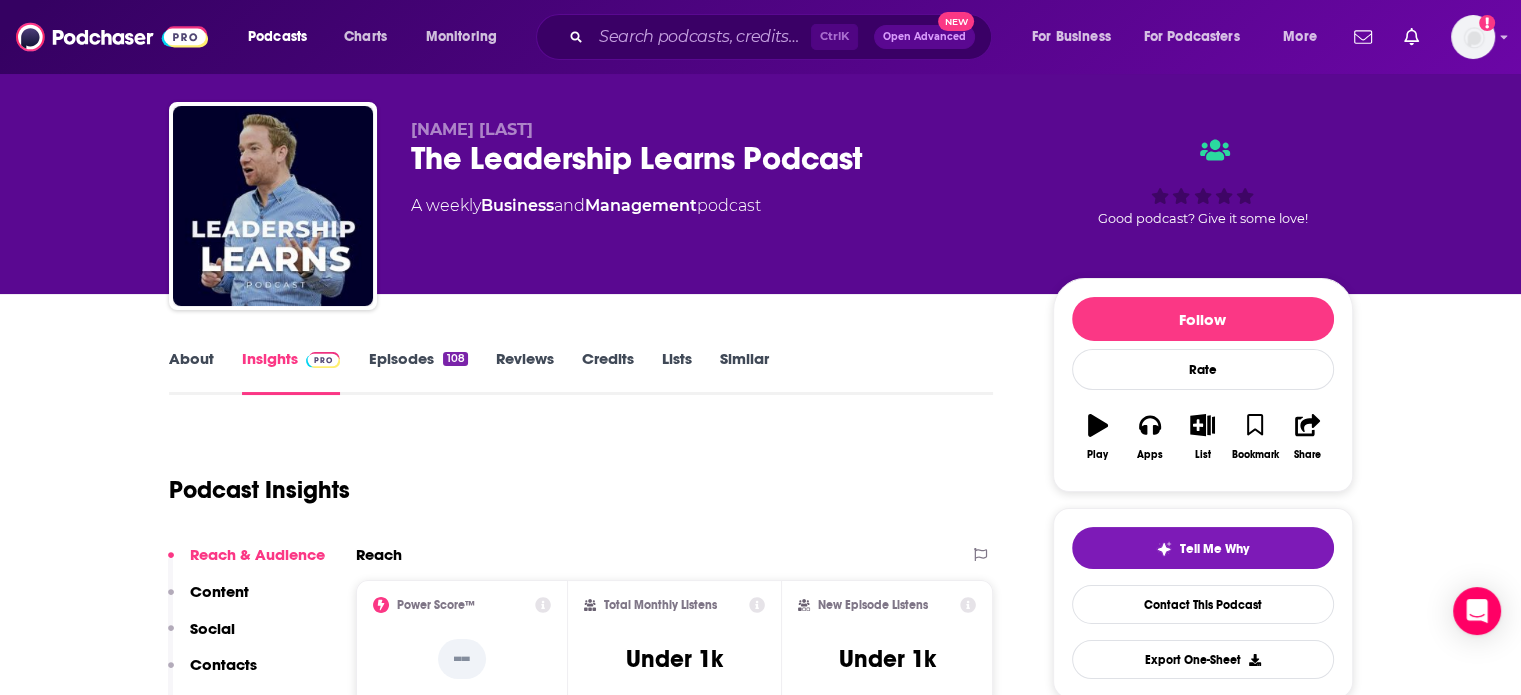 scroll, scrollTop: 0, scrollLeft: 0, axis: both 